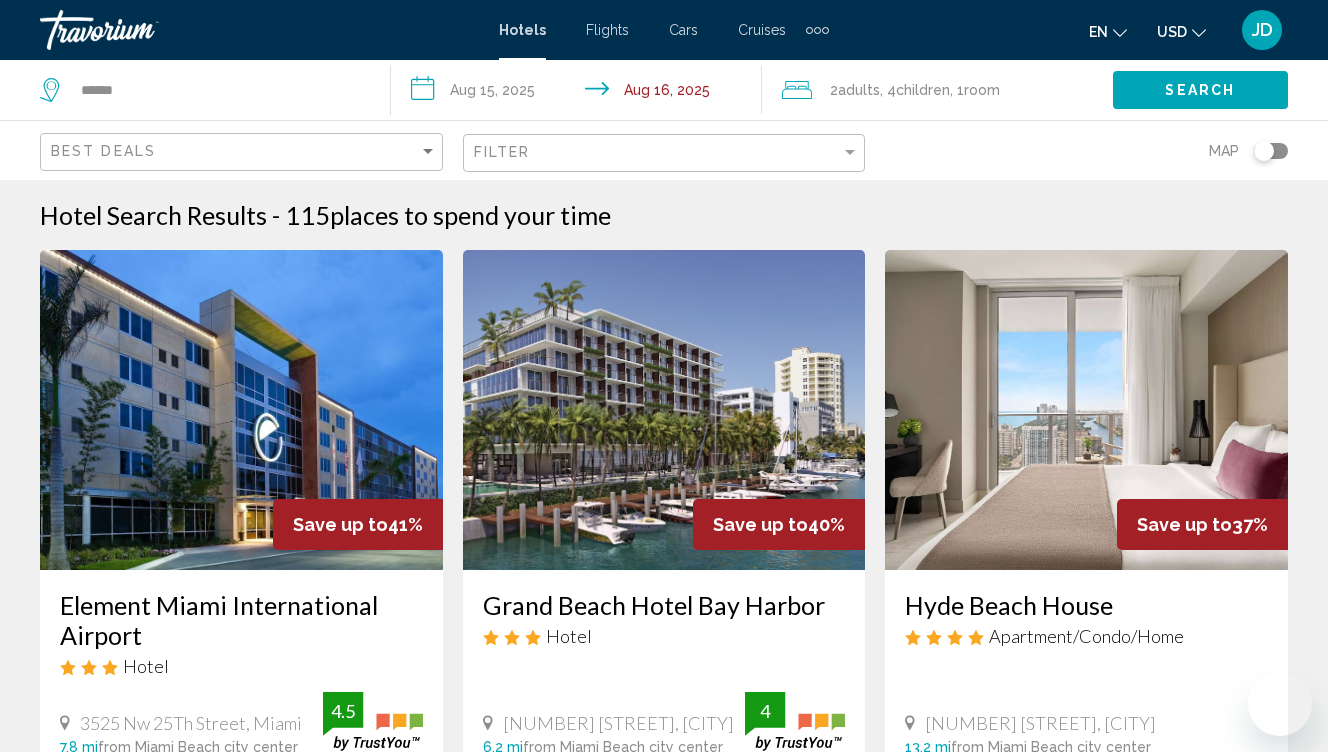 scroll, scrollTop: 0, scrollLeft: 0, axis: both 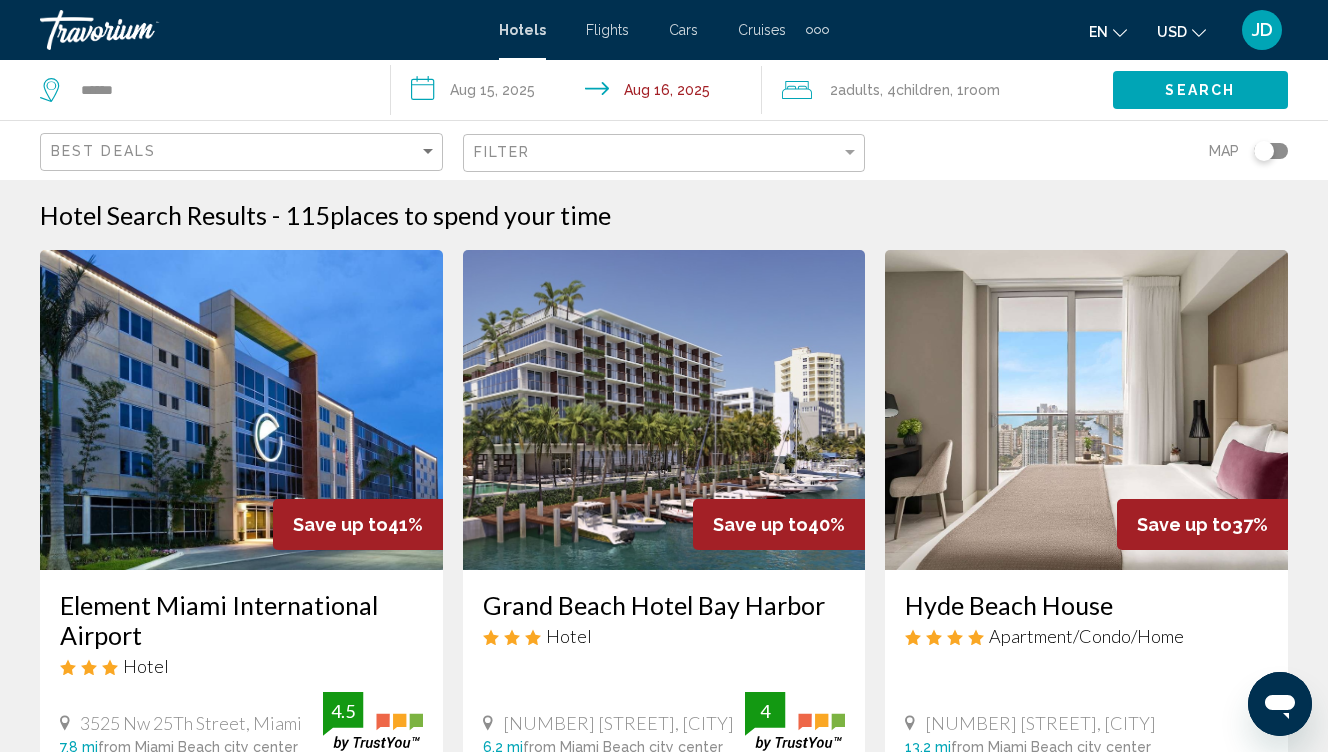 click at bounding box center [140, 30] 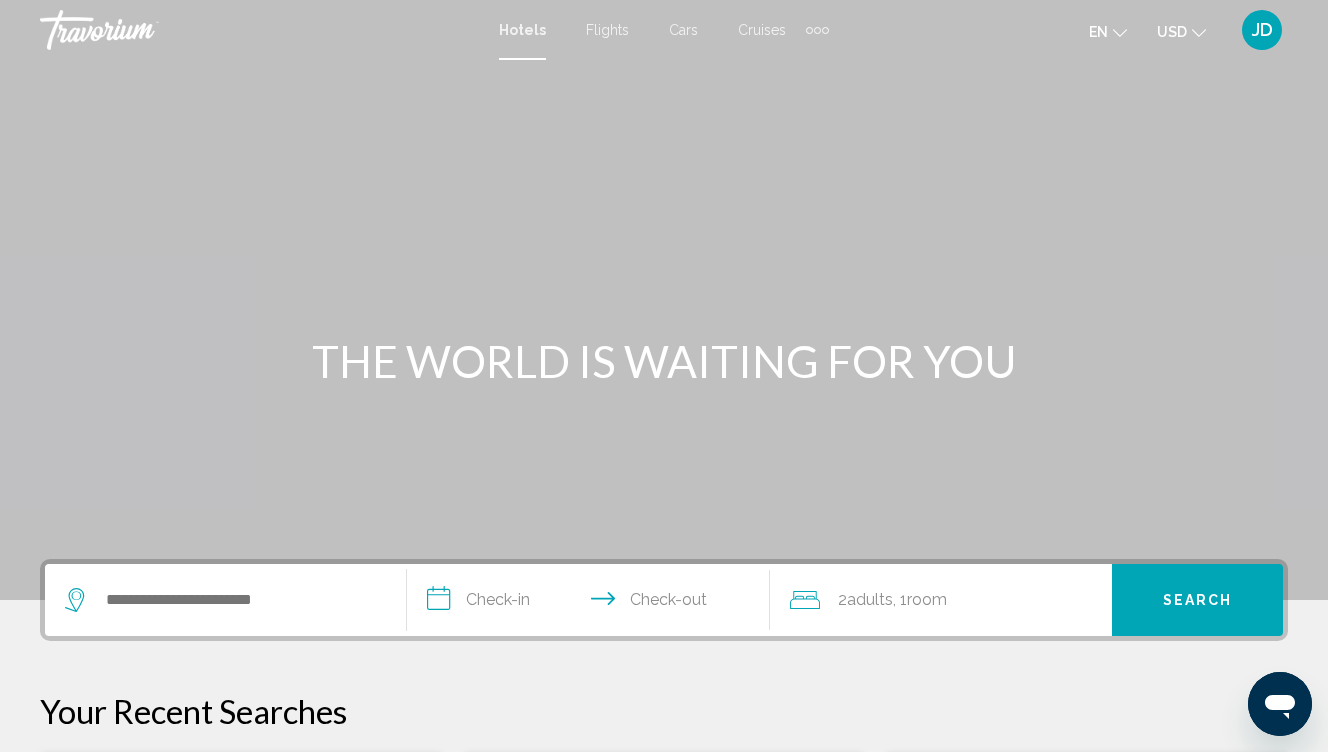 scroll, scrollTop: 0, scrollLeft: 0, axis: both 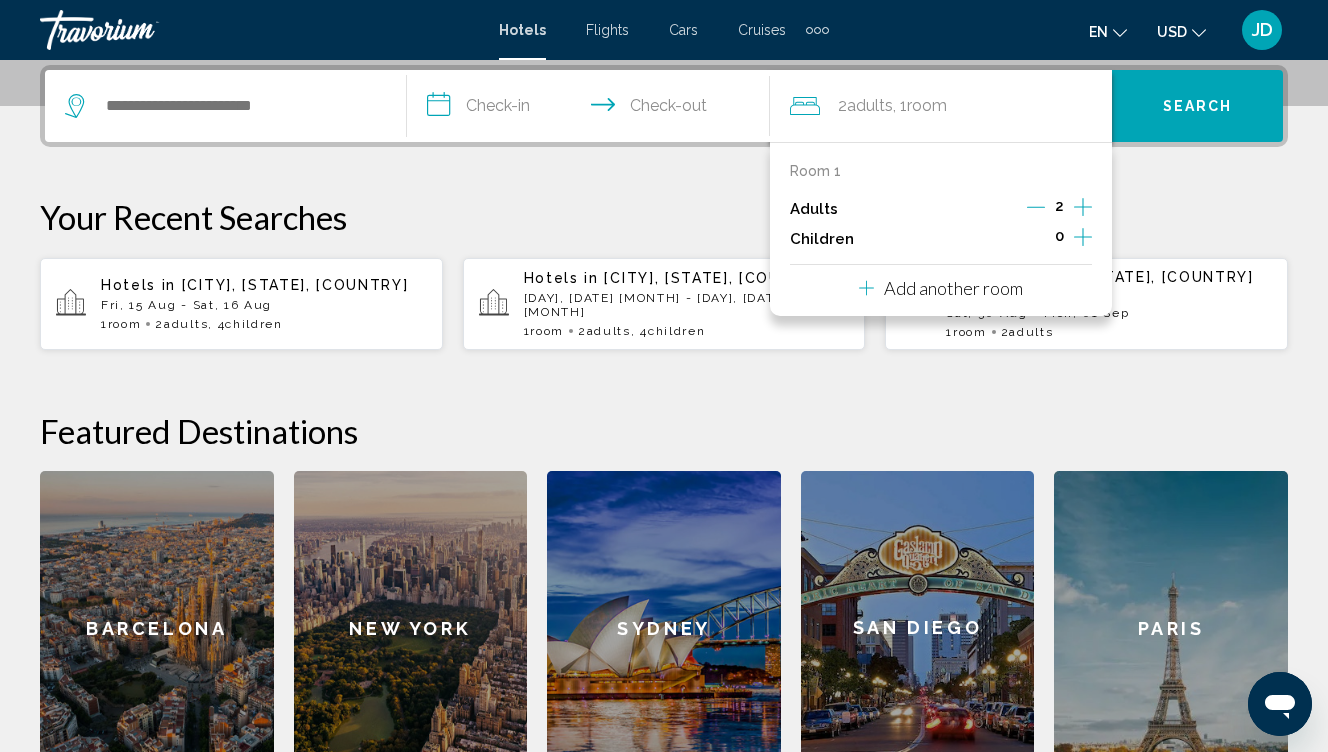 click 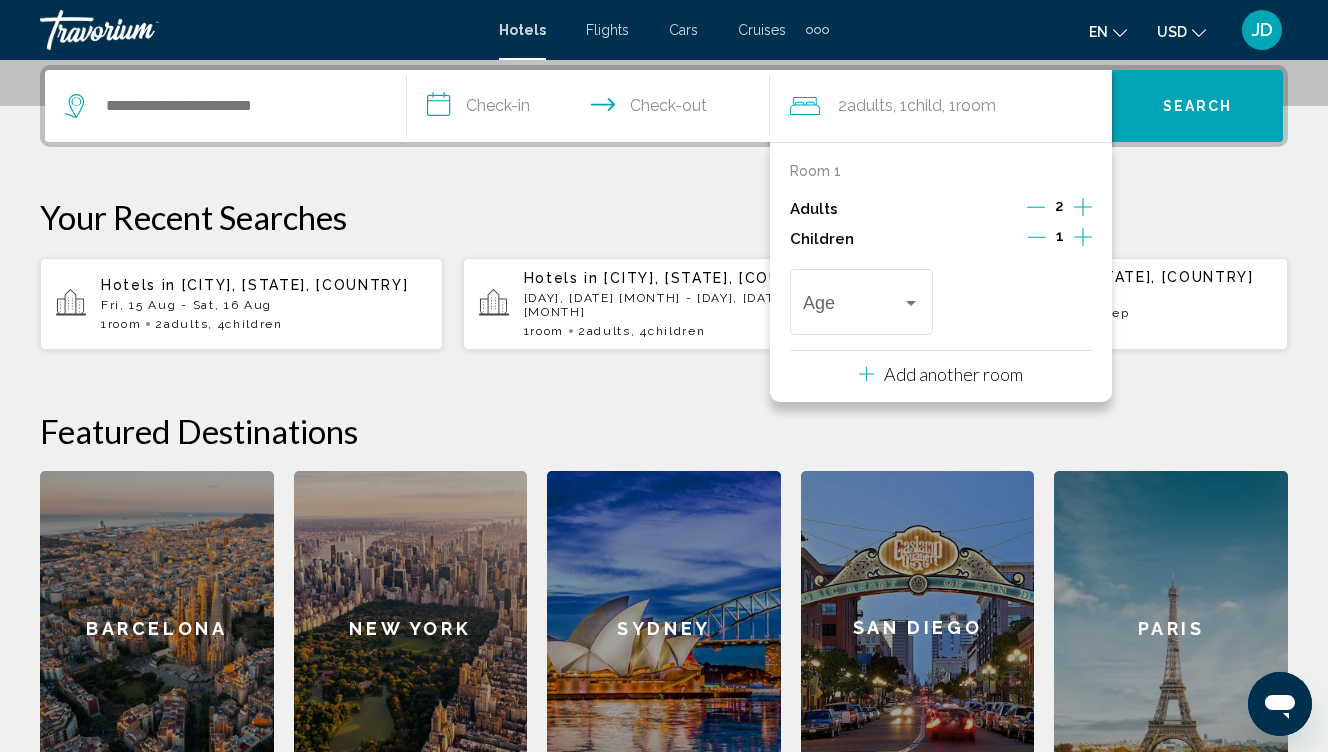 click 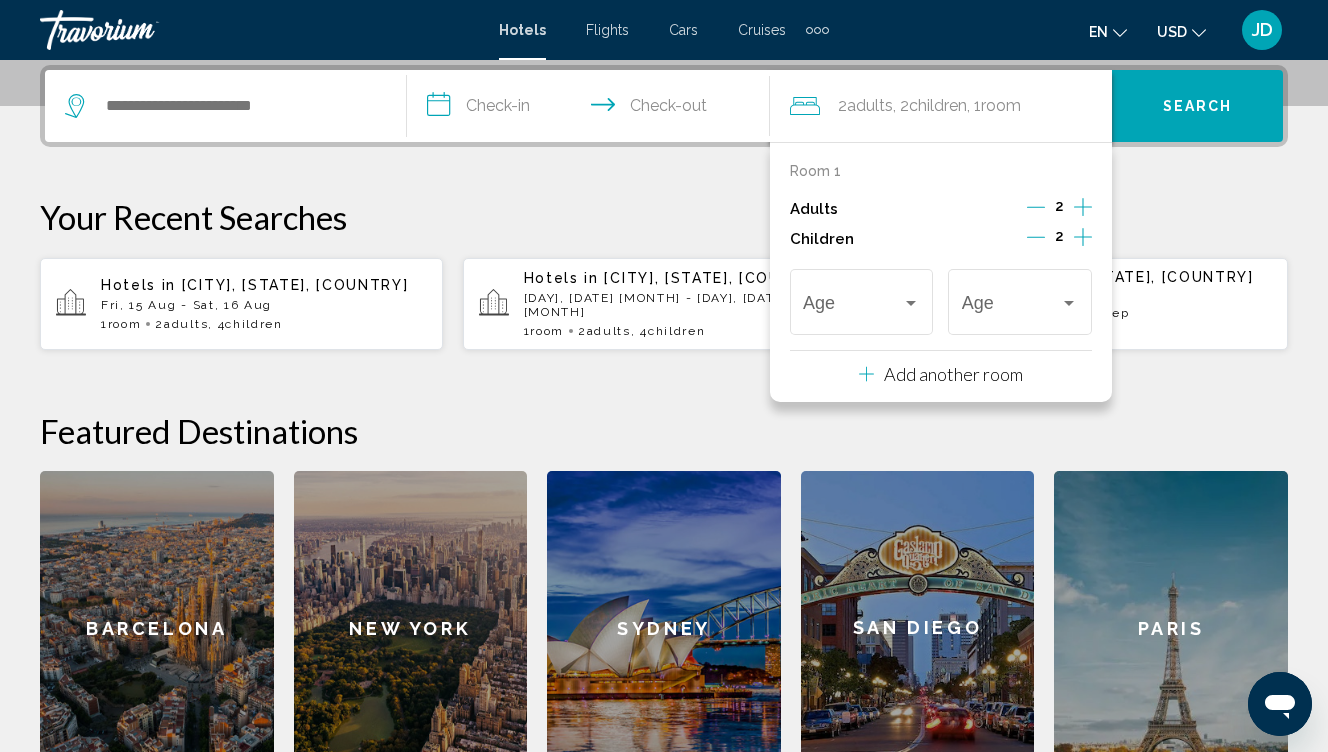 click 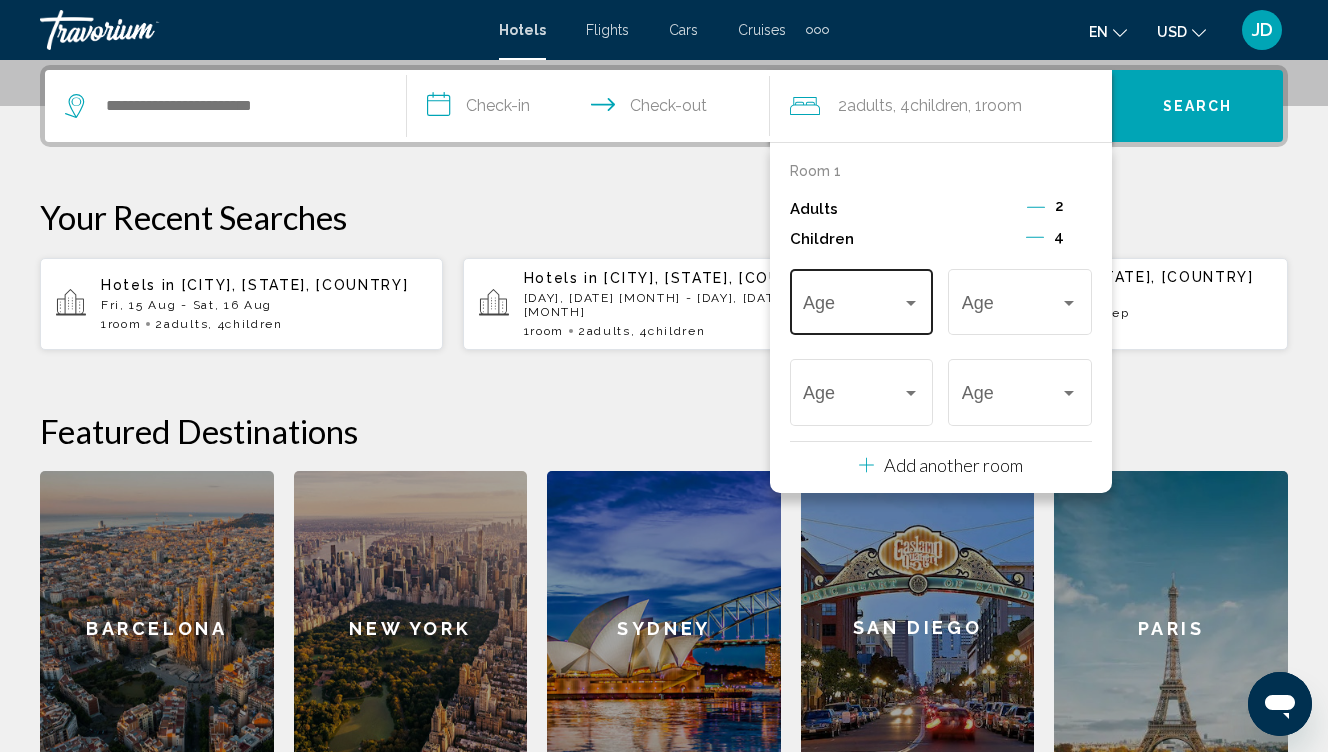 click on "Age" at bounding box center (862, 299) 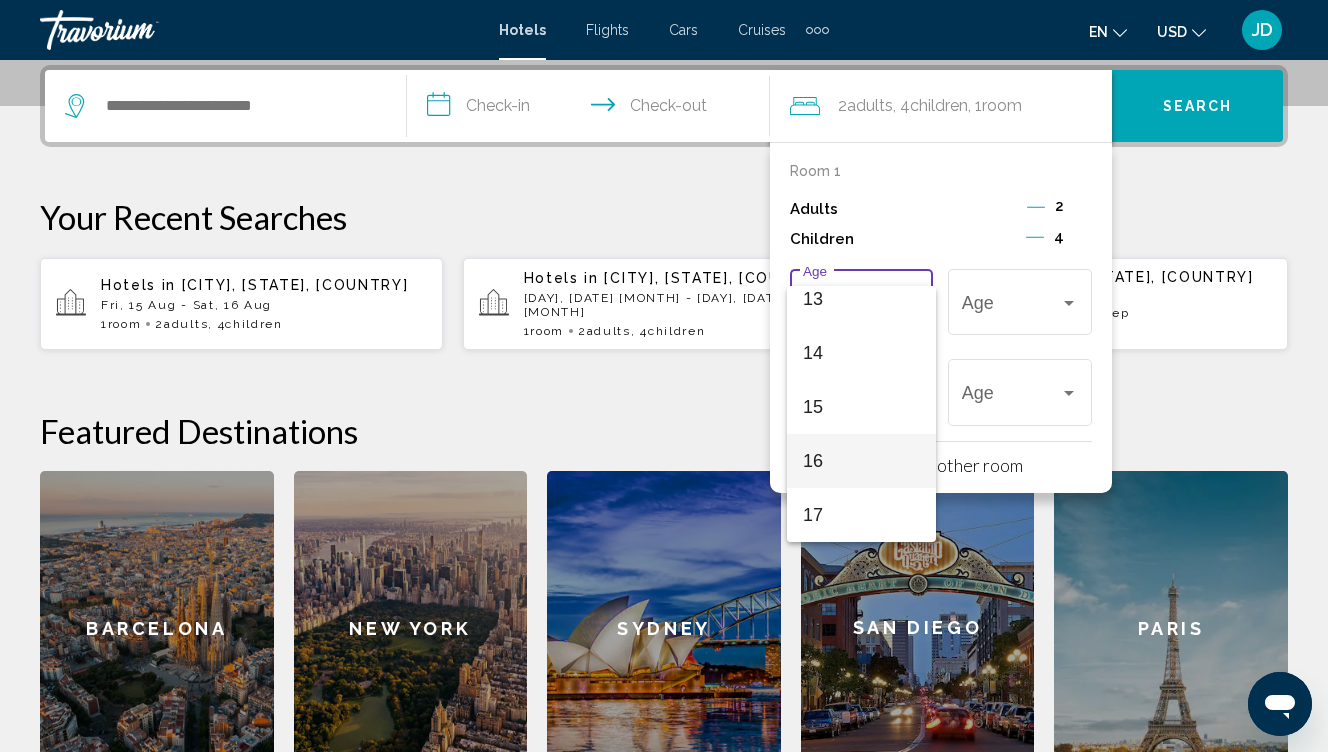 scroll, scrollTop: 716, scrollLeft: 0, axis: vertical 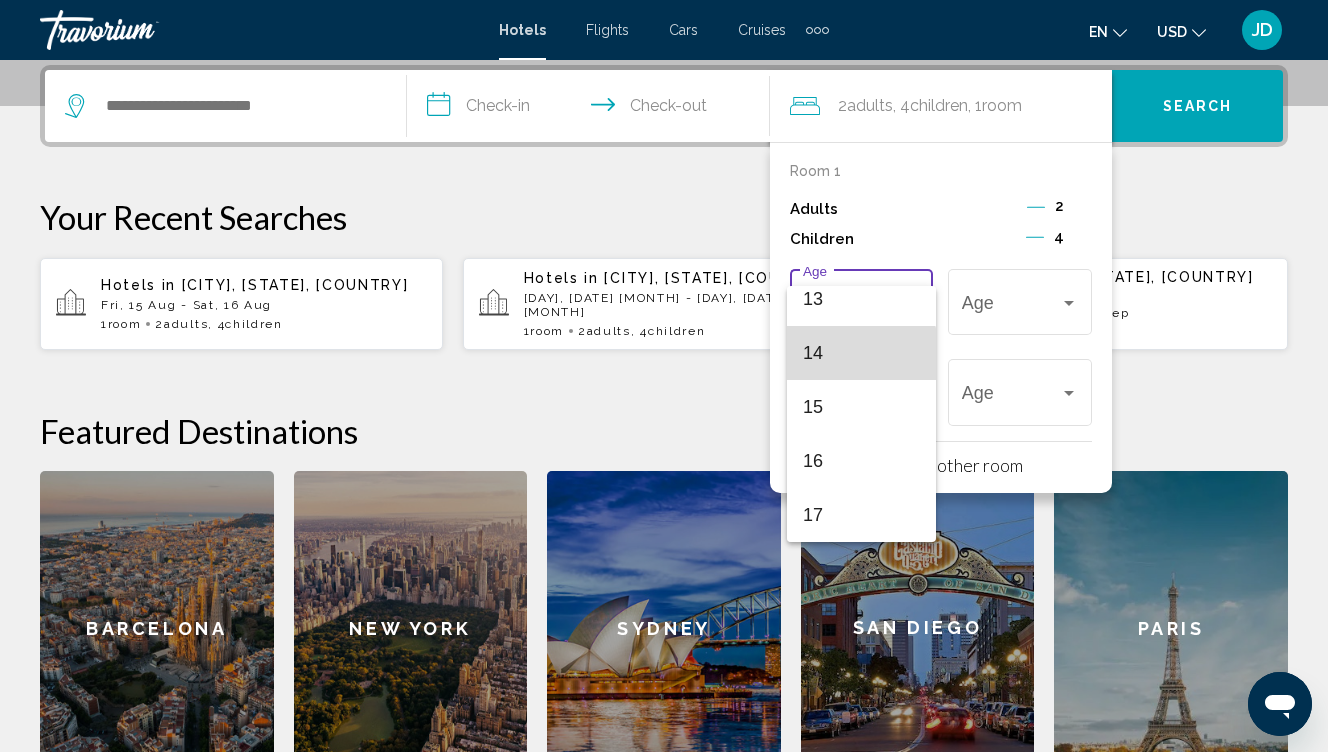 click on "14" at bounding box center (861, 353) 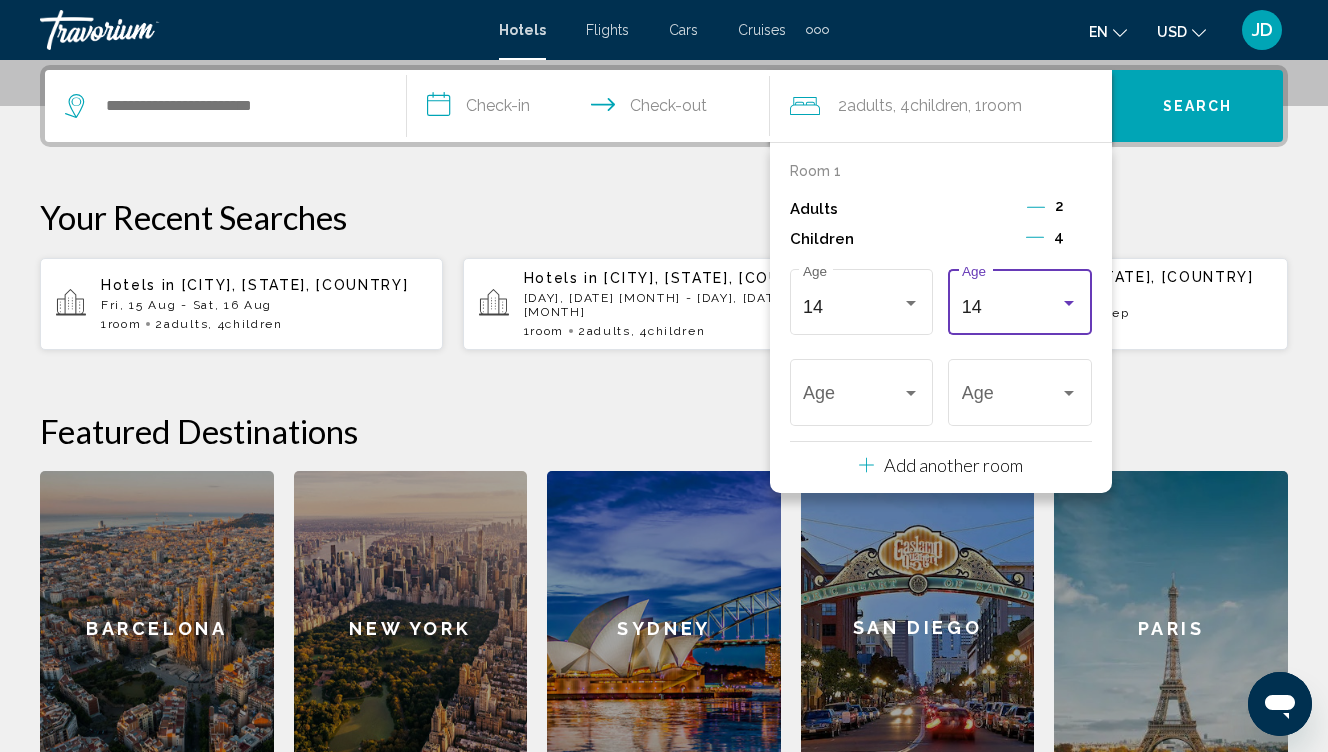 click on "14" at bounding box center (972, 307) 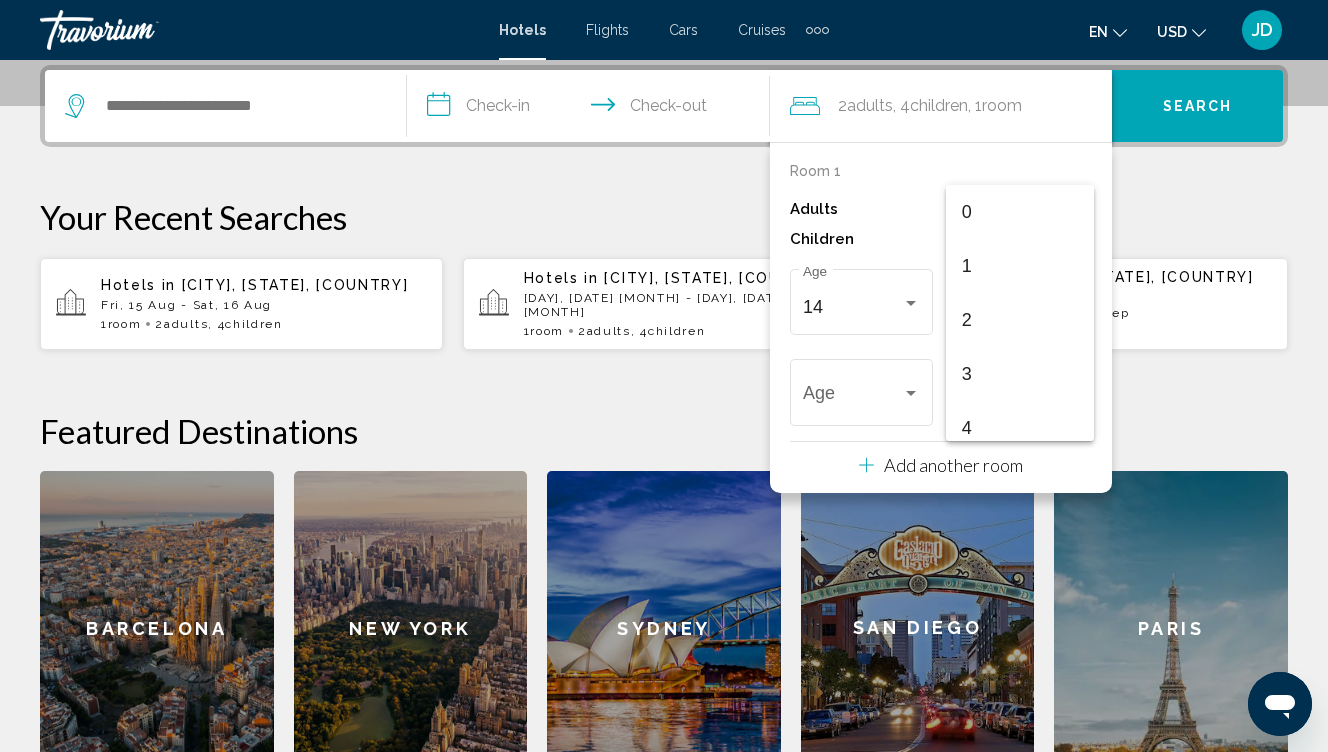 scroll, scrollTop: 655, scrollLeft: 0, axis: vertical 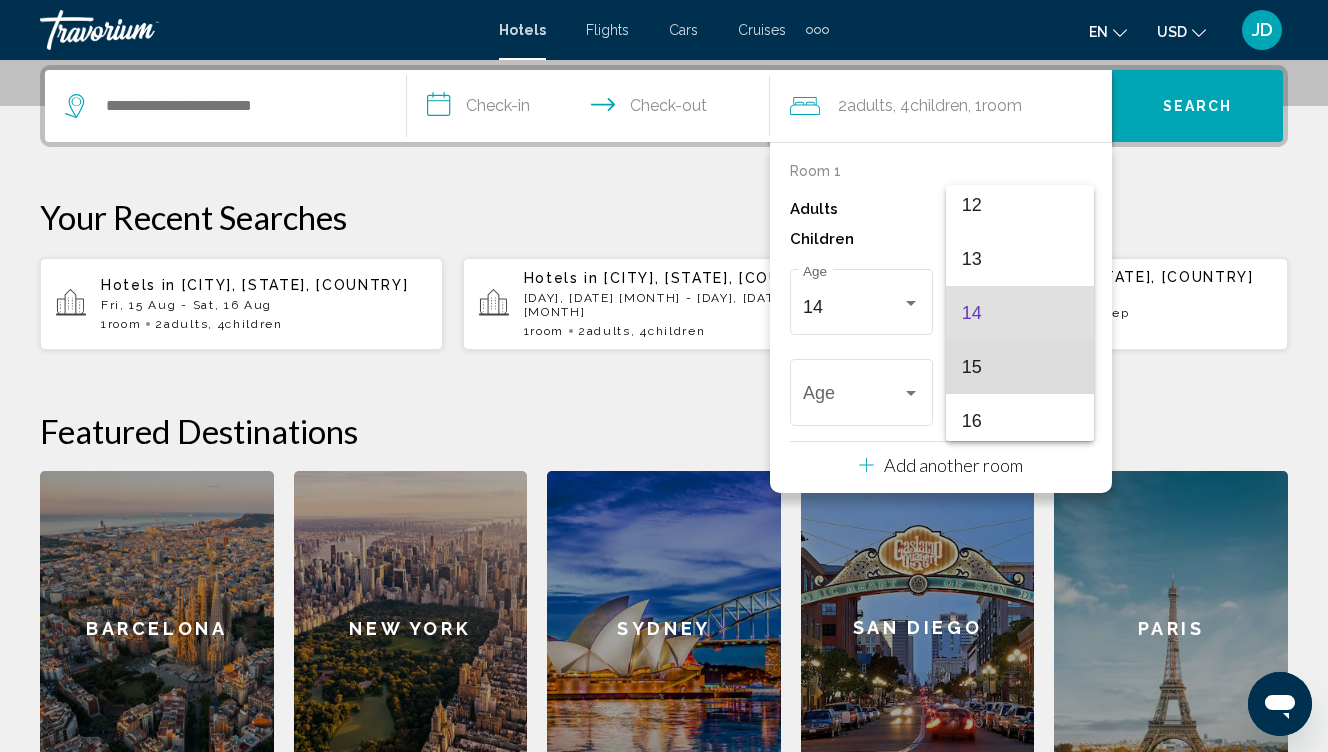 click on "15" at bounding box center (1020, 367) 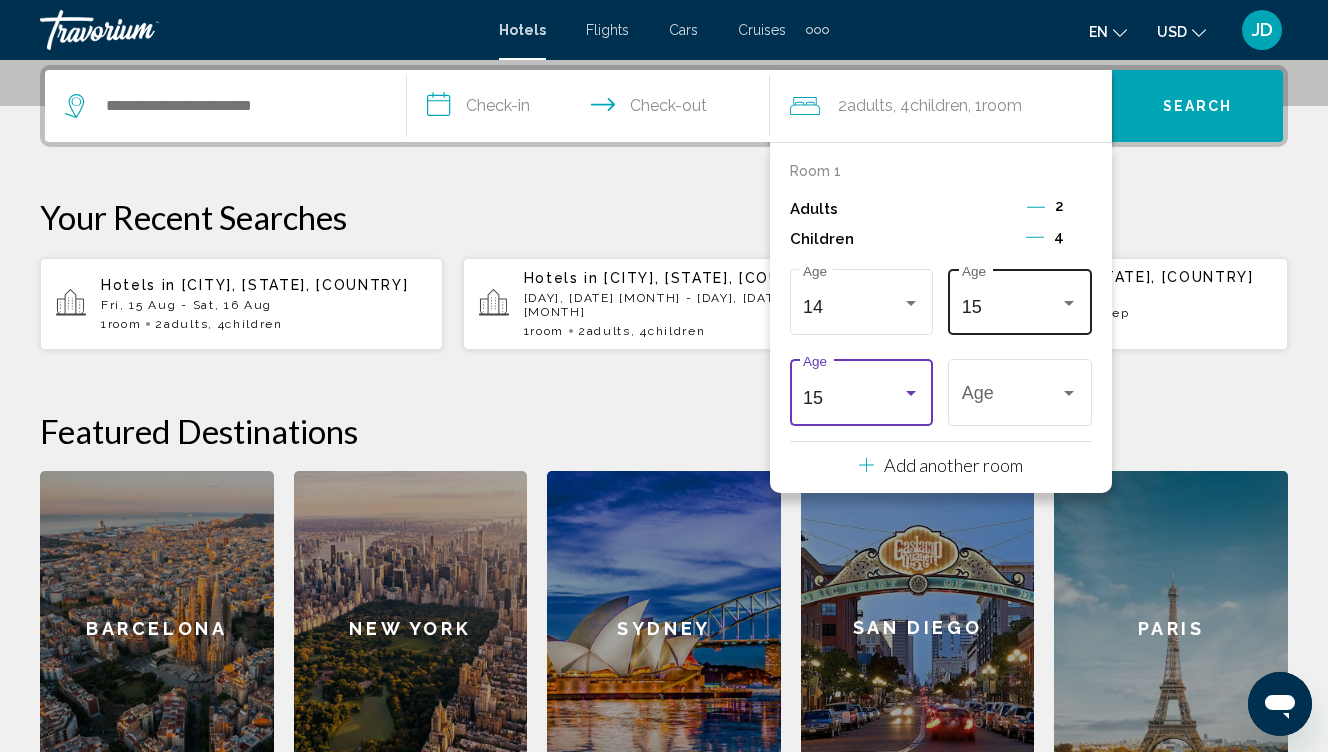 click on "15" at bounding box center (1011, 307) 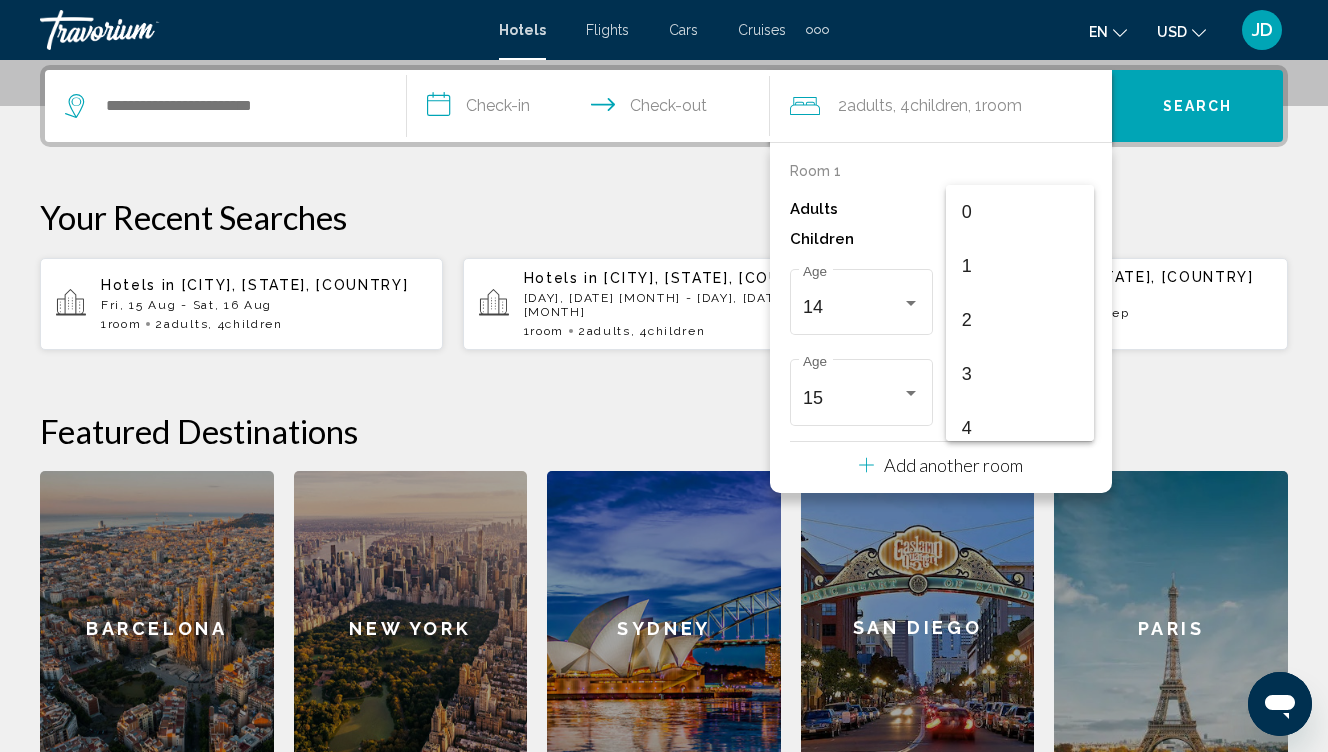 scroll, scrollTop: 709, scrollLeft: 0, axis: vertical 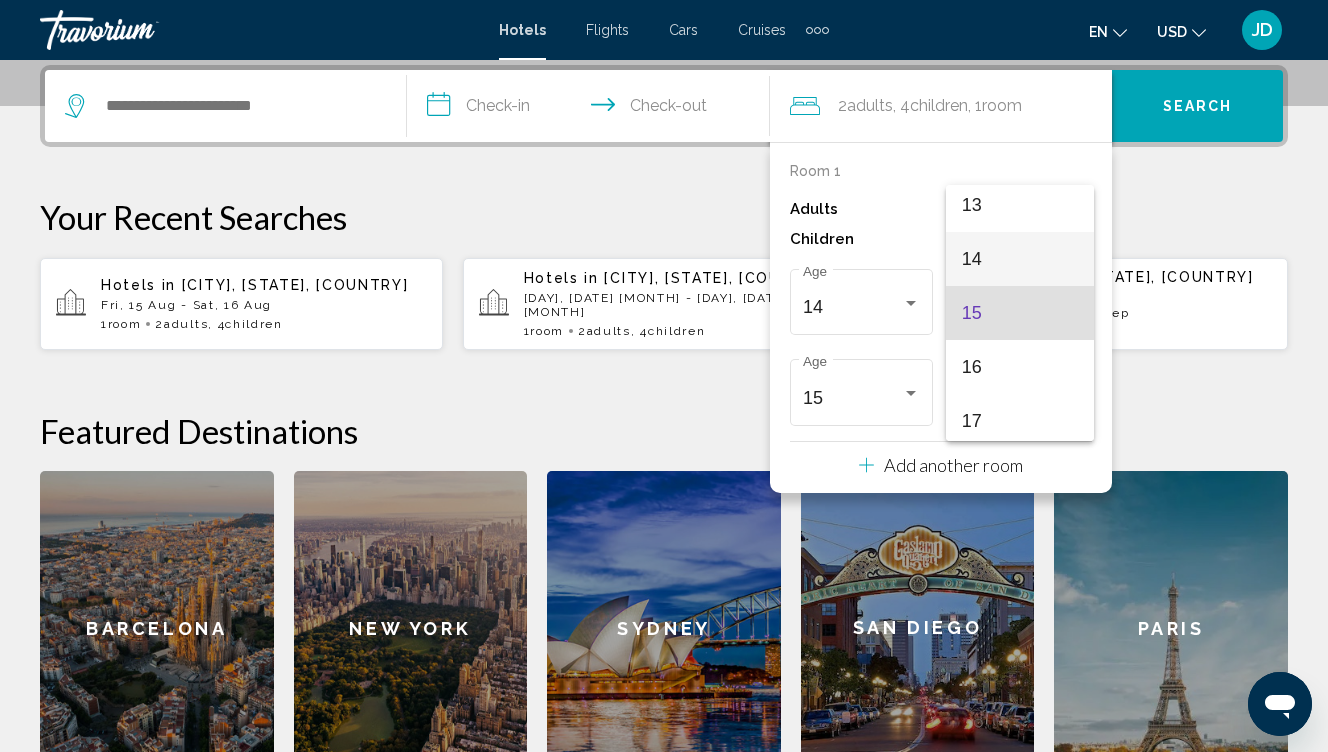 click on "14" at bounding box center (1020, 259) 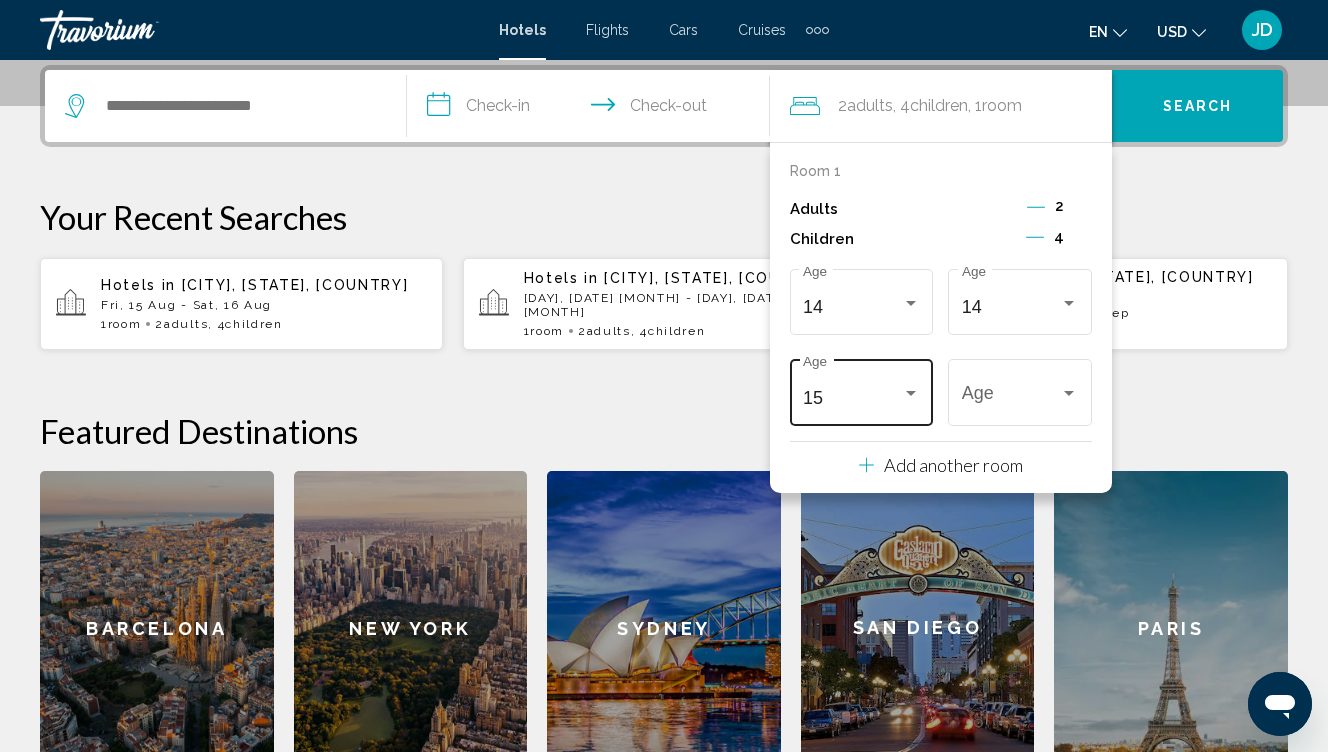 click on "[NUMBER] Age" at bounding box center [861, 390] 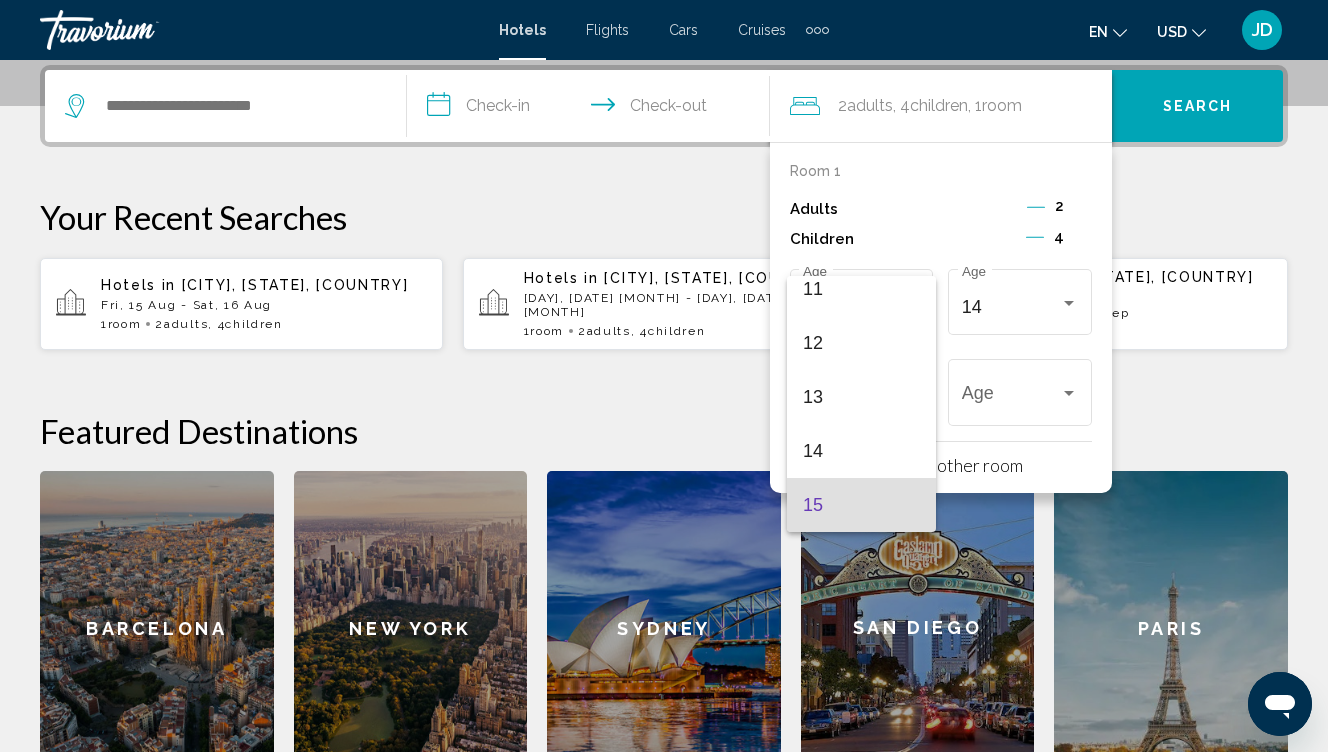 scroll, scrollTop: 587, scrollLeft: 0, axis: vertical 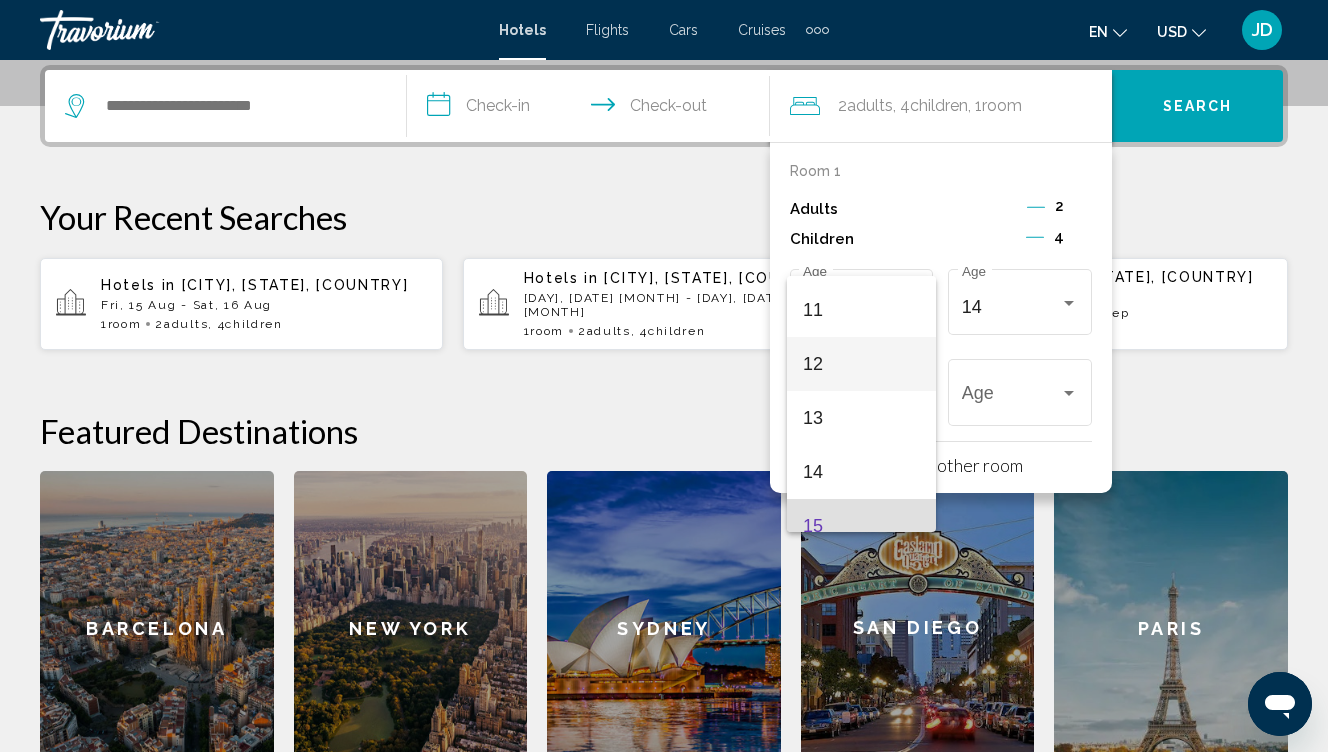 click on "12" at bounding box center (861, 364) 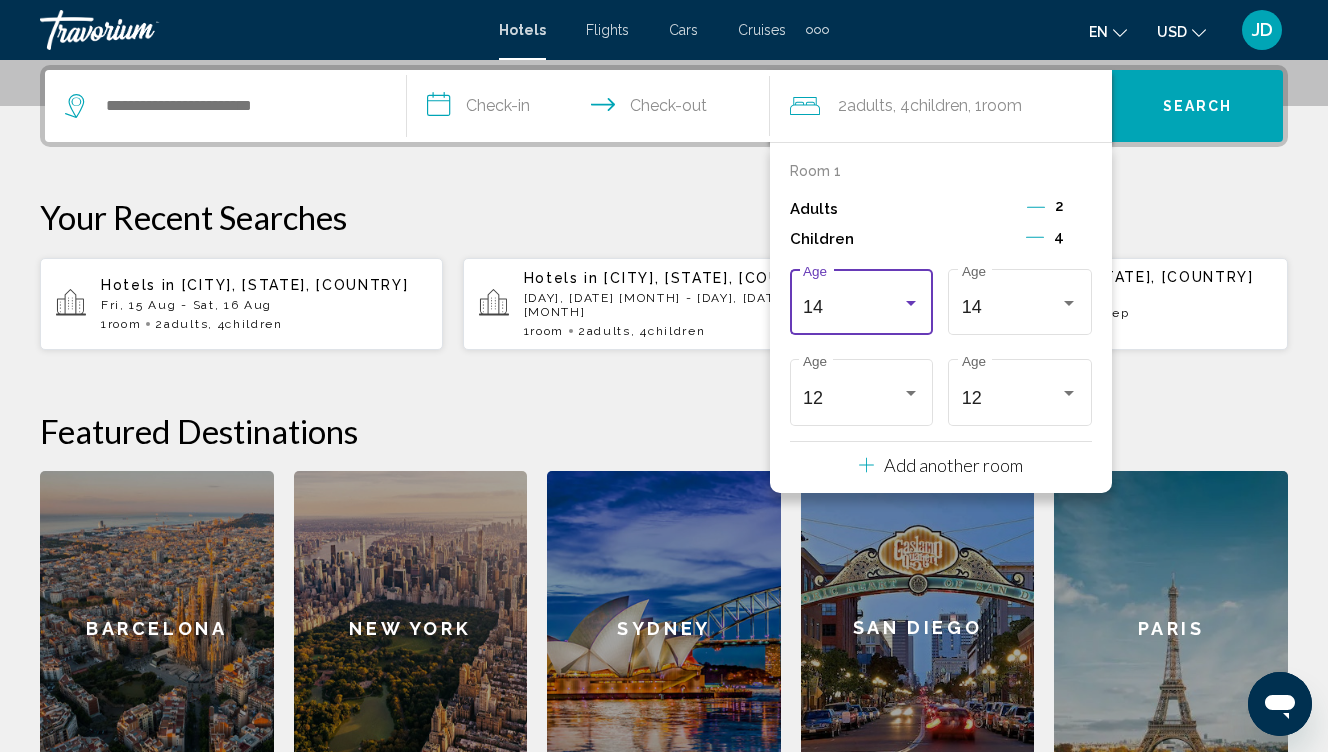 click on "14" at bounding box center (852, 307) 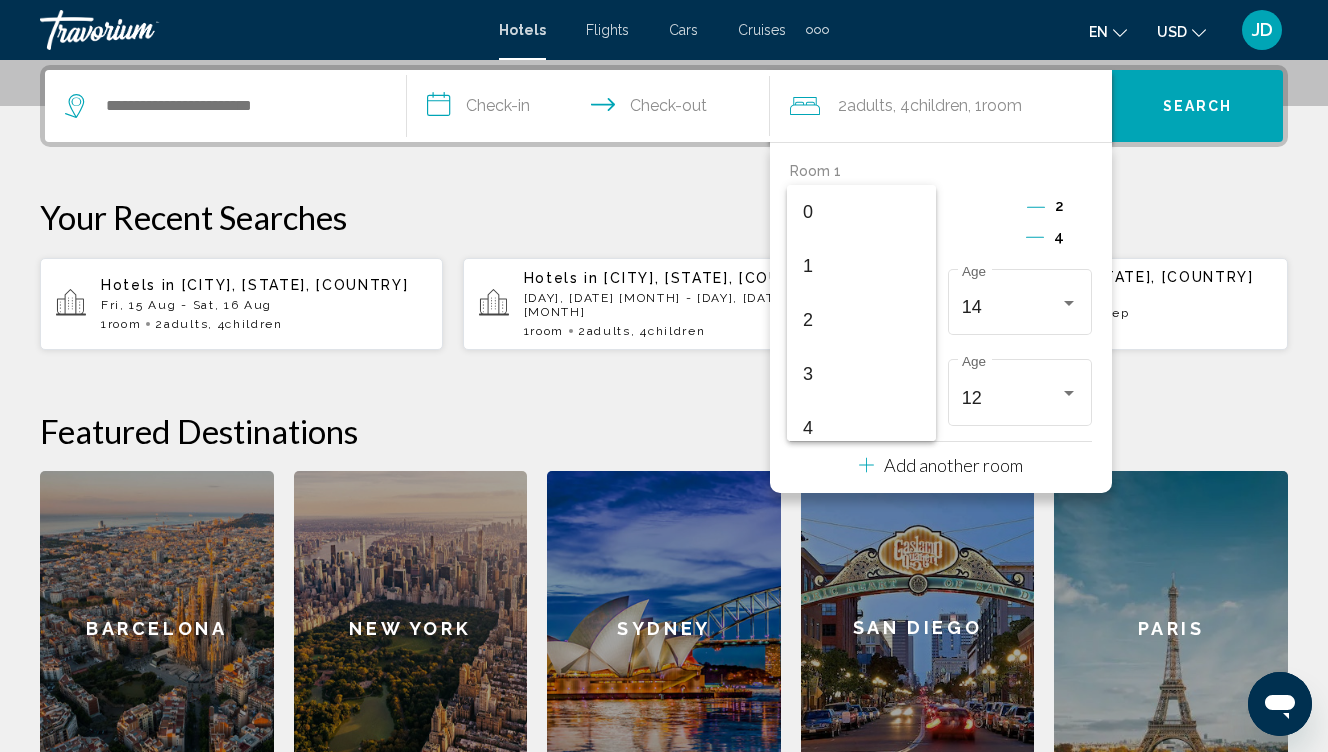 scroll, scrollTop: 655, scrollLeft: 0, axis: vertical 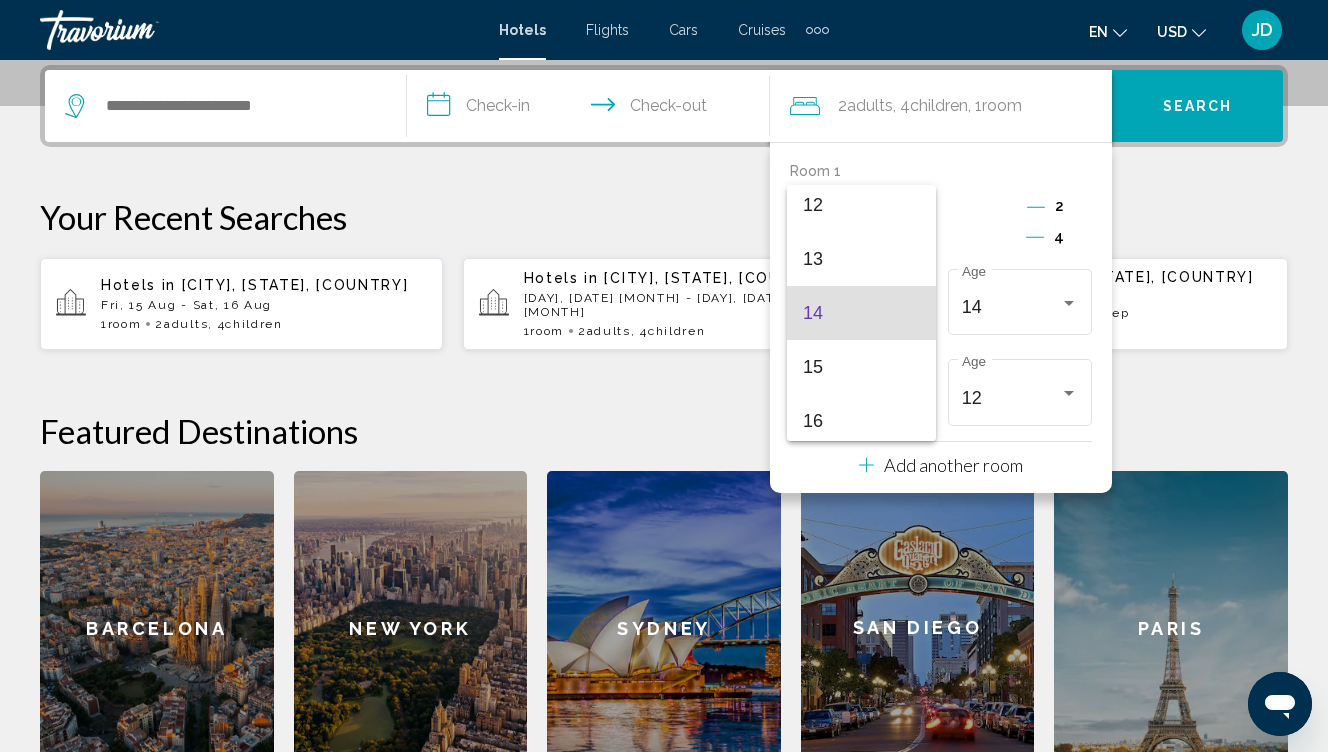 click at bounding box center [664, 376] 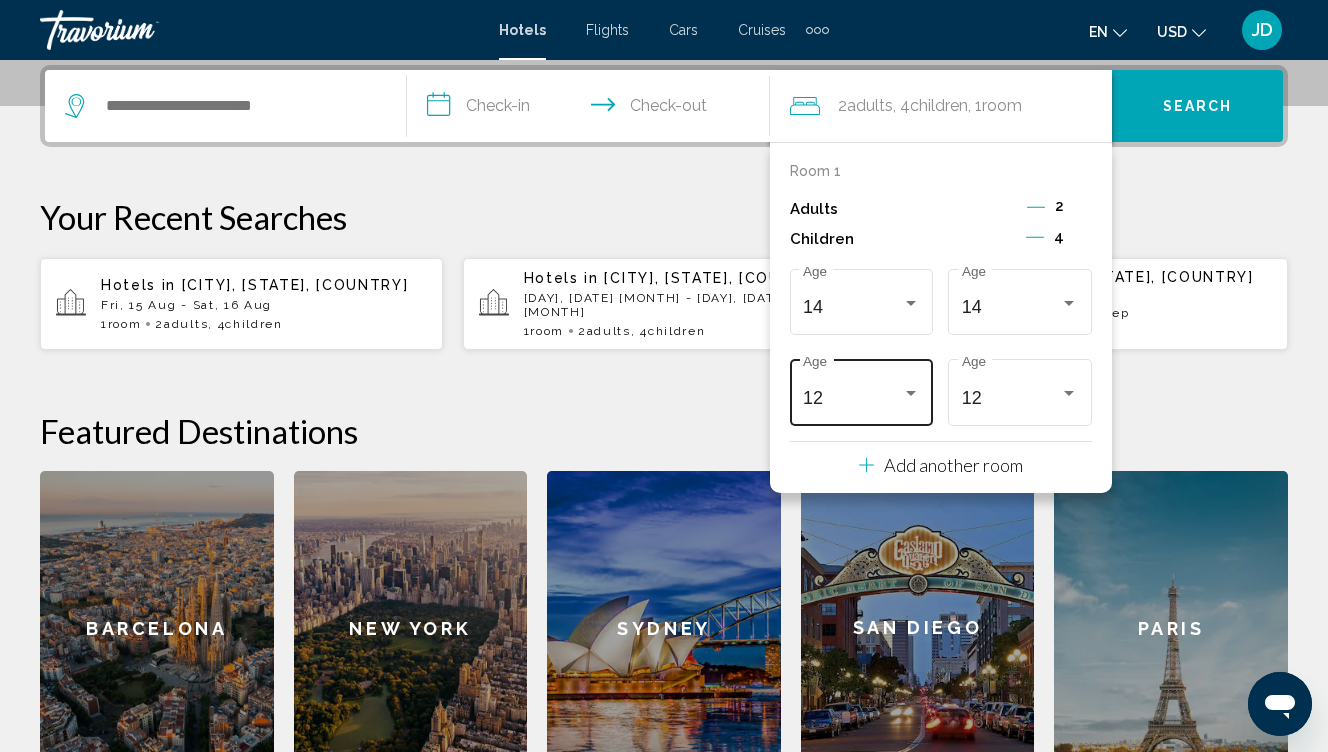 click on "[NUMBER] Age" at bounding box center [861, 390] 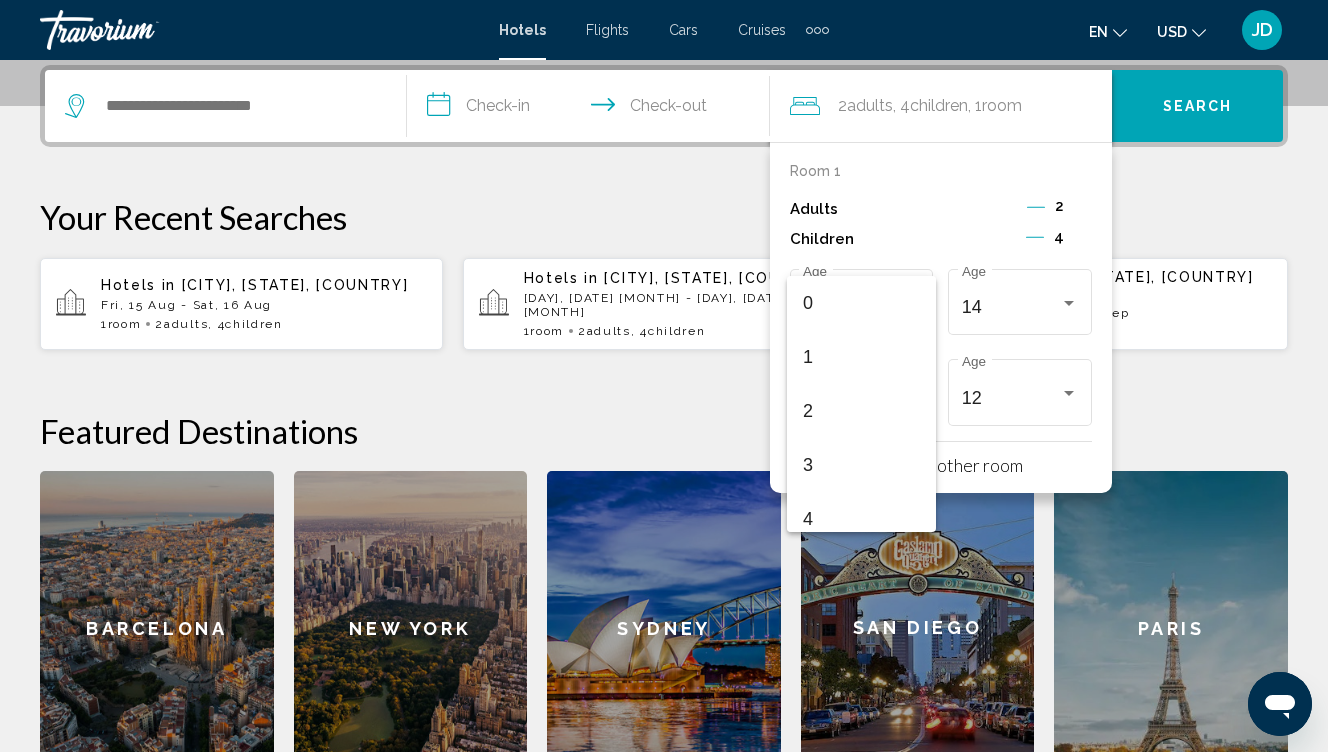scroll, scrollTop: 547, scrollLeft: 0, axis: vertical 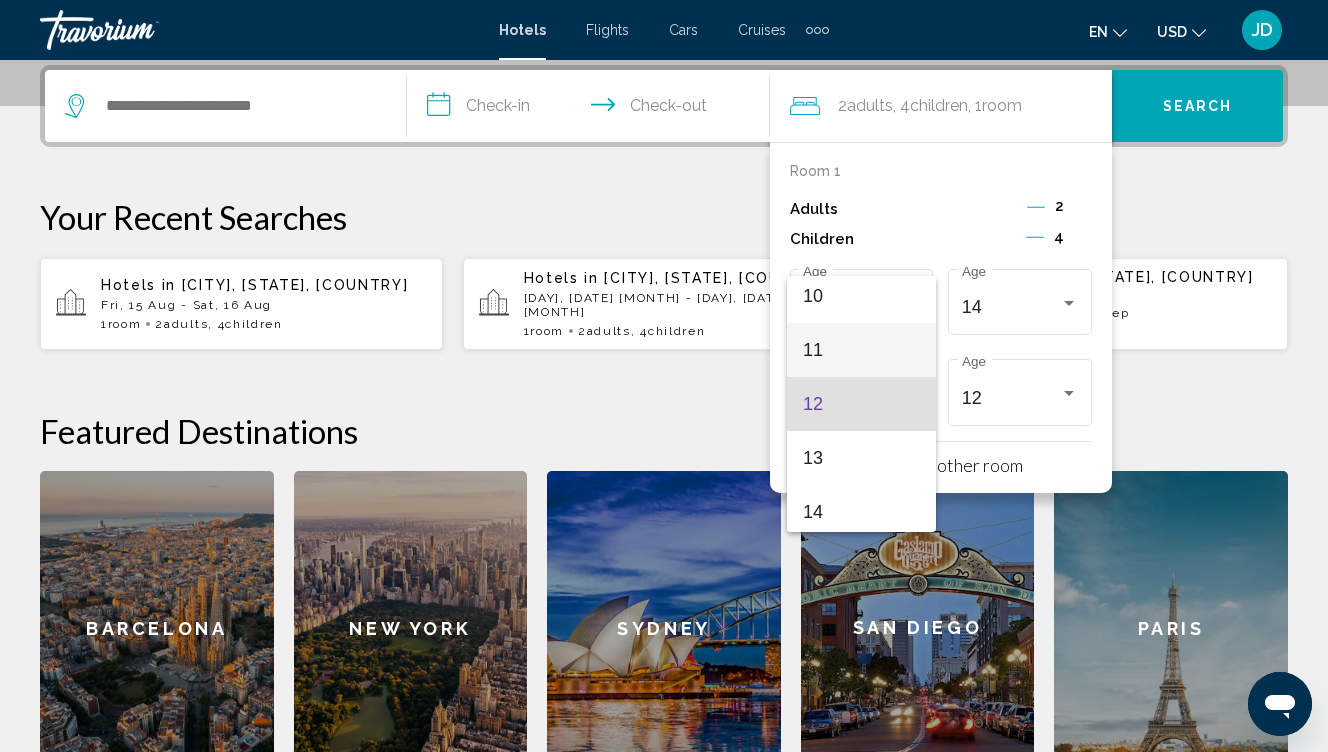 click on "11" at bounding box center [861, 350] 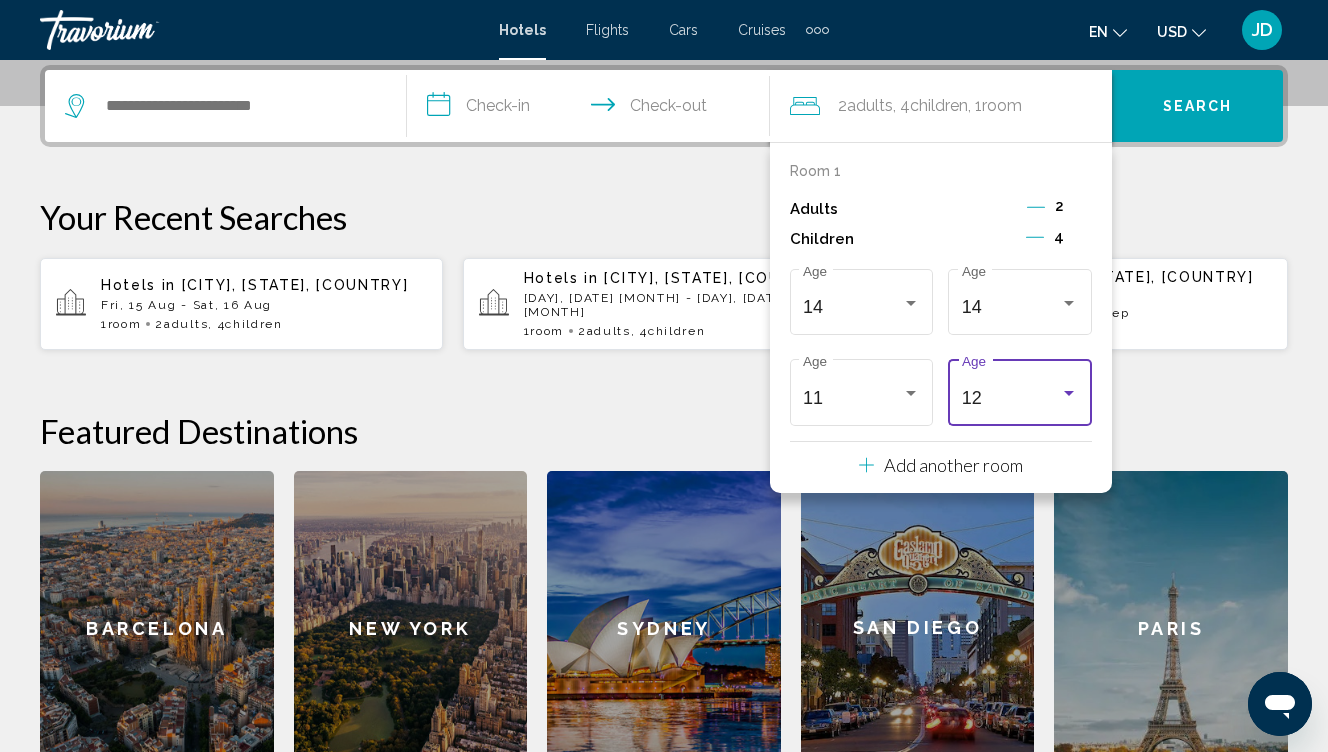 click on "12" at bounding box center (1011, 398) 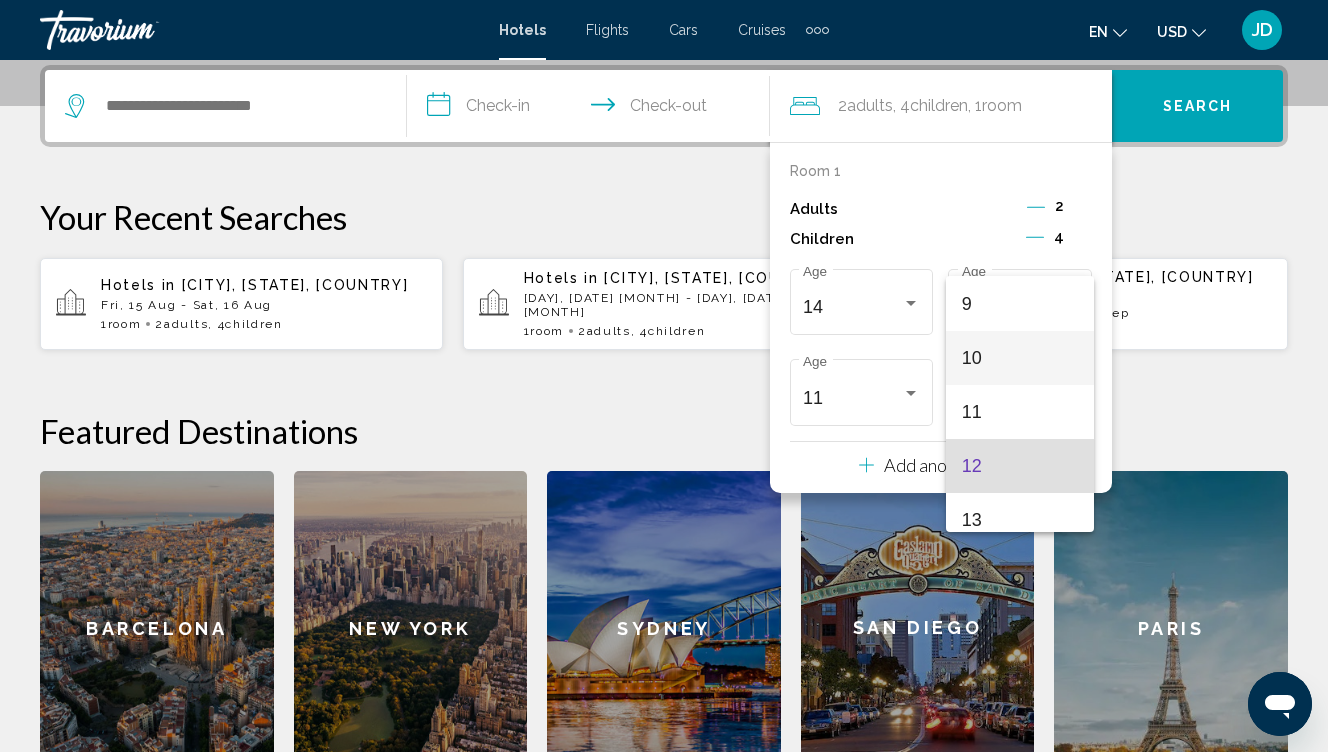 scroll, scrollTop: 471, scrollLeft: 0, axis: vertical 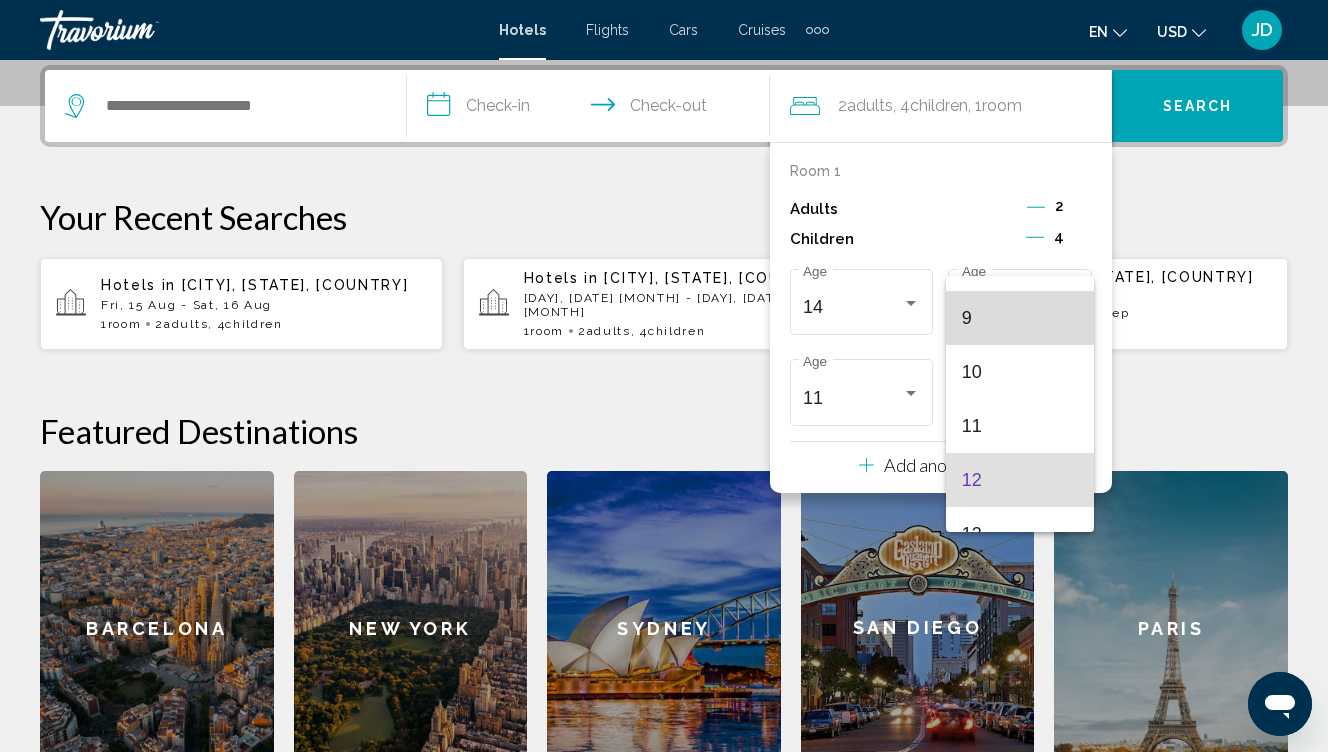 click on "9" at bounding box center (1020, 318) 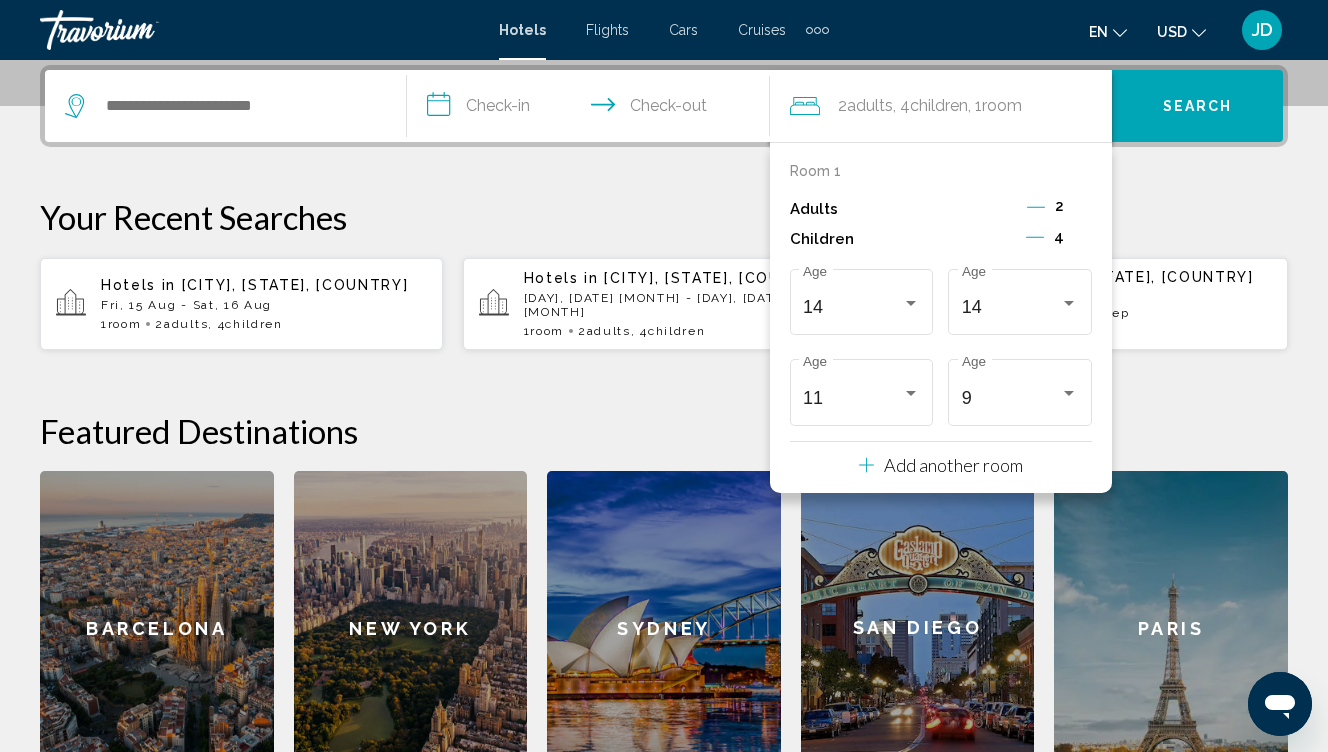click on "**********" at bounding box center [664, 425] 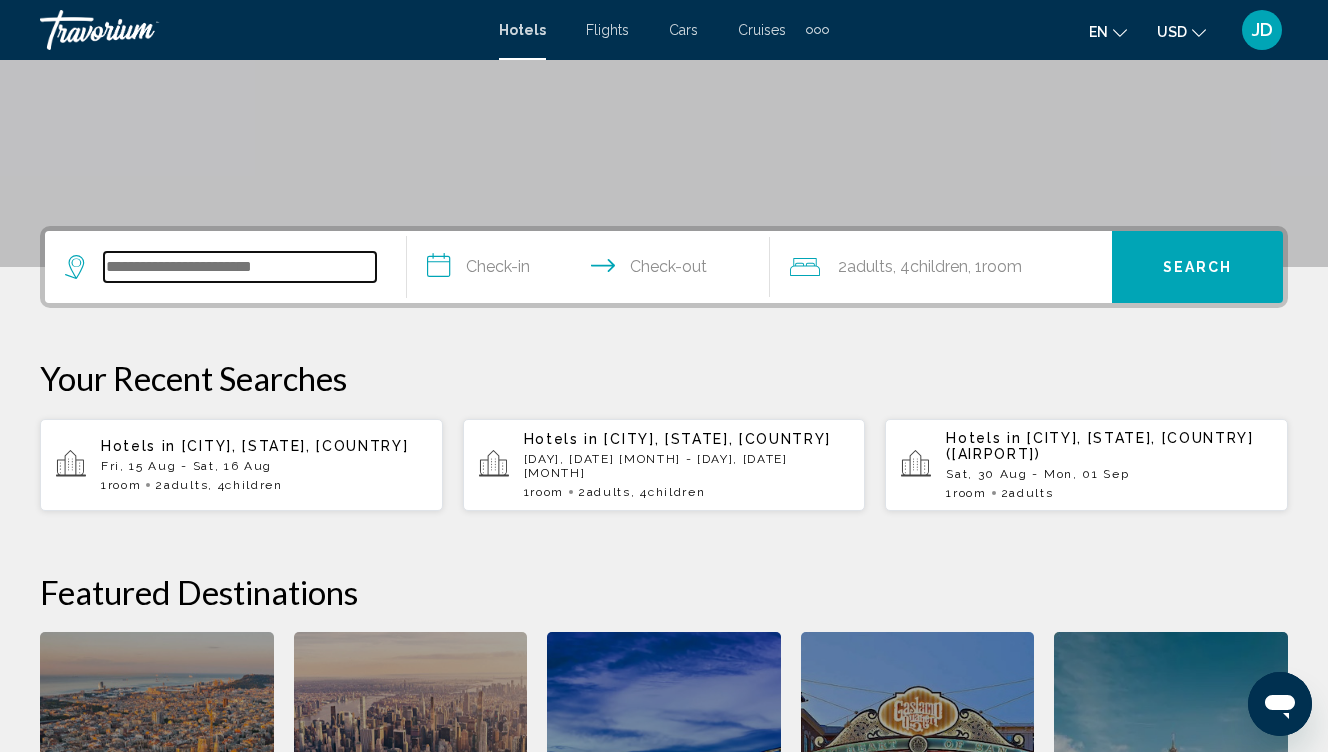 click at bounding box center (240, 267) 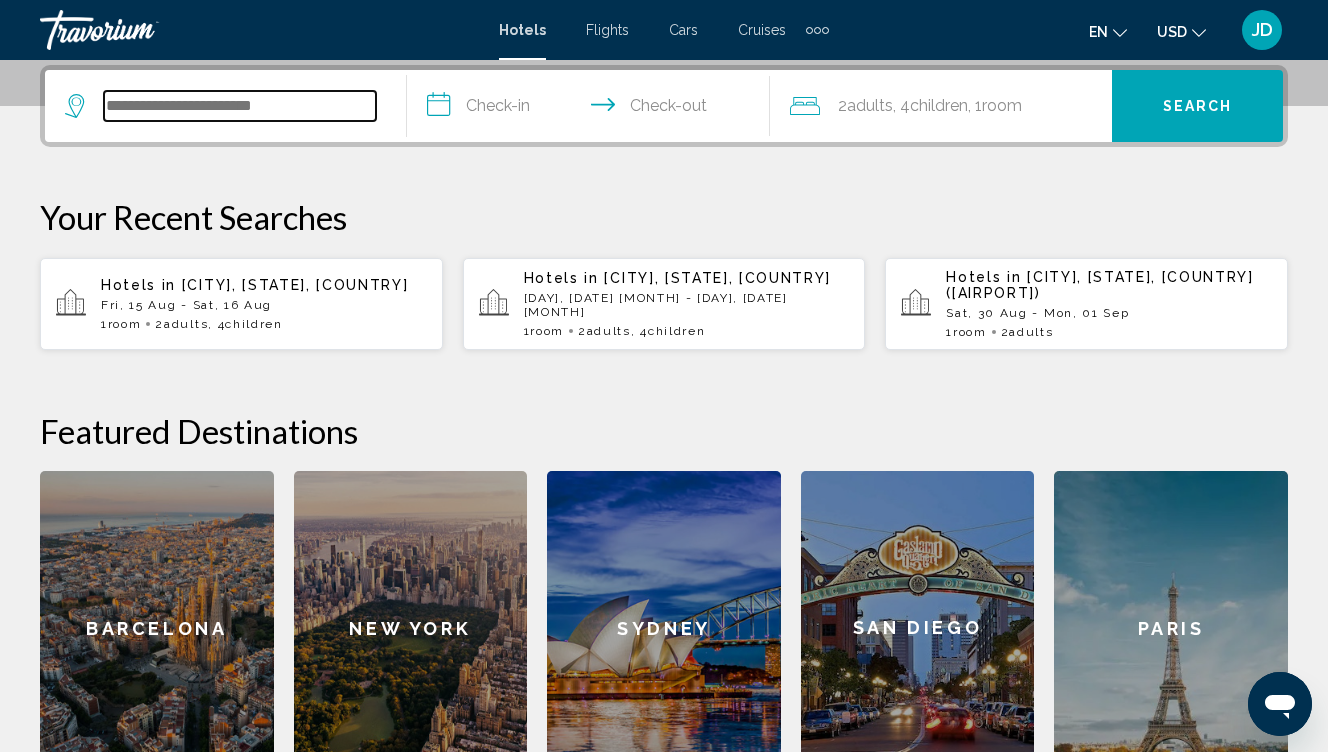 paste on "**********" 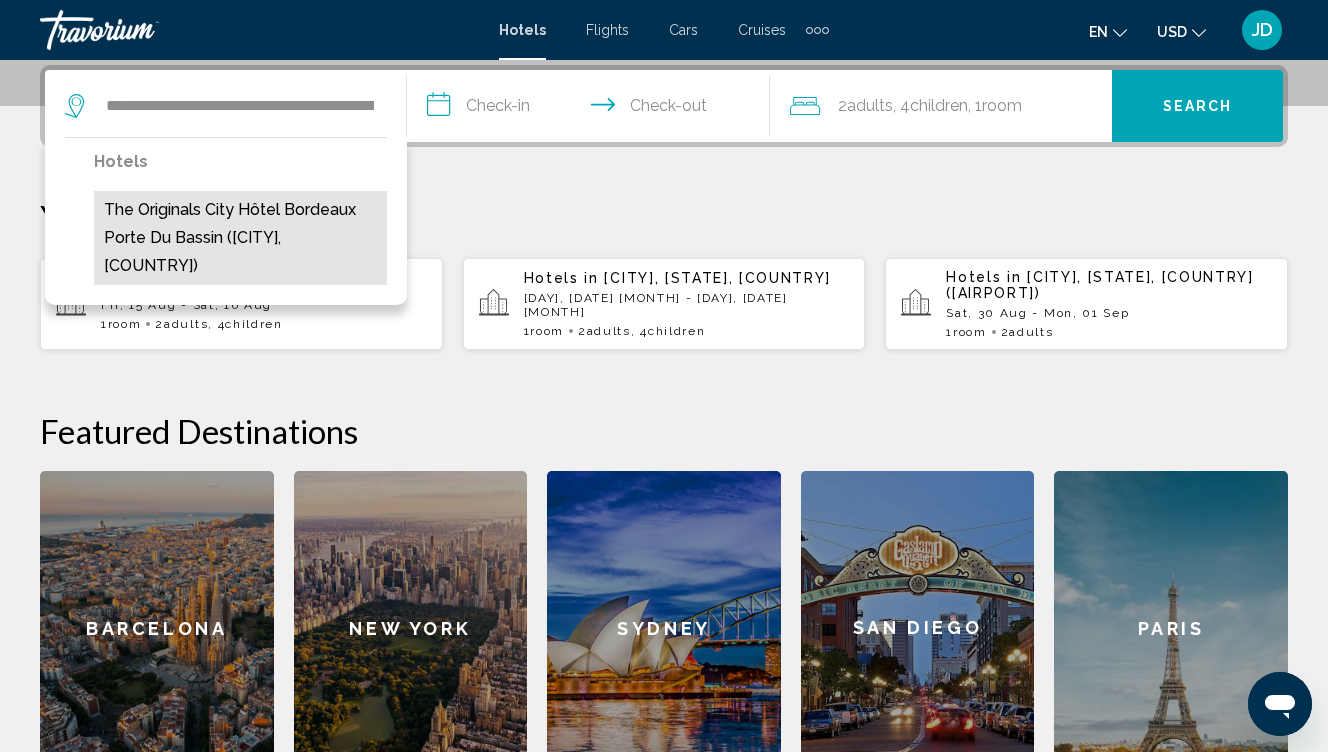 click on "The Originals City Hôtel Bordeaux Porte du Bassin ([CITY], [COUNTRY])" at bounding box center [240, 238] 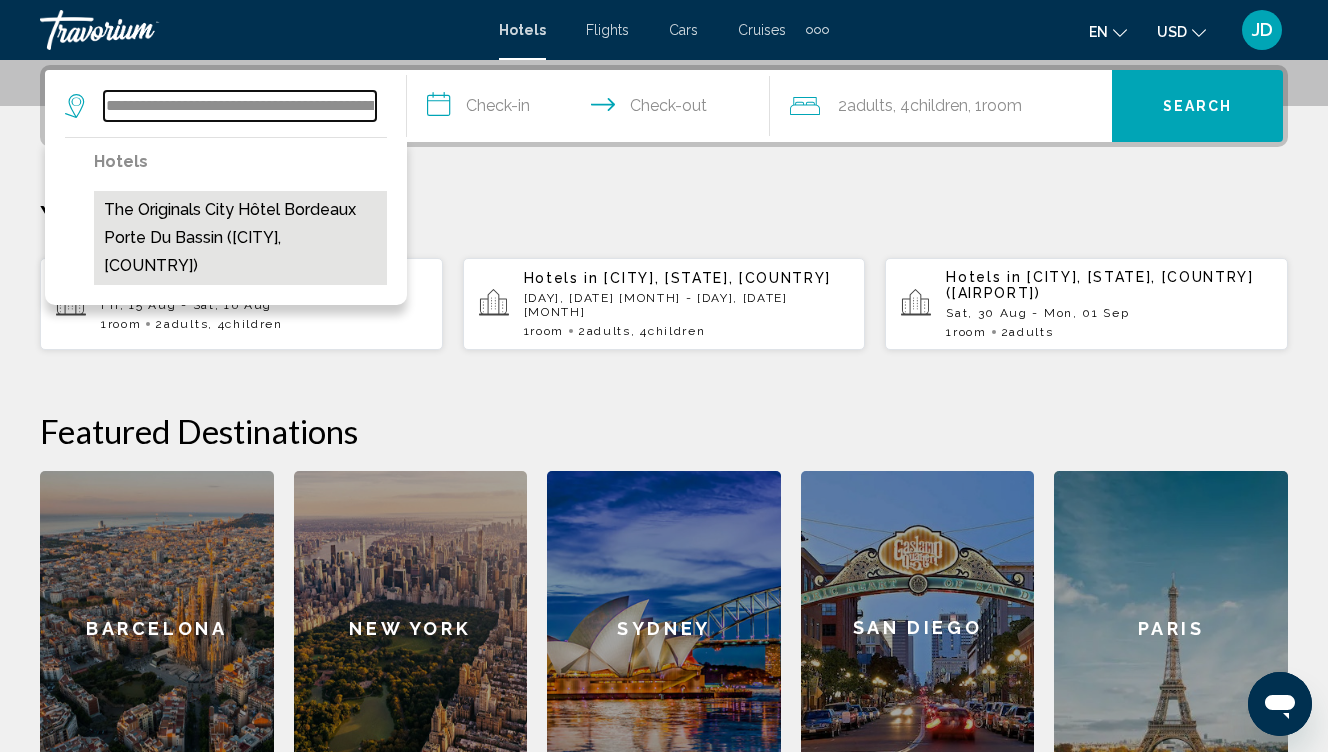 type on "**********" 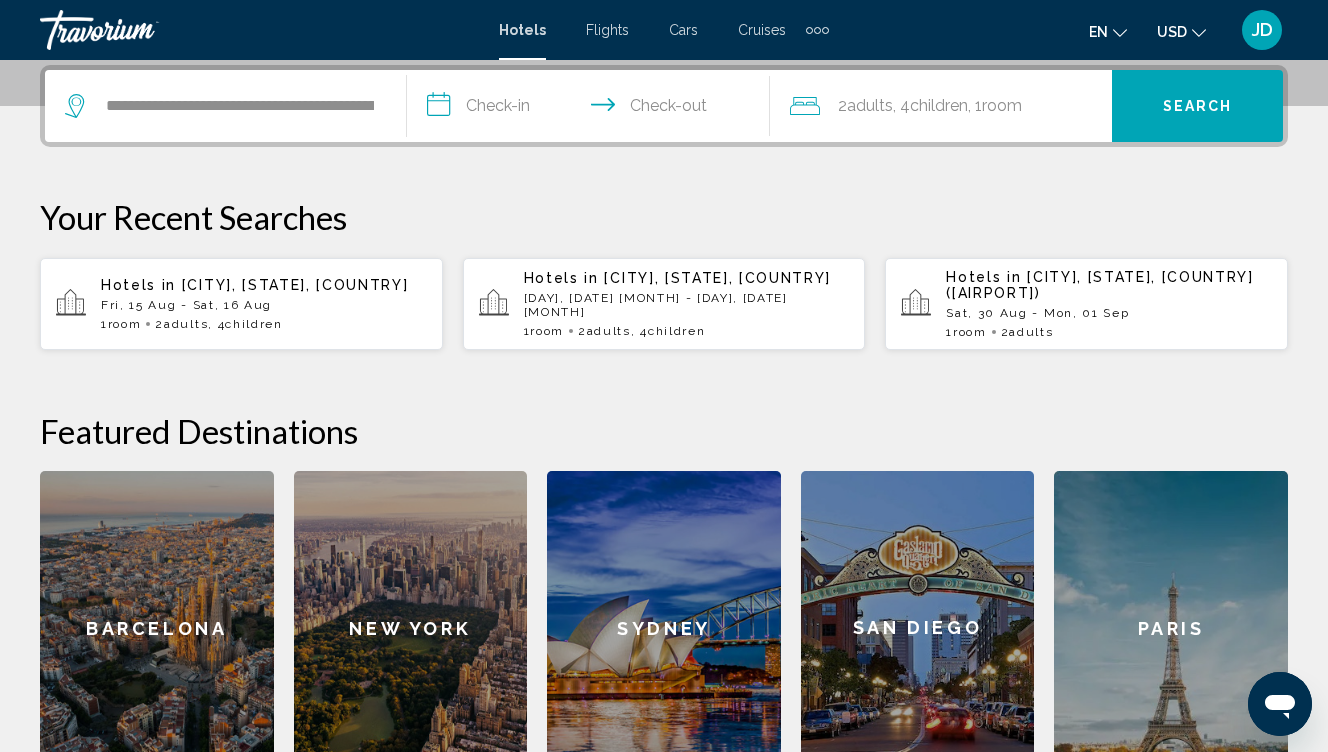 click on "Search" at bounding box center [1198, 107] 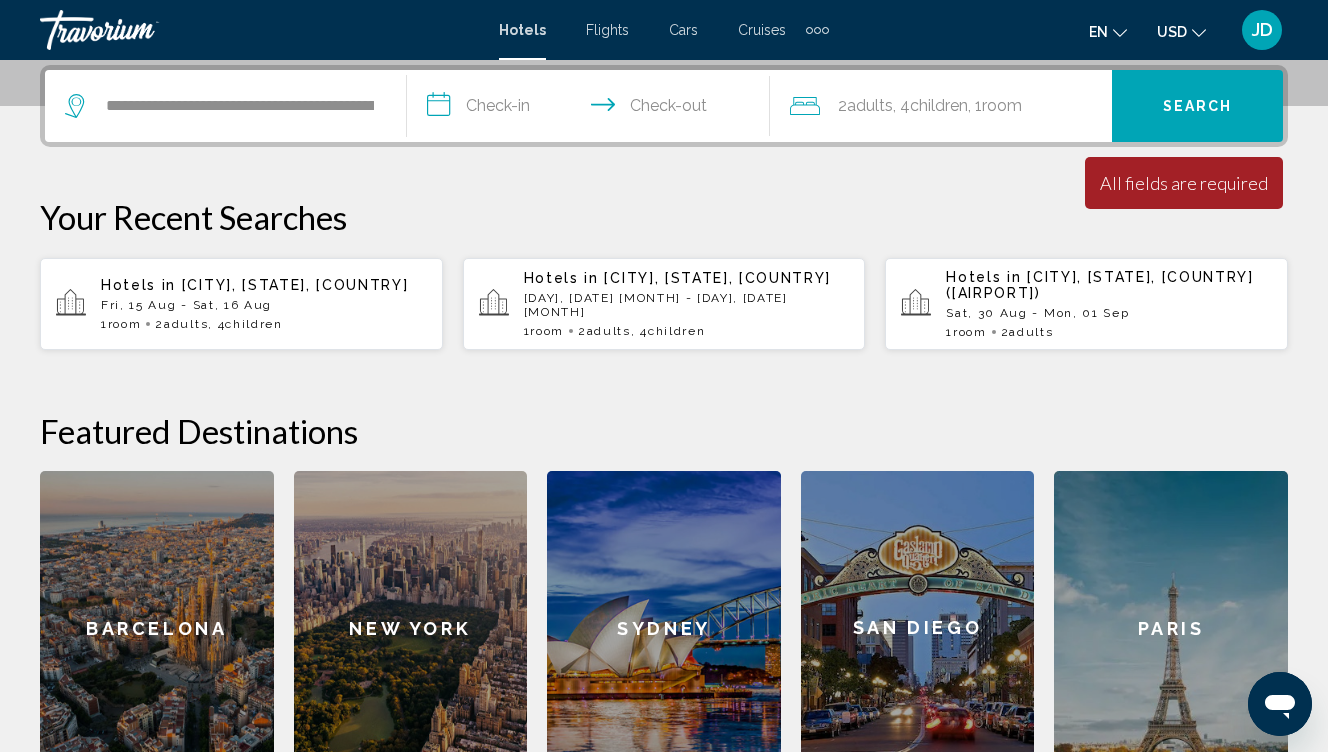 click on "All fields are required" at bounding box center (1184, 183) 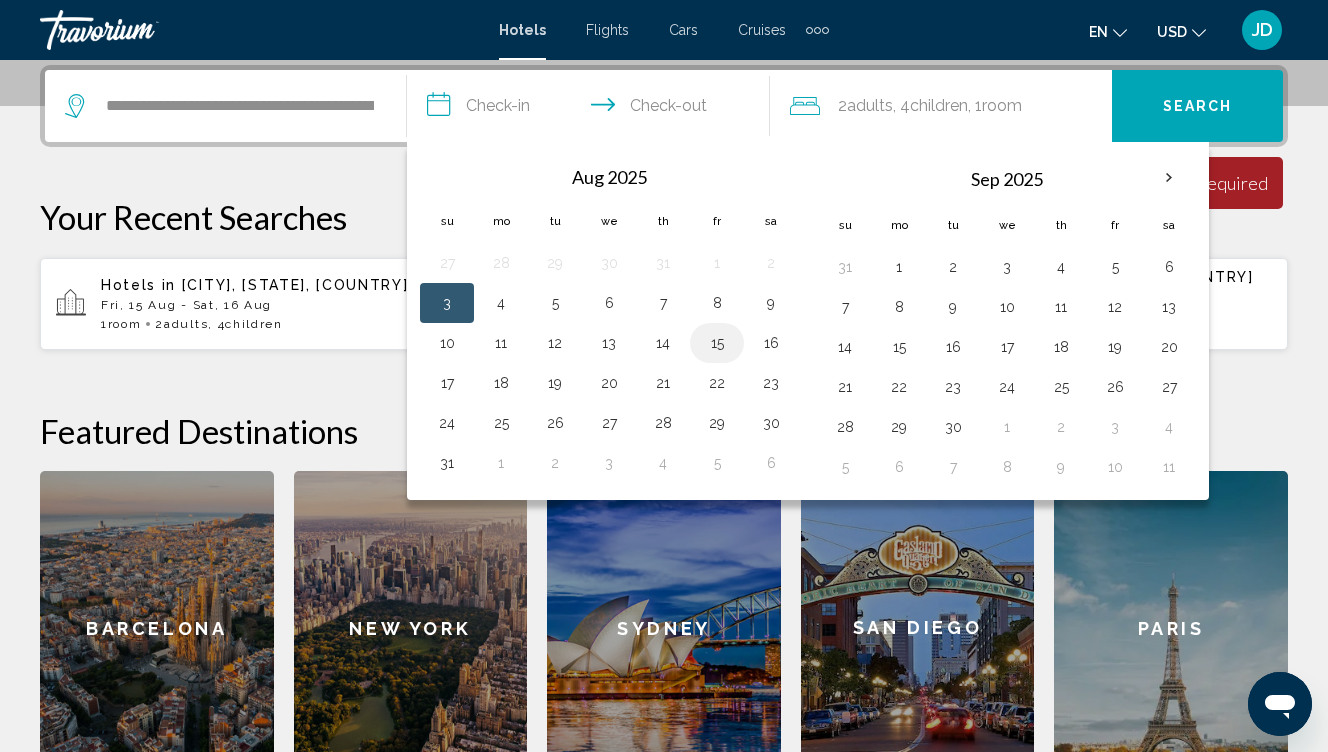 click on "15" at bounding box center (717, 343) 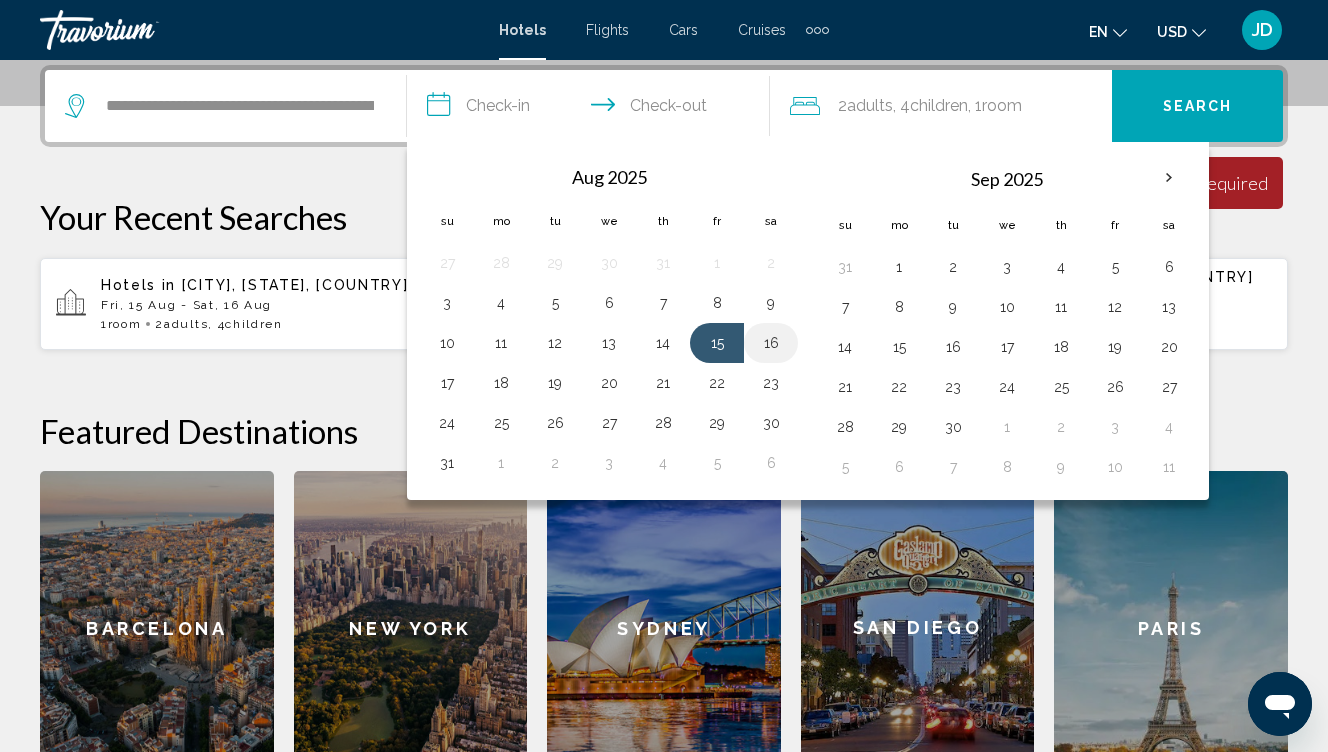 click on "16" at bounding box center [771, 343] 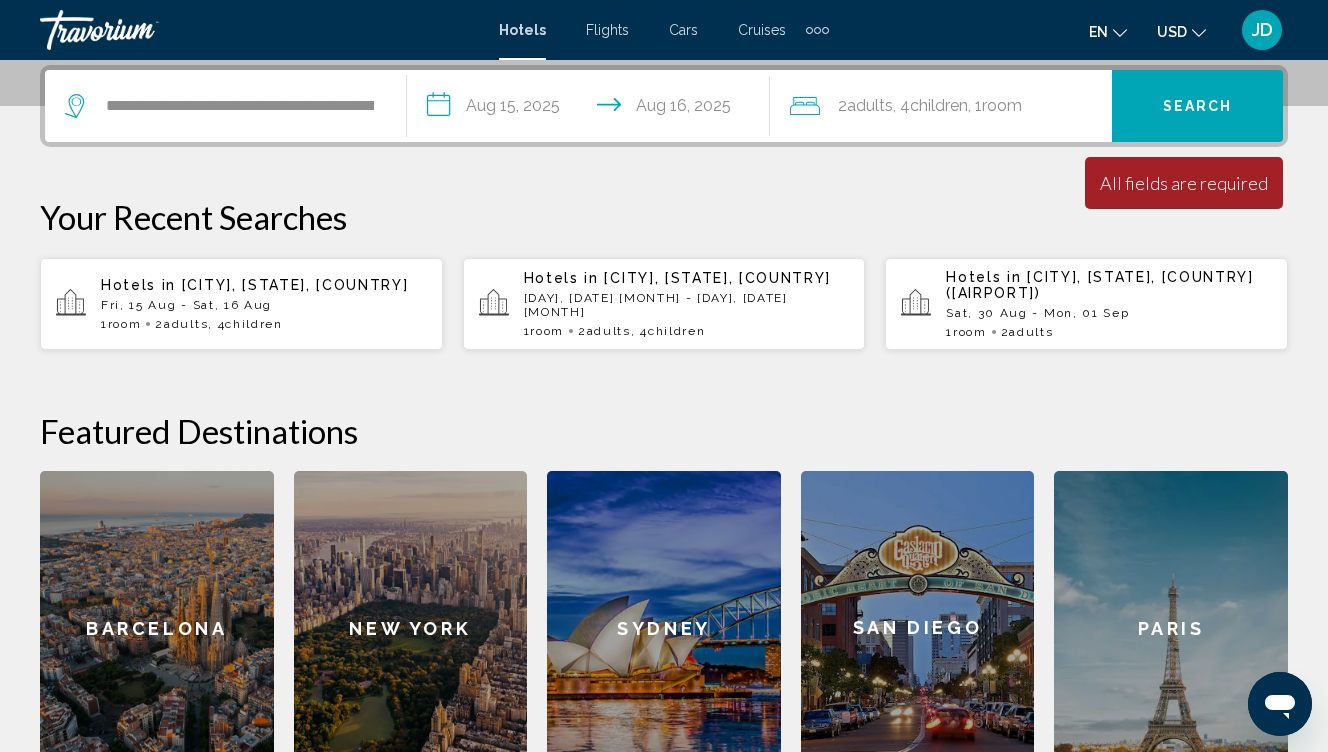 click on "Minimum length of stay is 1 day All fields are required Children ages are required" at bounding box center (1184, 183) 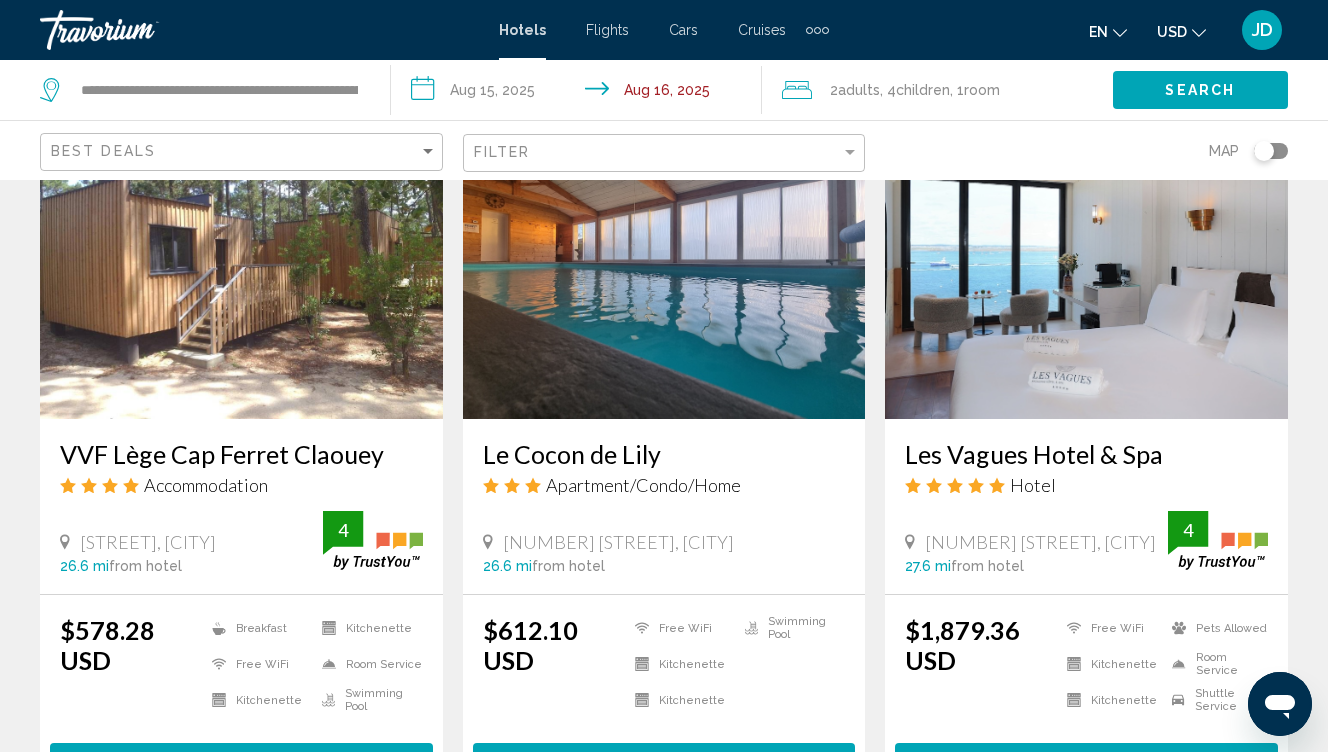 scroll, scrollTop: 2386, scrollLeft: 0, axis: vertical 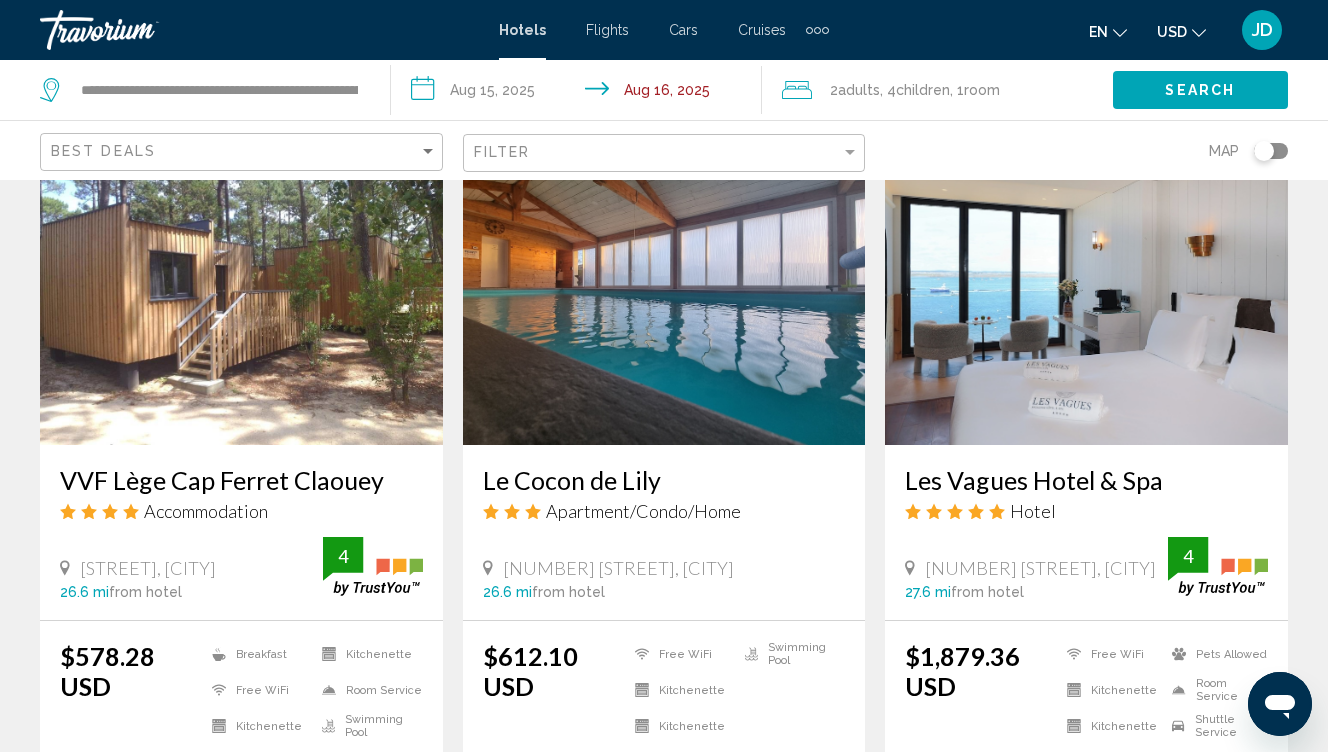 click at bounding box center [241, 285] 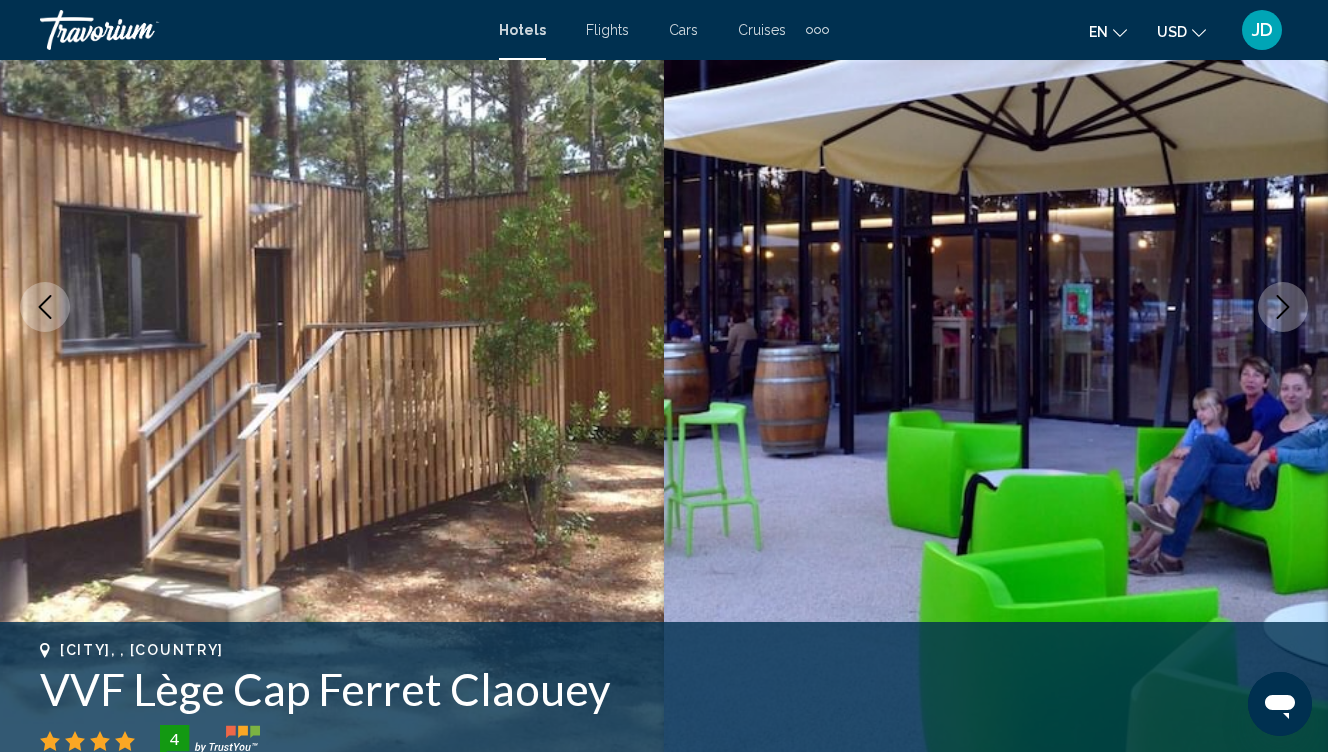 scroll, scrollTop: 222, scrollLeft: 0, axis: vertical 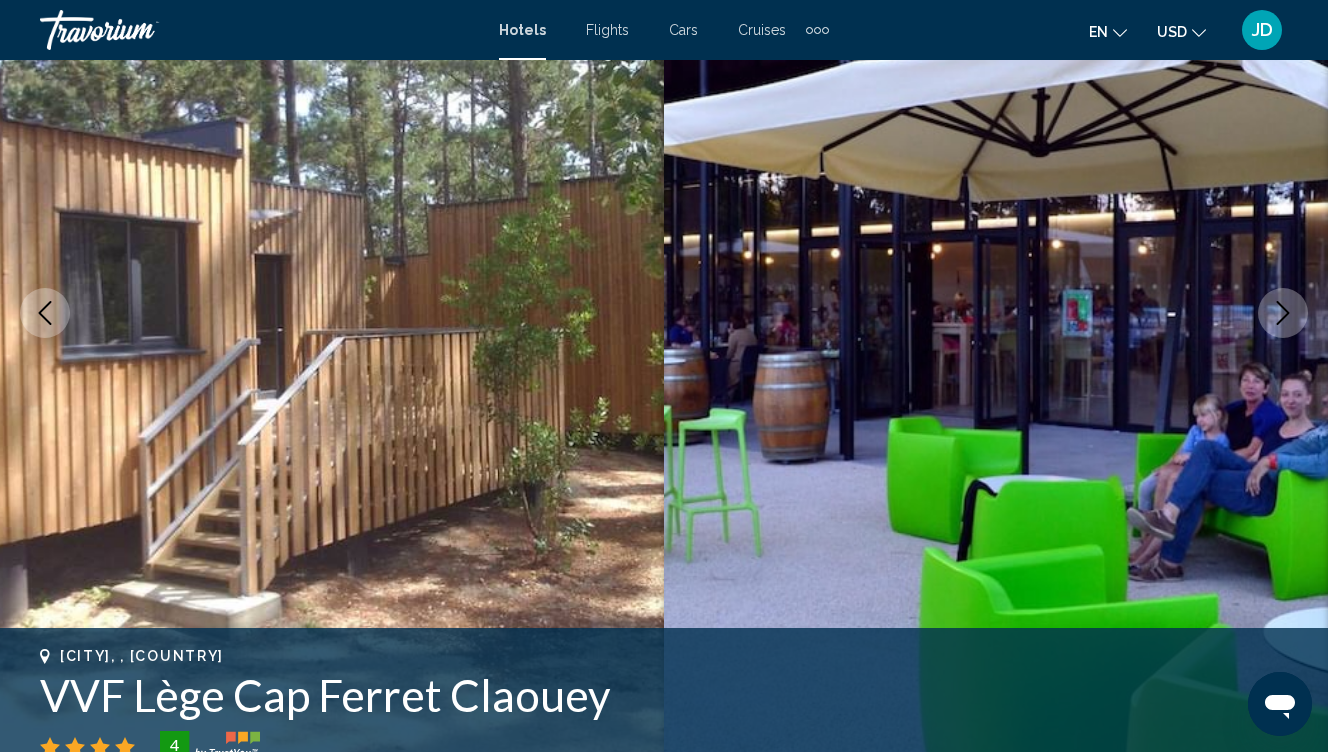 click 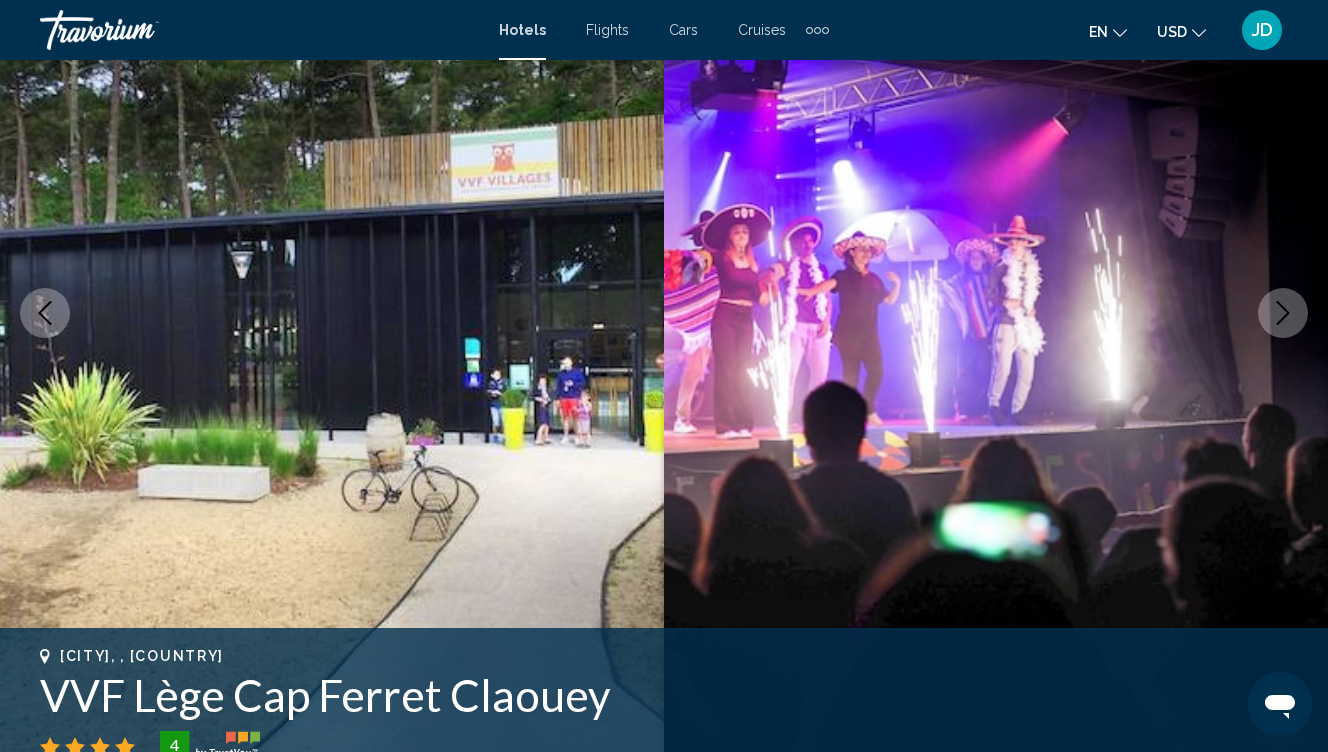 click 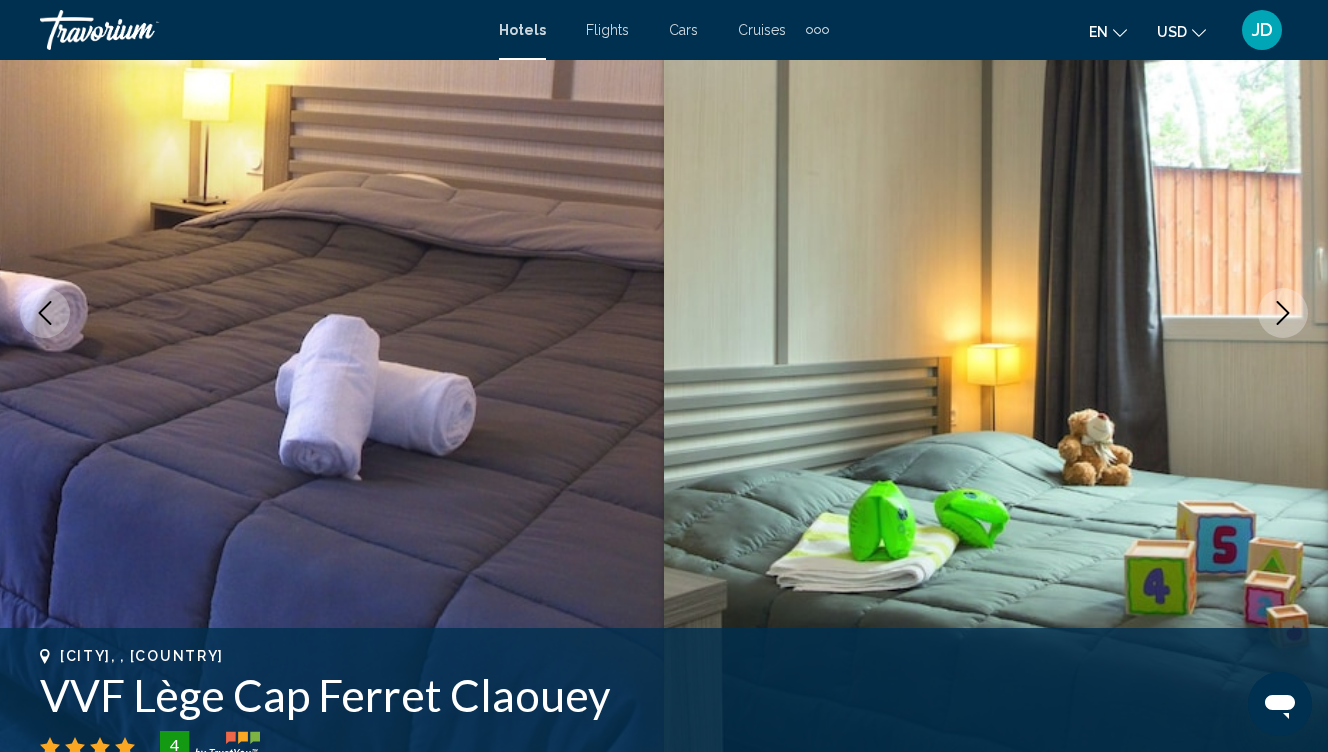 click 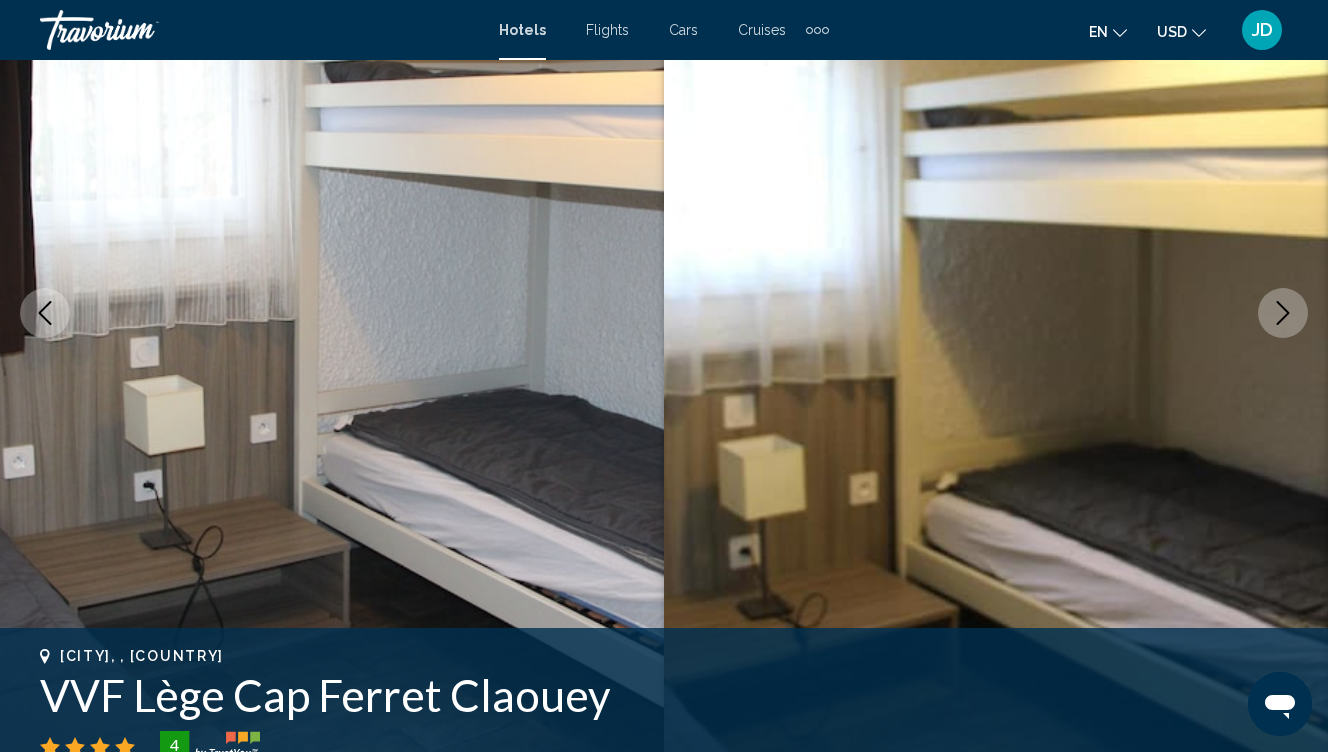 click 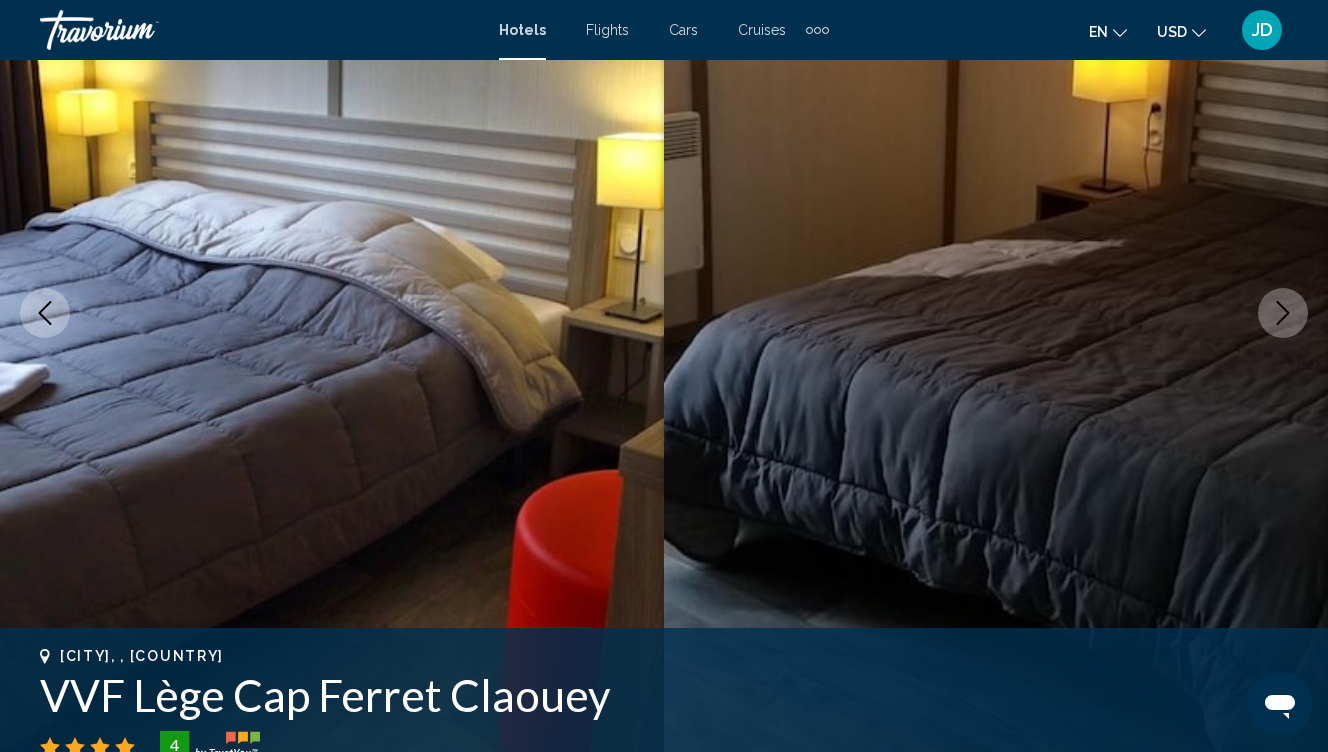 click 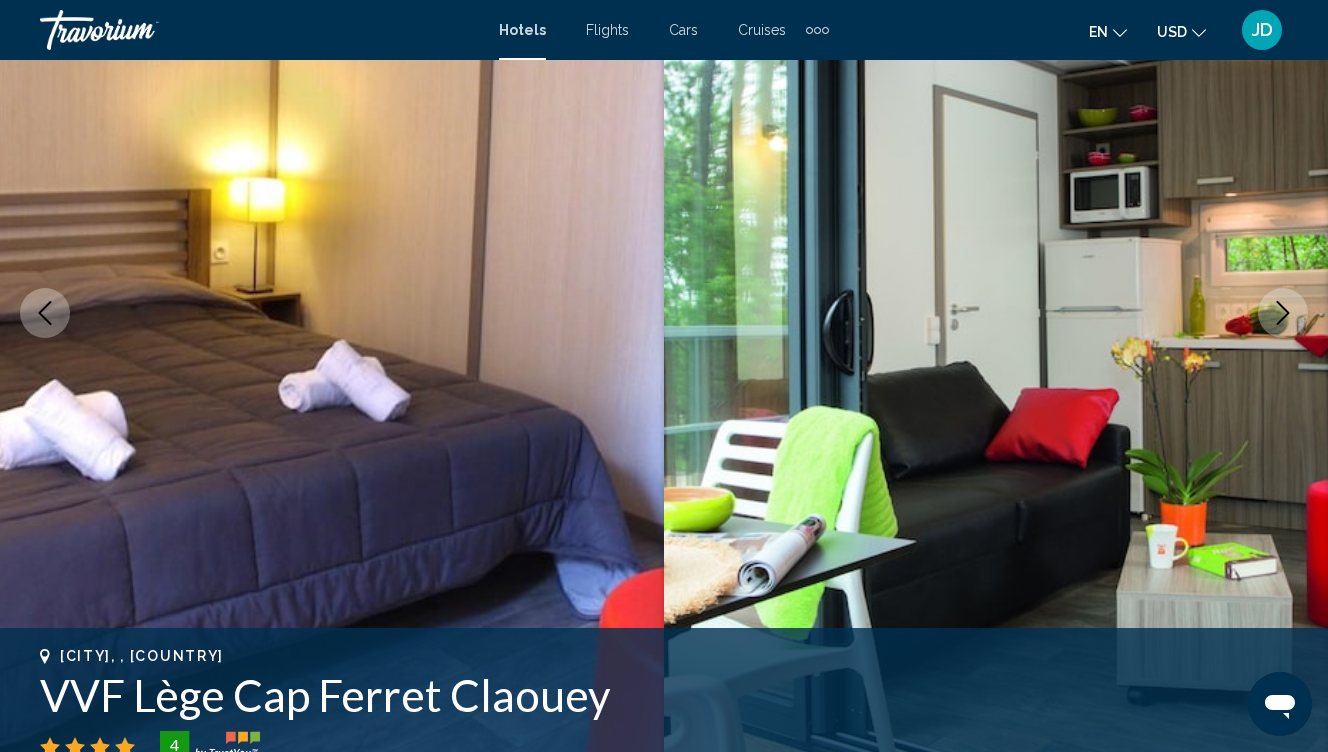 click 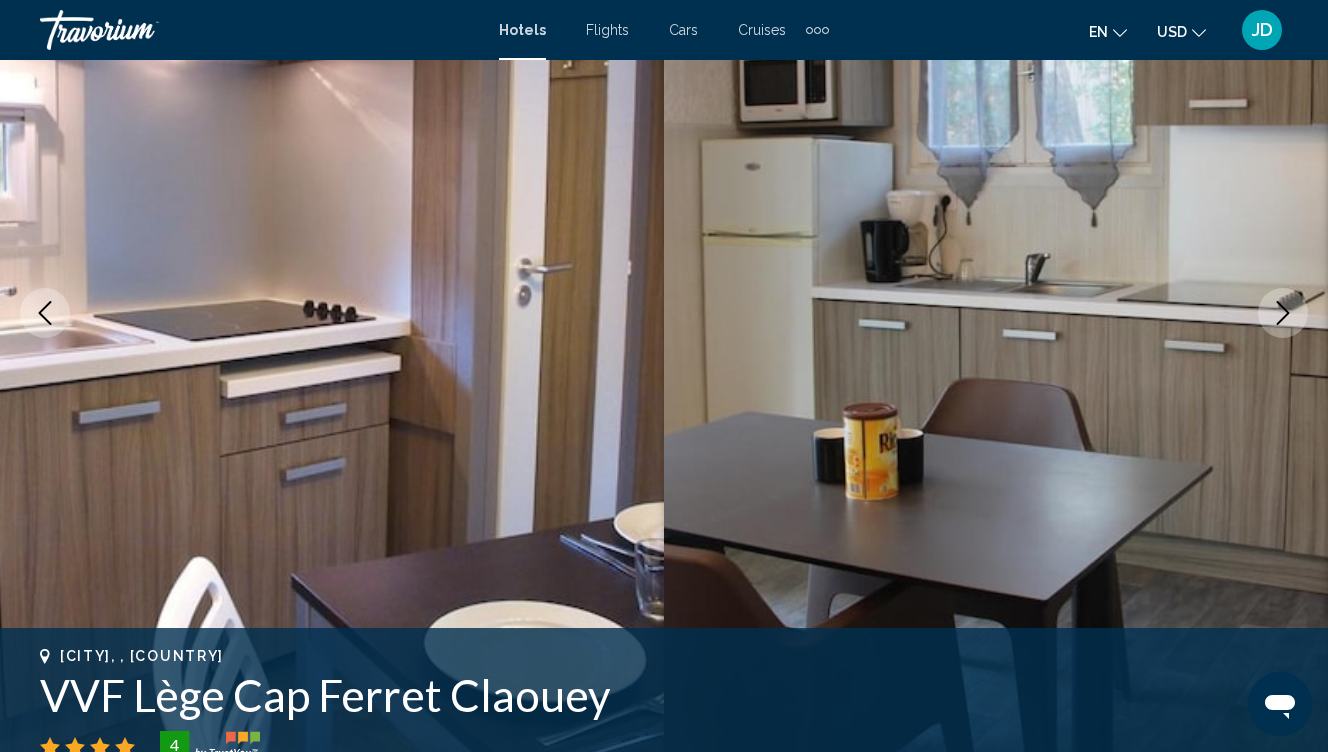 click 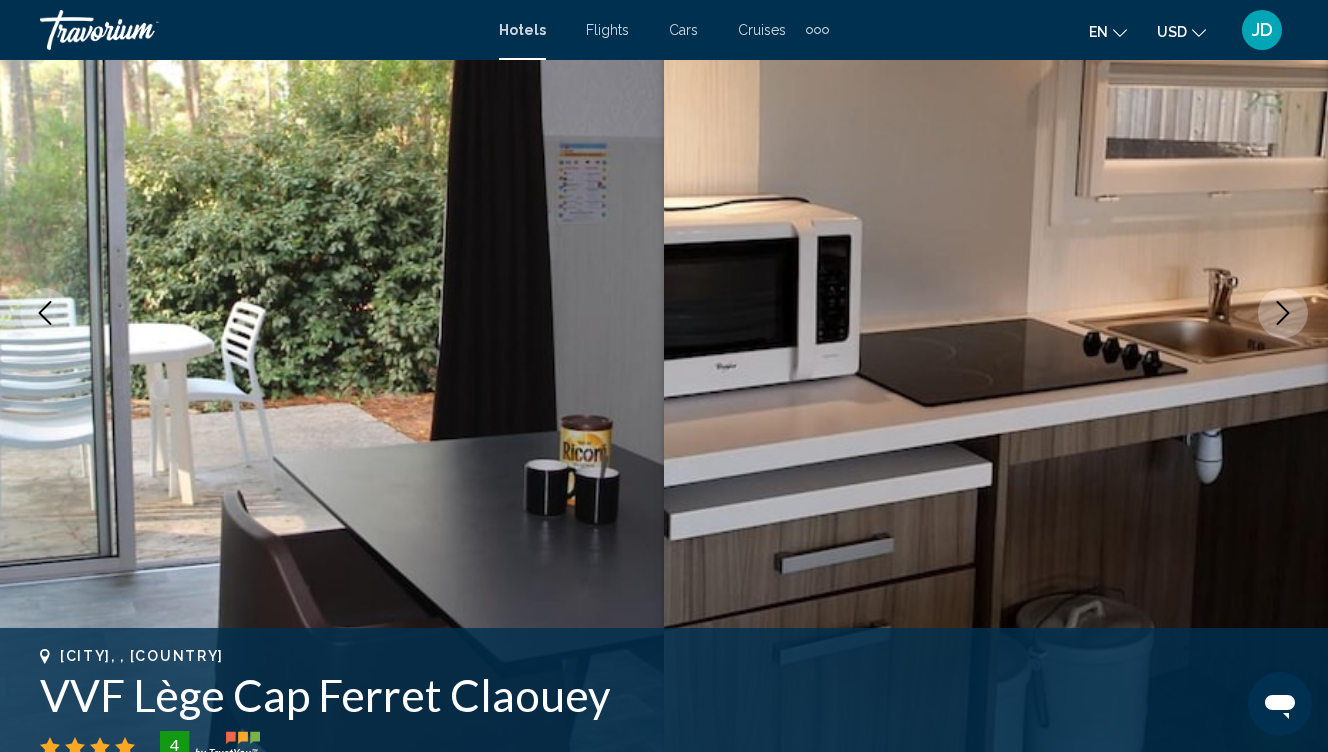 click 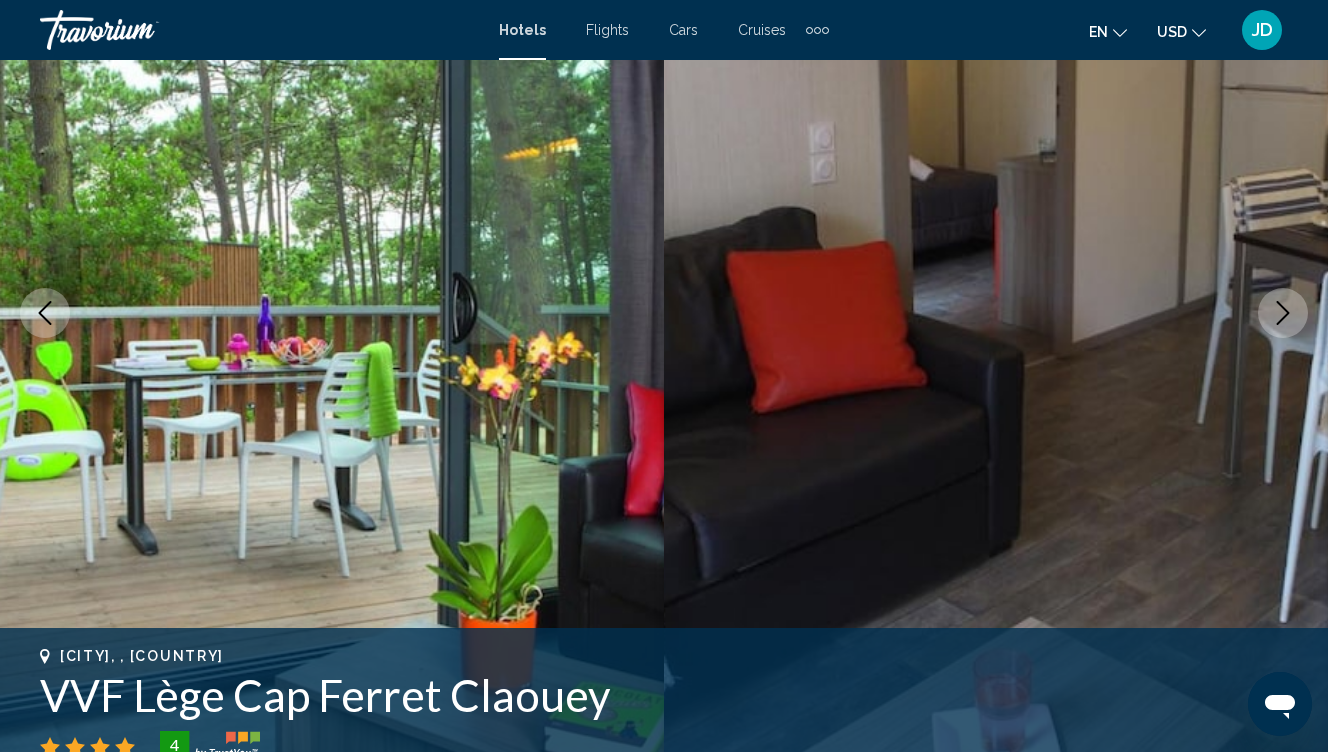 click 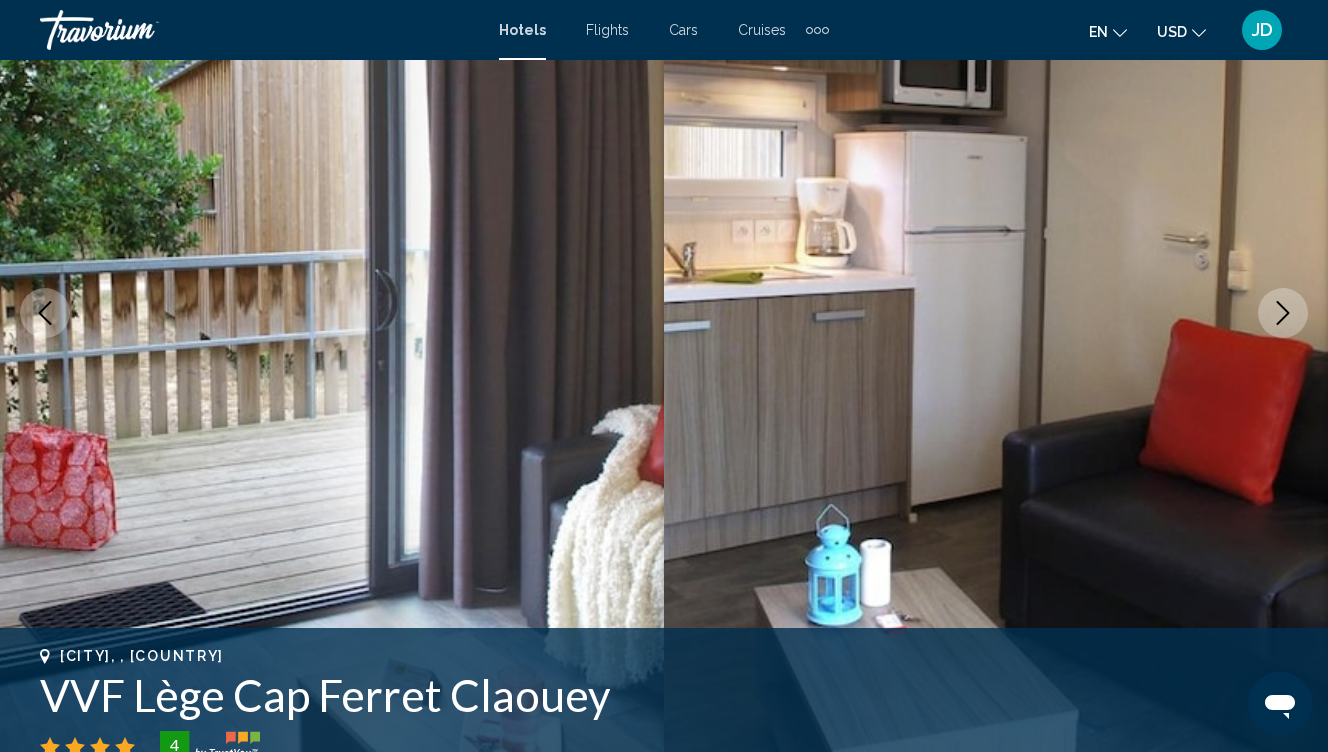 click 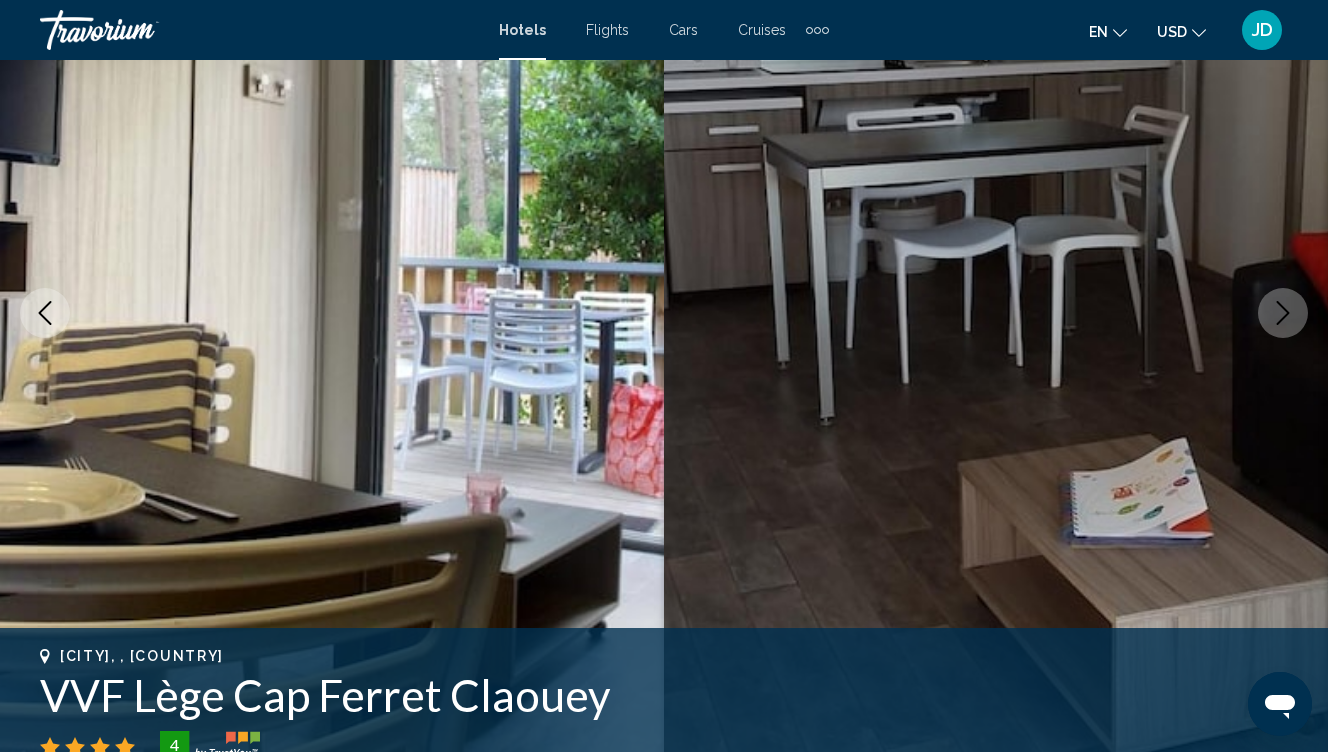 click 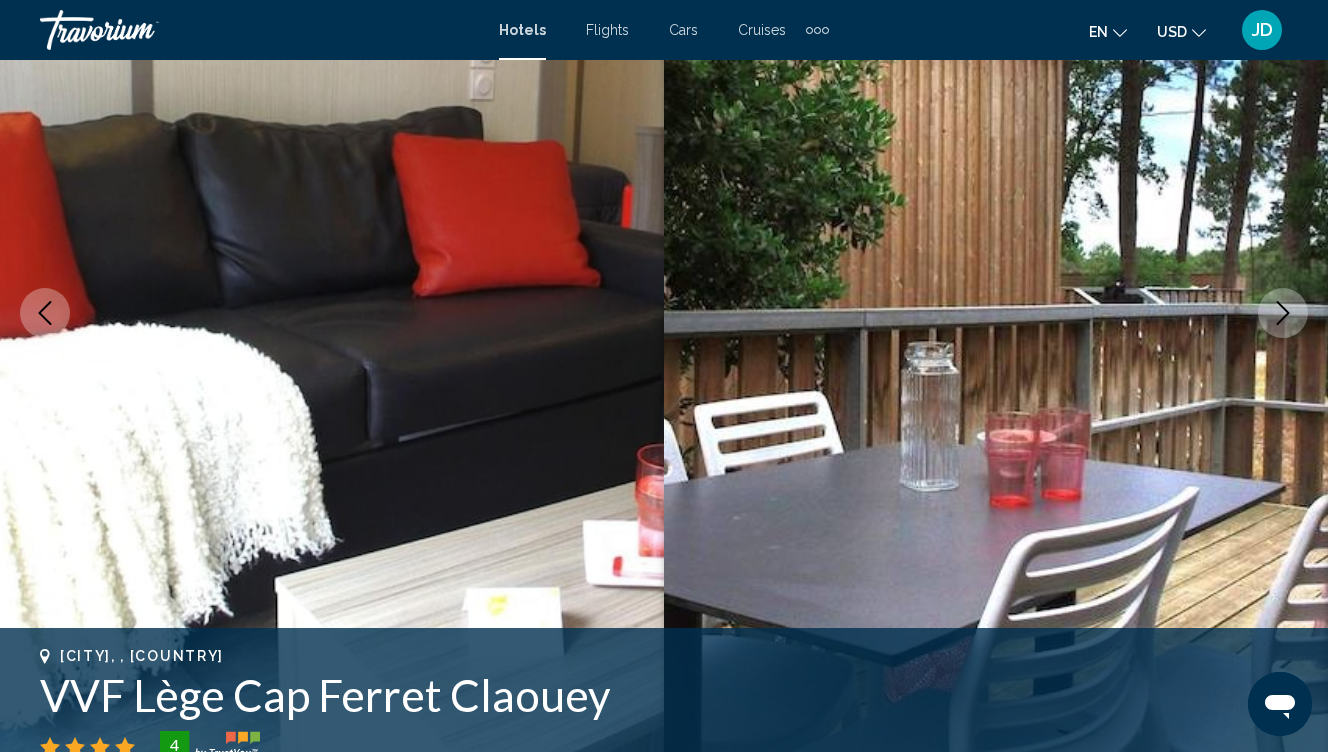 click 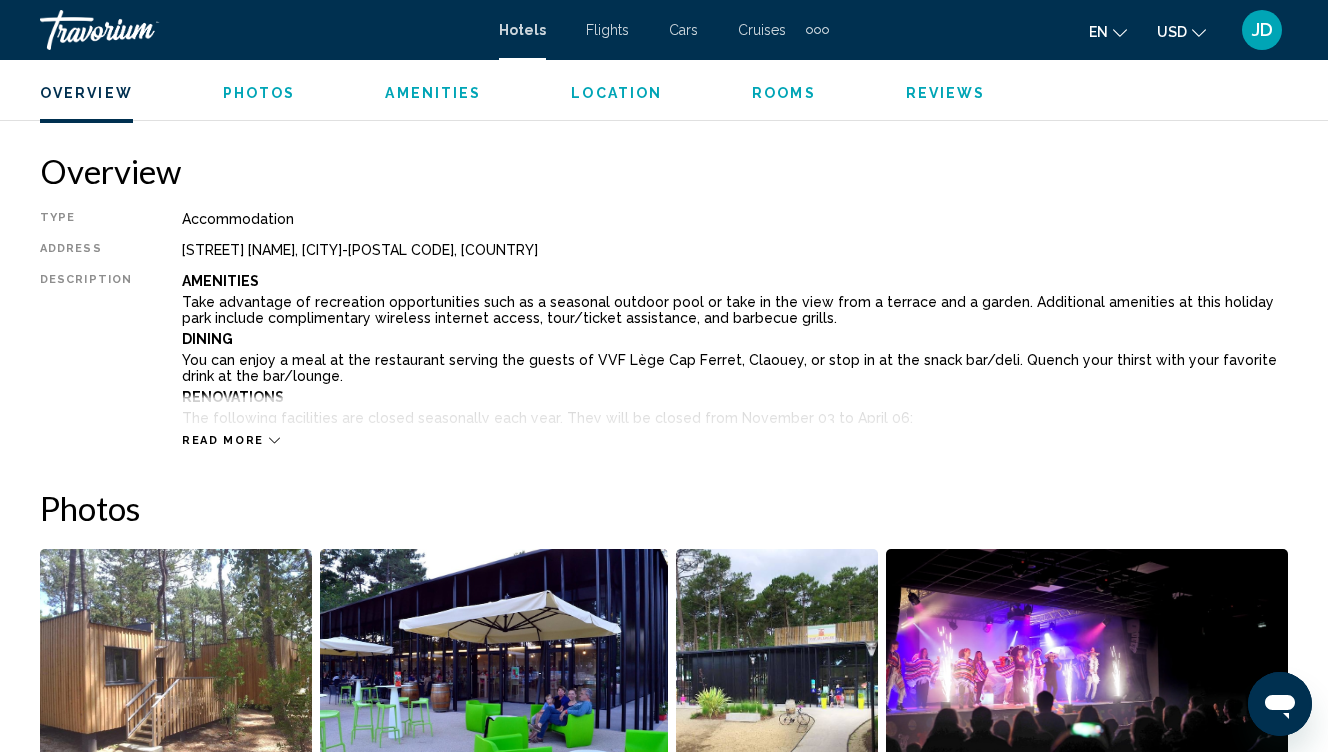 scroll, scrollTop: 960, scrollLeft: 0, axis: vertical 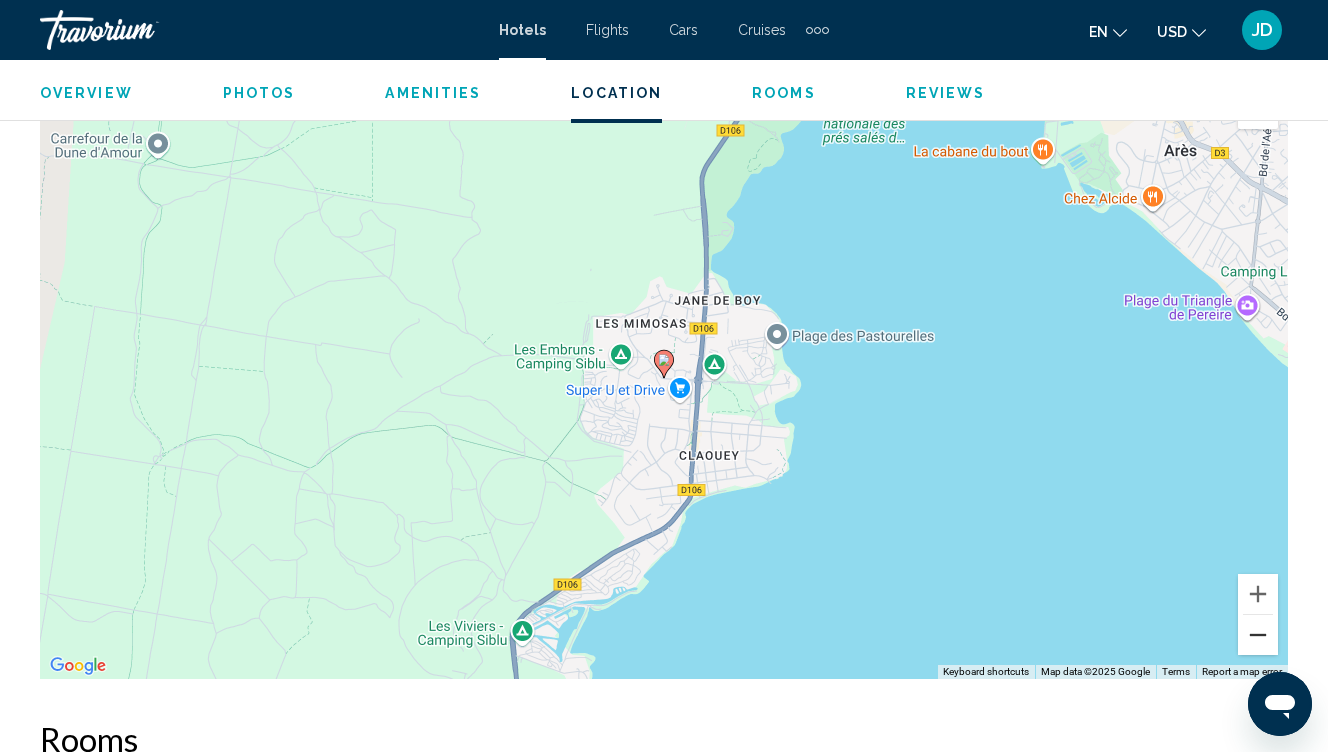 click at bounding box center [1258, 635] 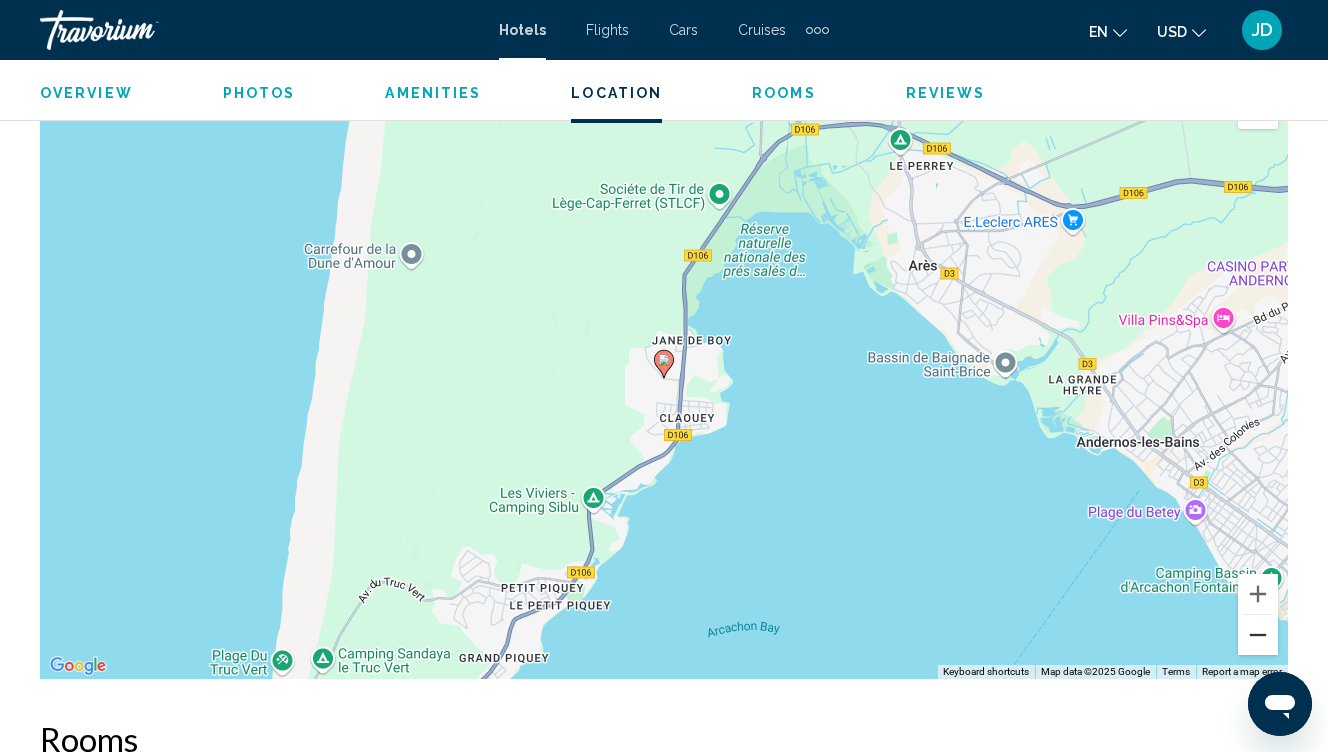 click at bounding box center [1258, 635] 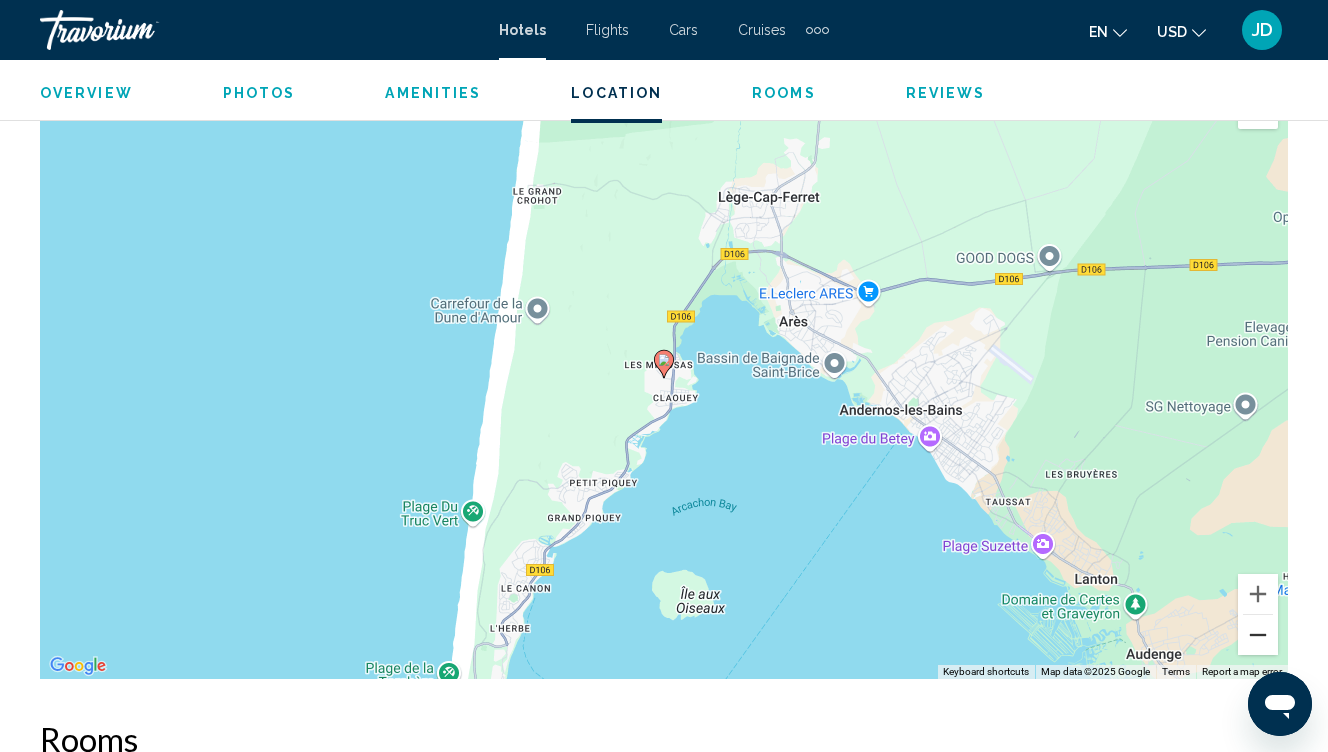click at bounding box center (1258, 635) 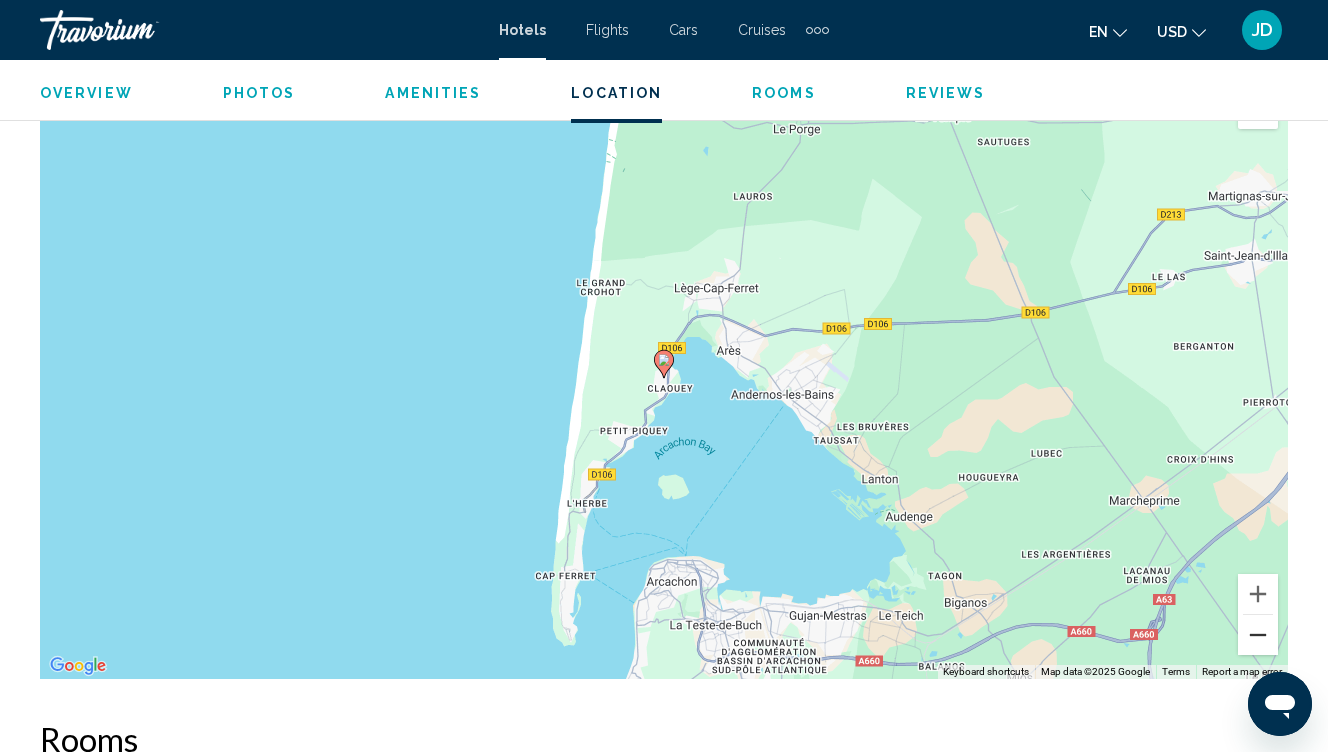 click at bounding box center (1258, 635) 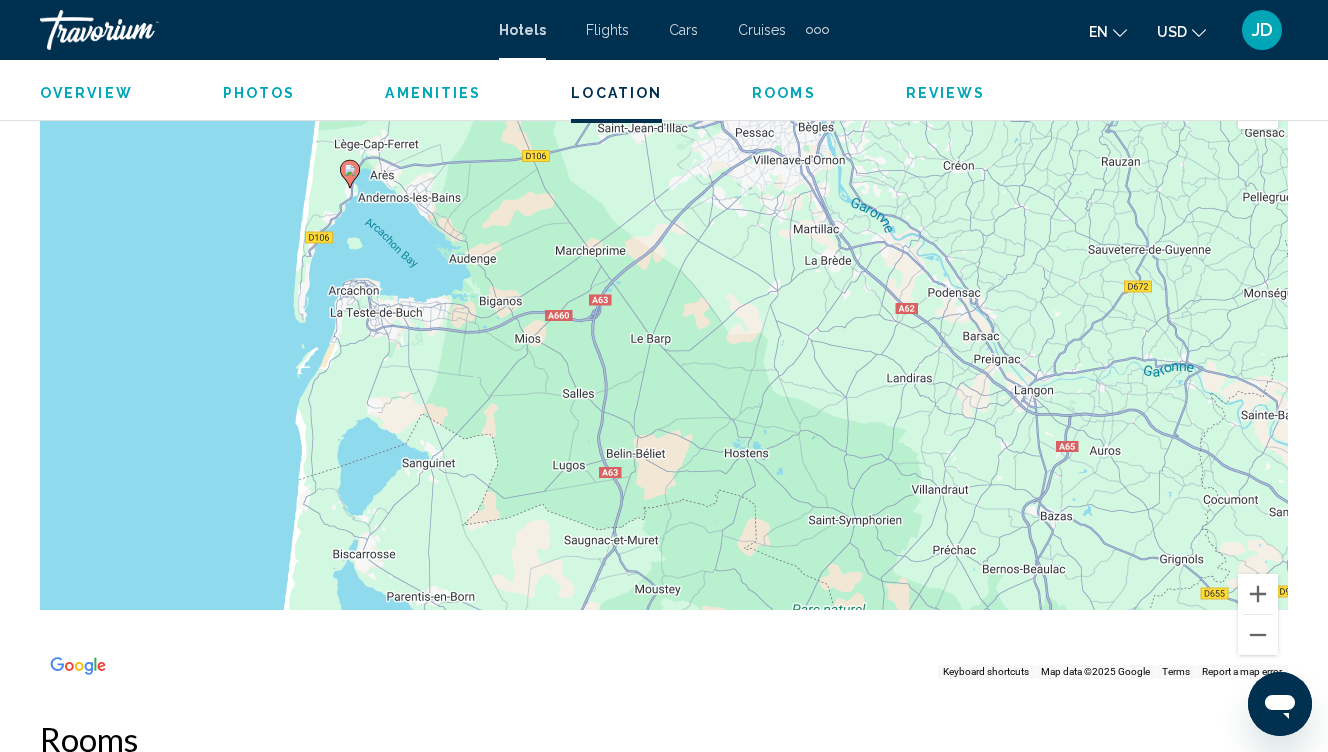drag, startPoint x: 1167, startPoint y: 616, endPoint x: 850, endPoint y: 423, distance: 371.1307 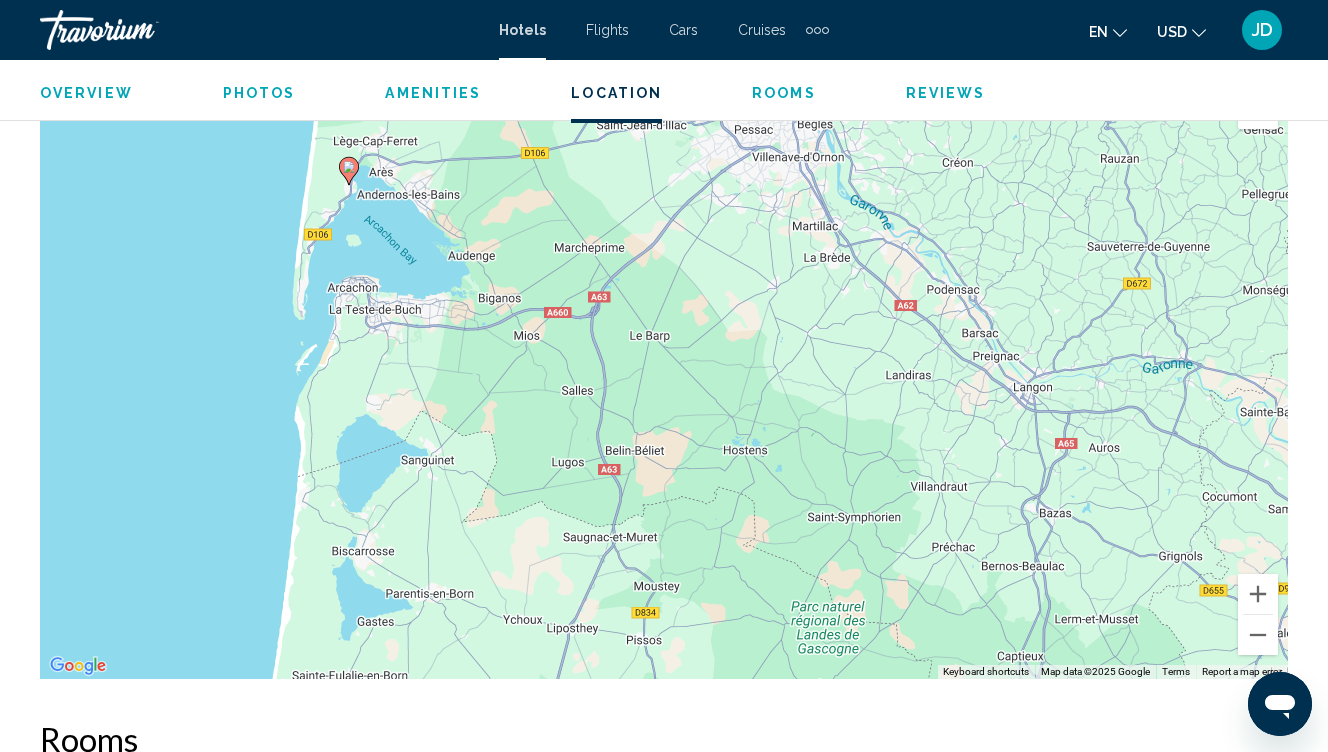 click on "Rooms" at bounding box center (784, 93) 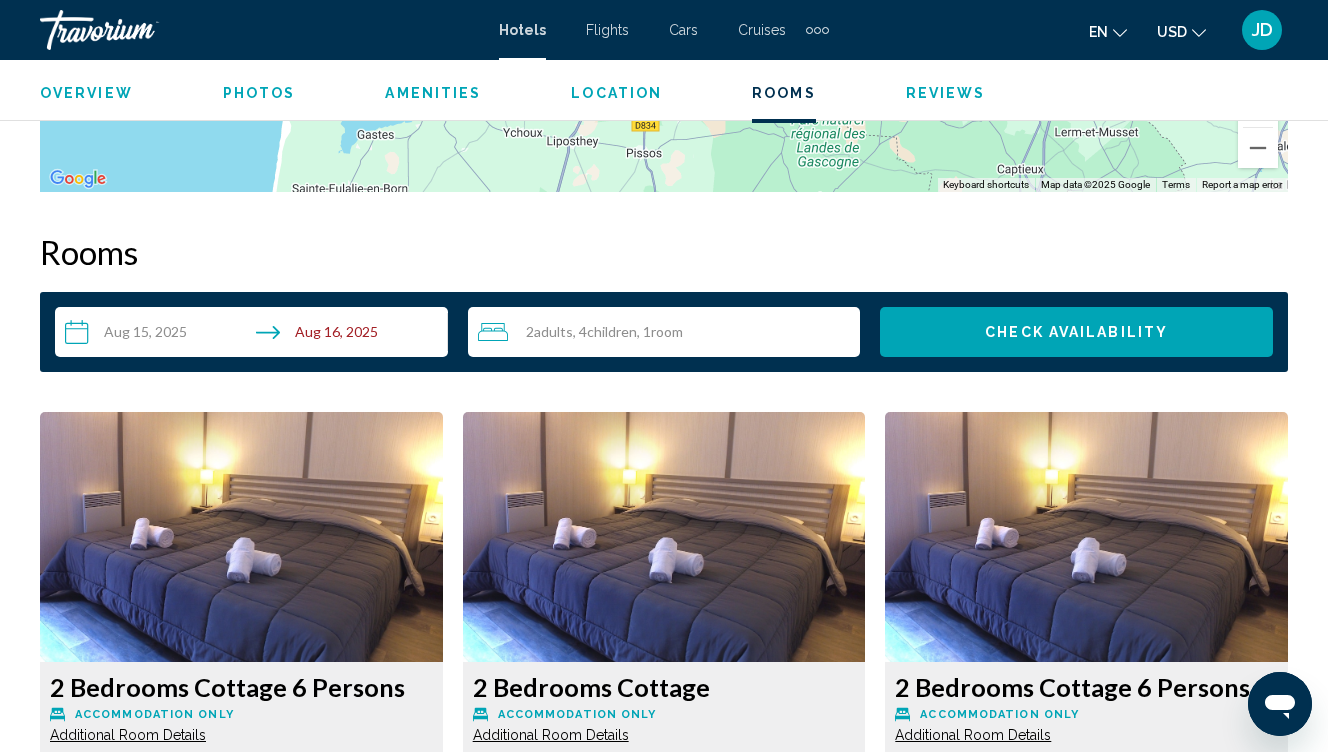 scroll, scrollTop: 2882, scrollLeft: 0, axis: vertical 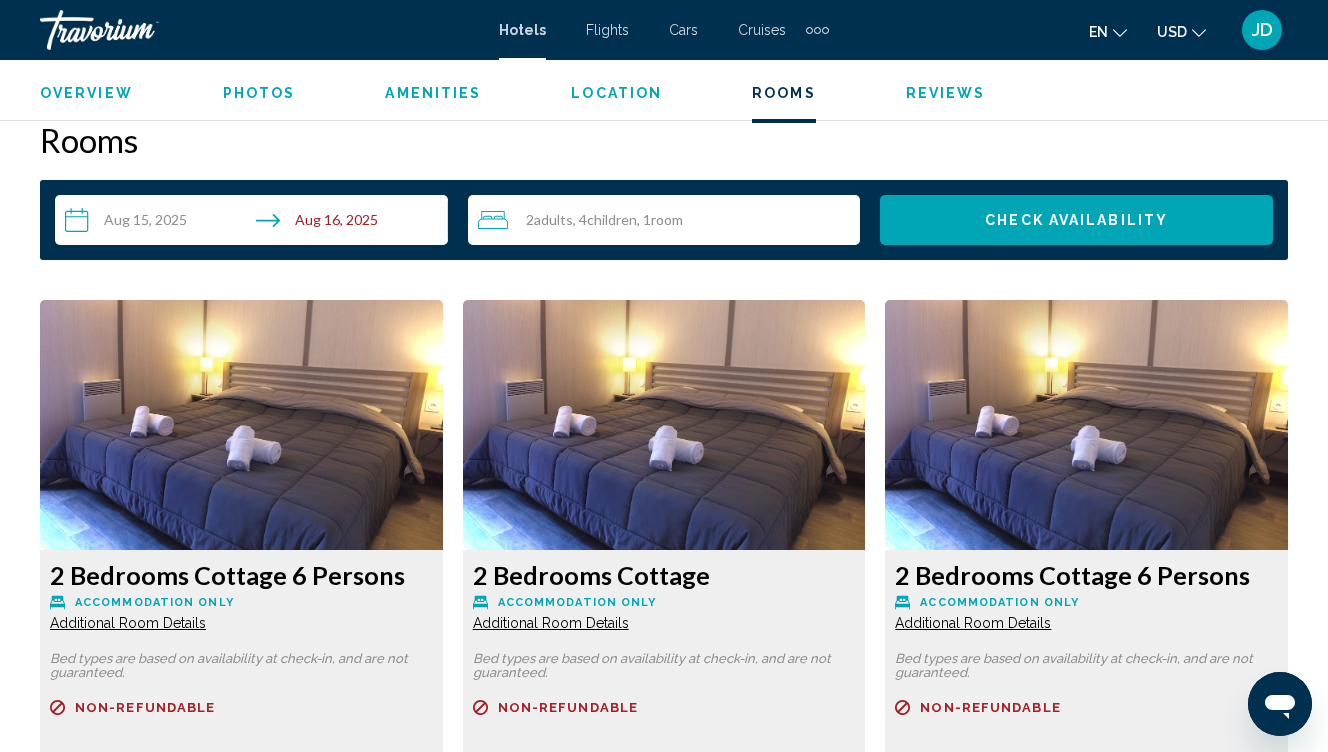 click on "Amenities" at bounding box center [433, 93] 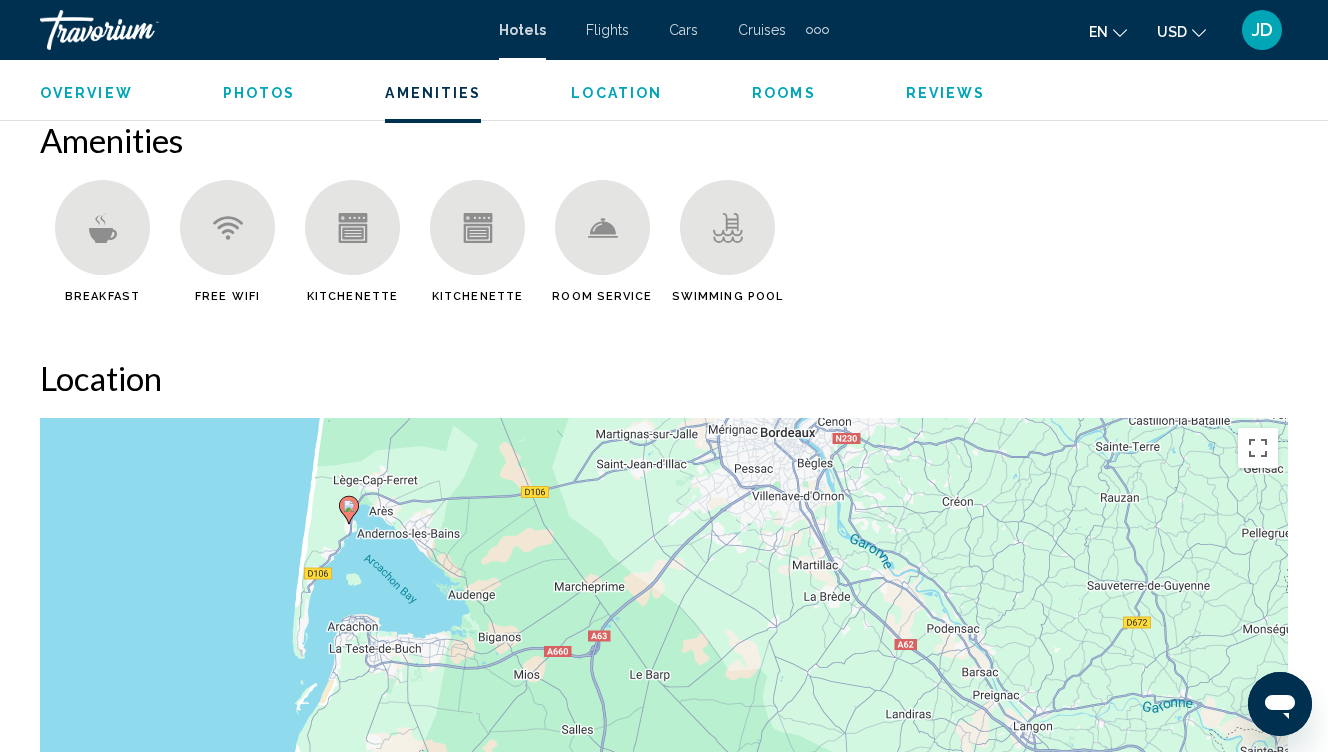 click on "Photos" at bounding box center (259, 93) 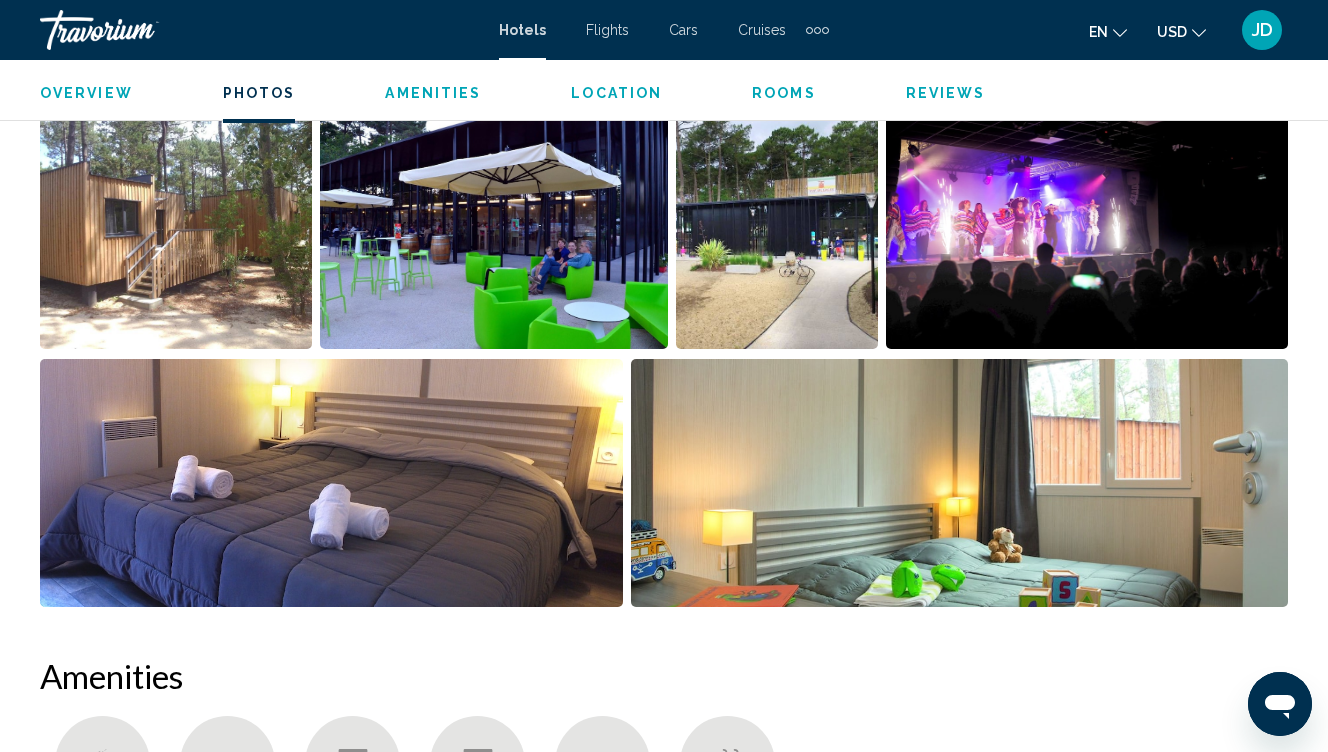 scroll, scrollTop: 1328, scrollLeft: 0, axis: vertical 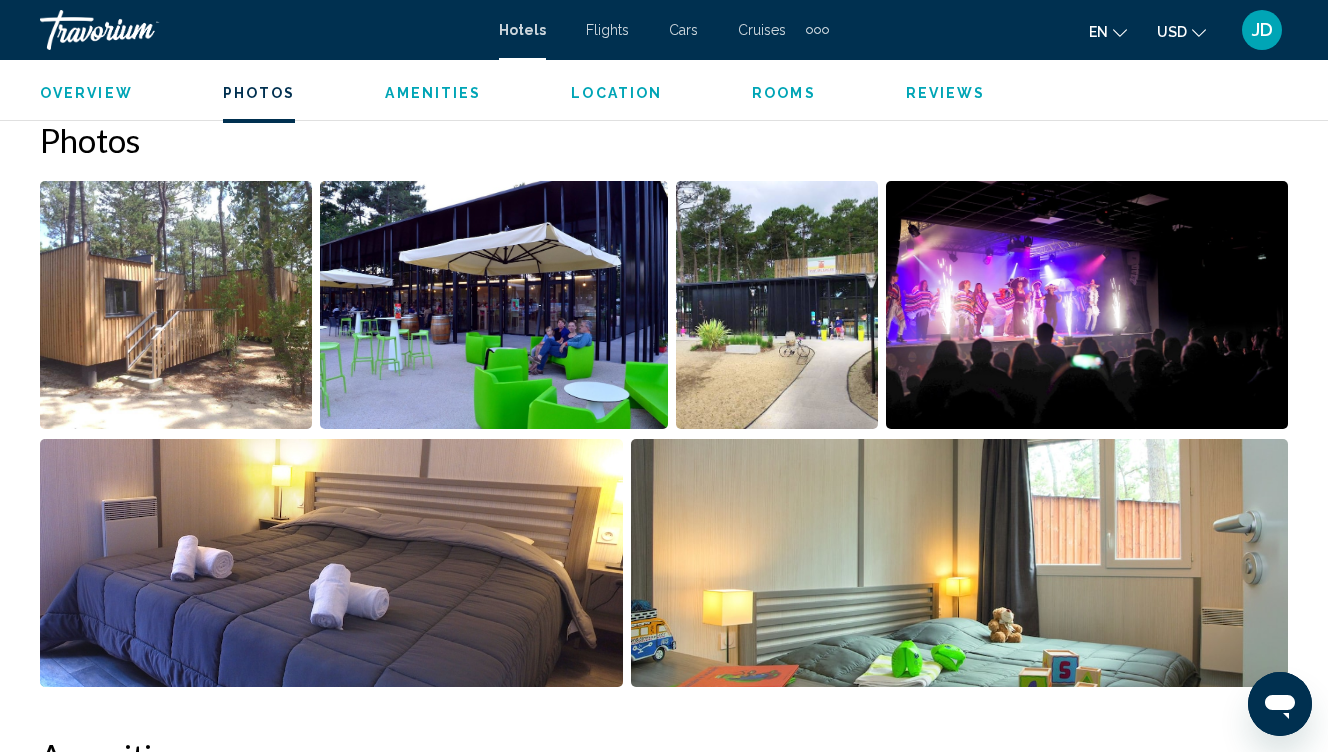 click on "Overview
Photos
Amenities
Location
Rooms
Reviews
Check Availability" 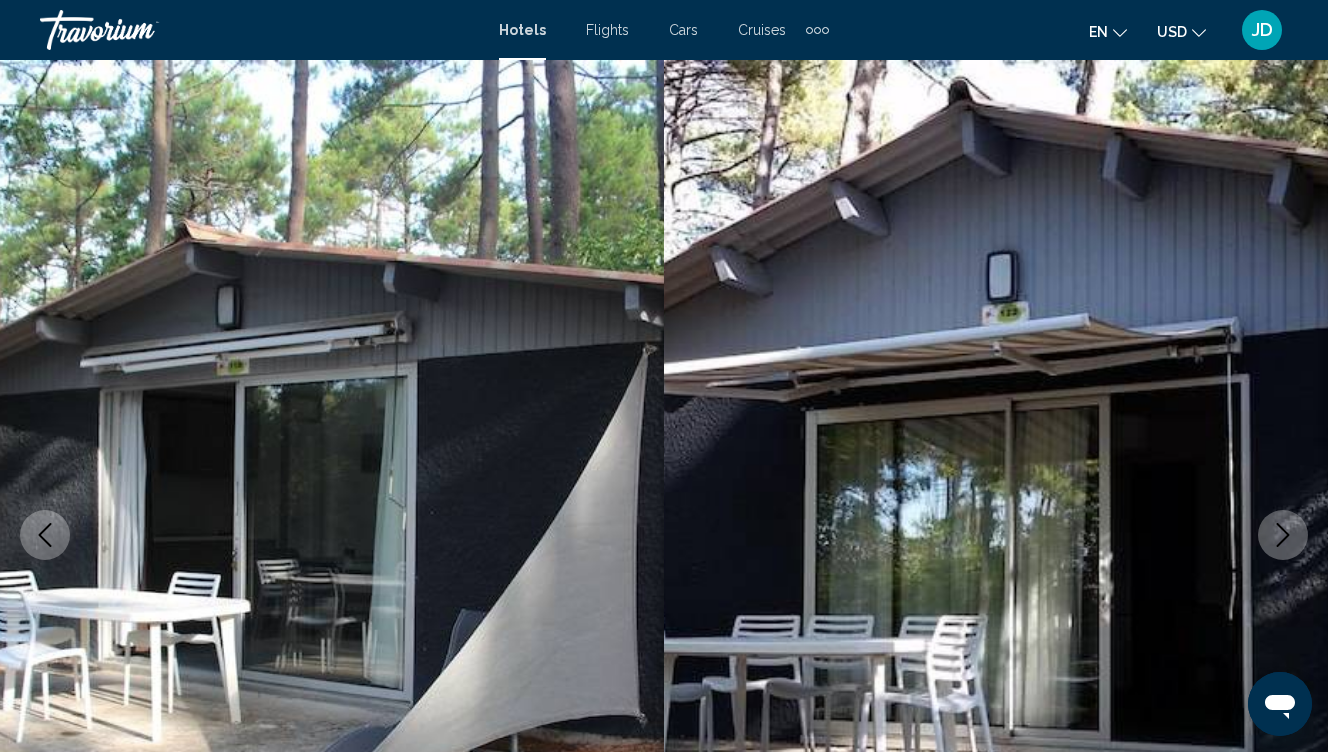 scroll, scrollTop: 0, scrollLeft: 0, axis: both 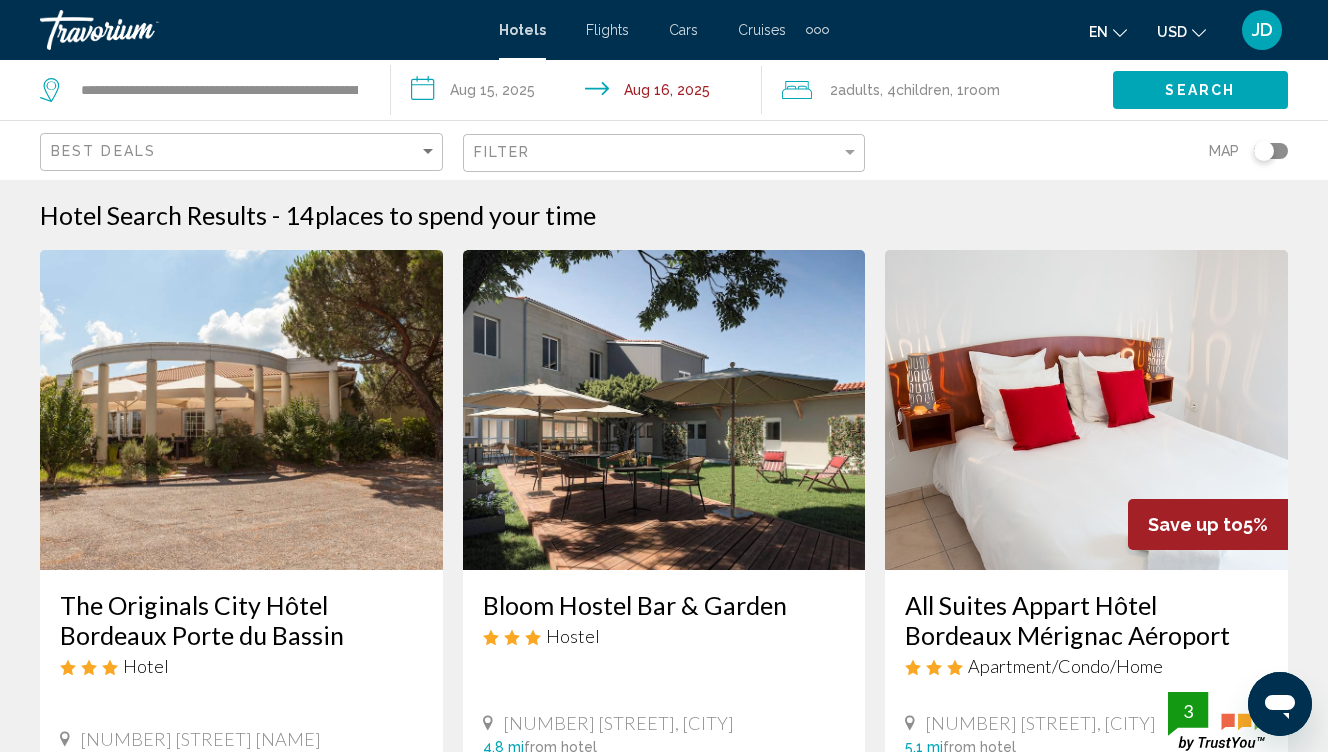 click 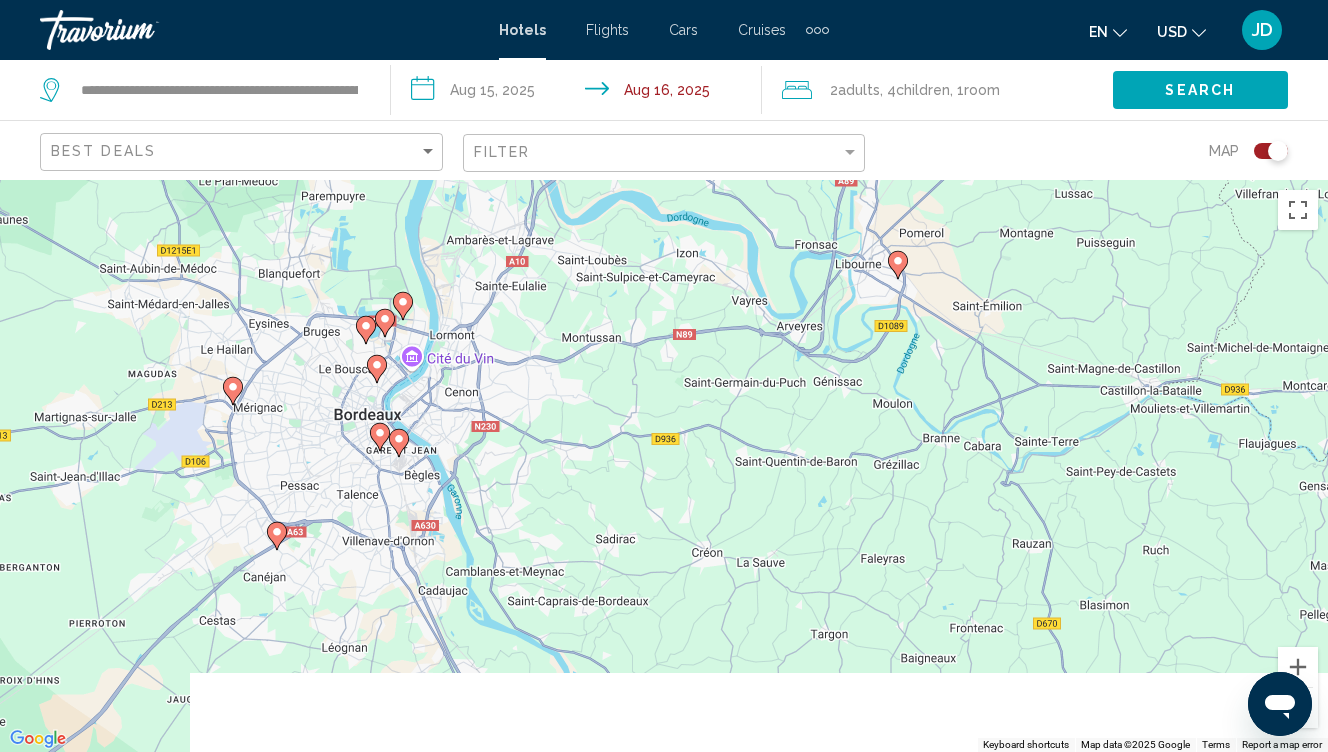 drag, startPoint x: 776, startPoint y: 455, endPoint x: 900, endPoint y: 150, distance: 329.24307 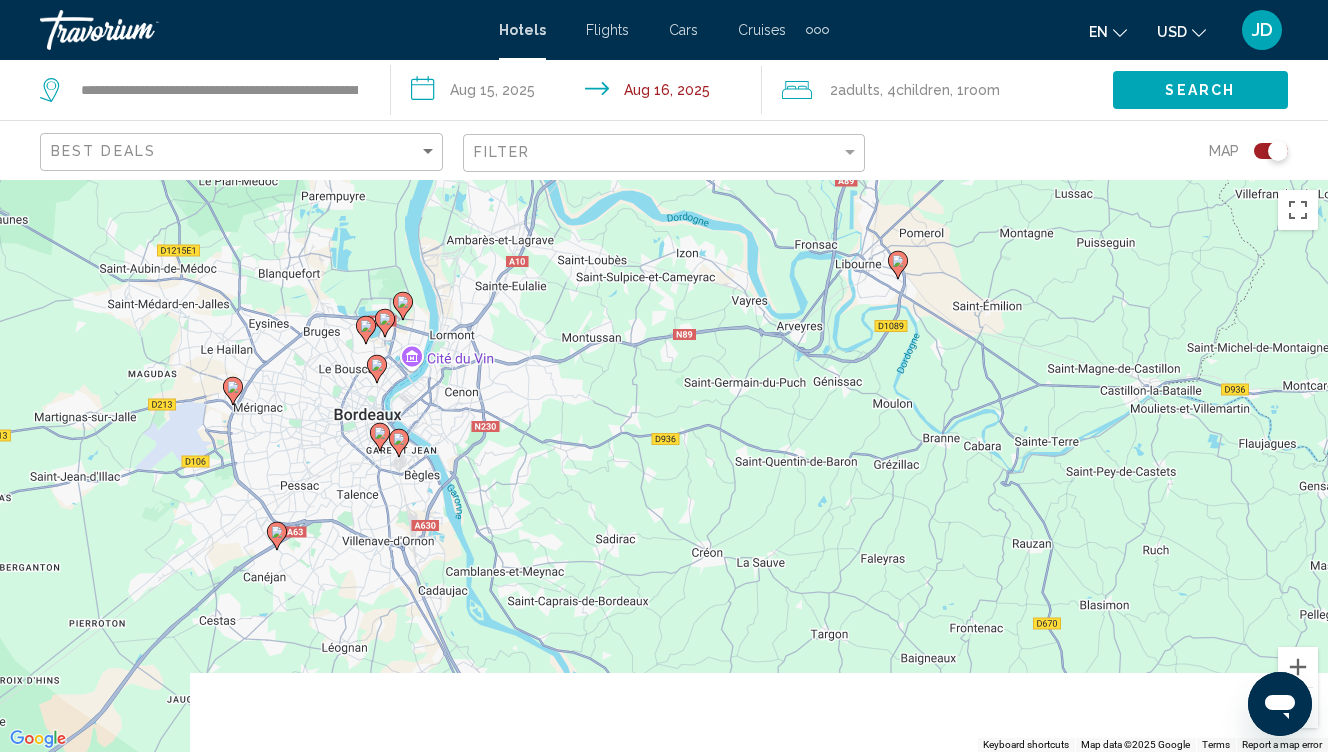 click on "**********" 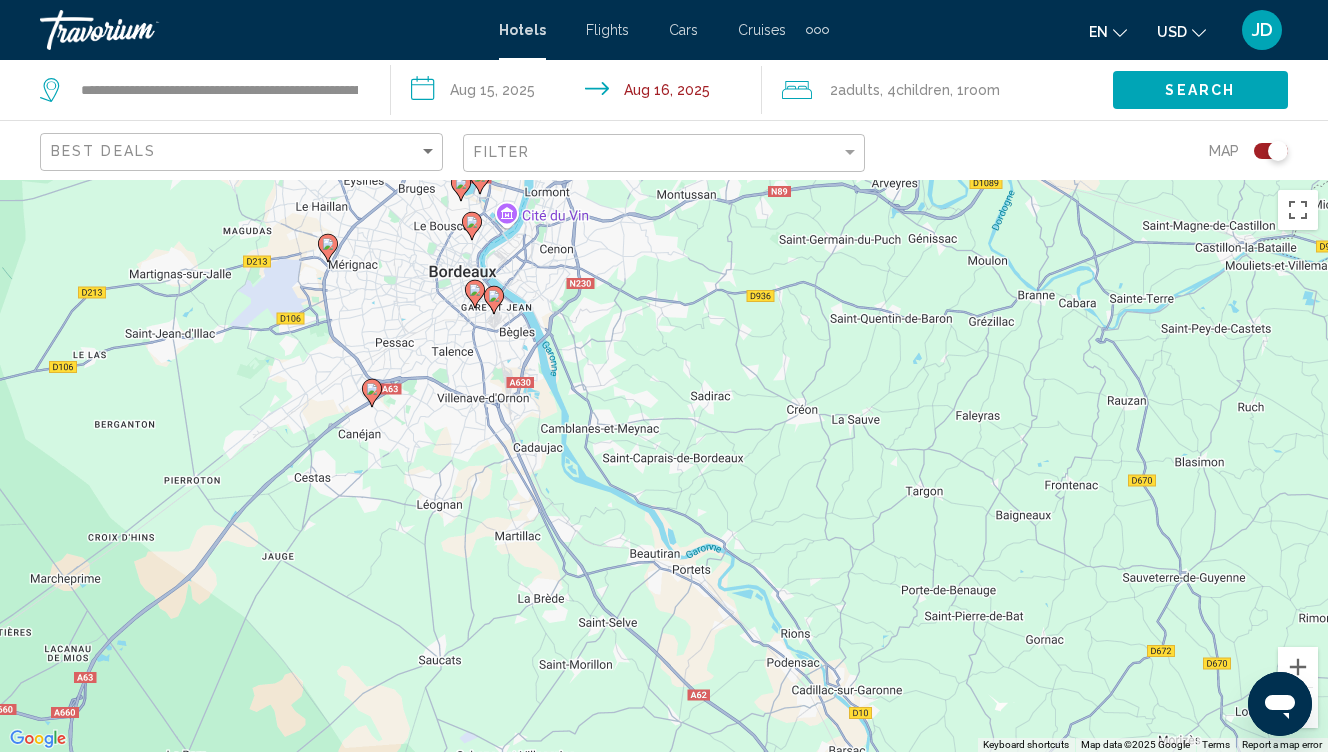 click 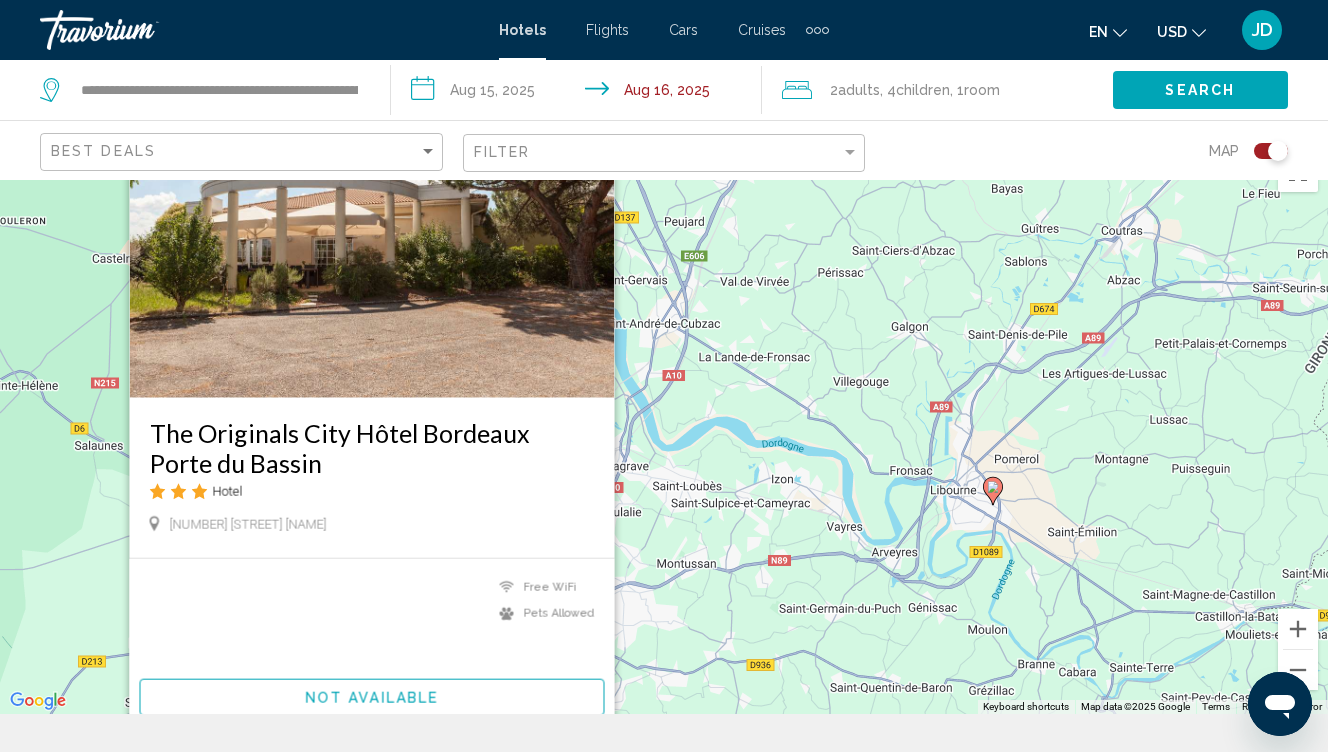 scroll, scrollTop: 50, scrollLeft: 0, axis: vertical 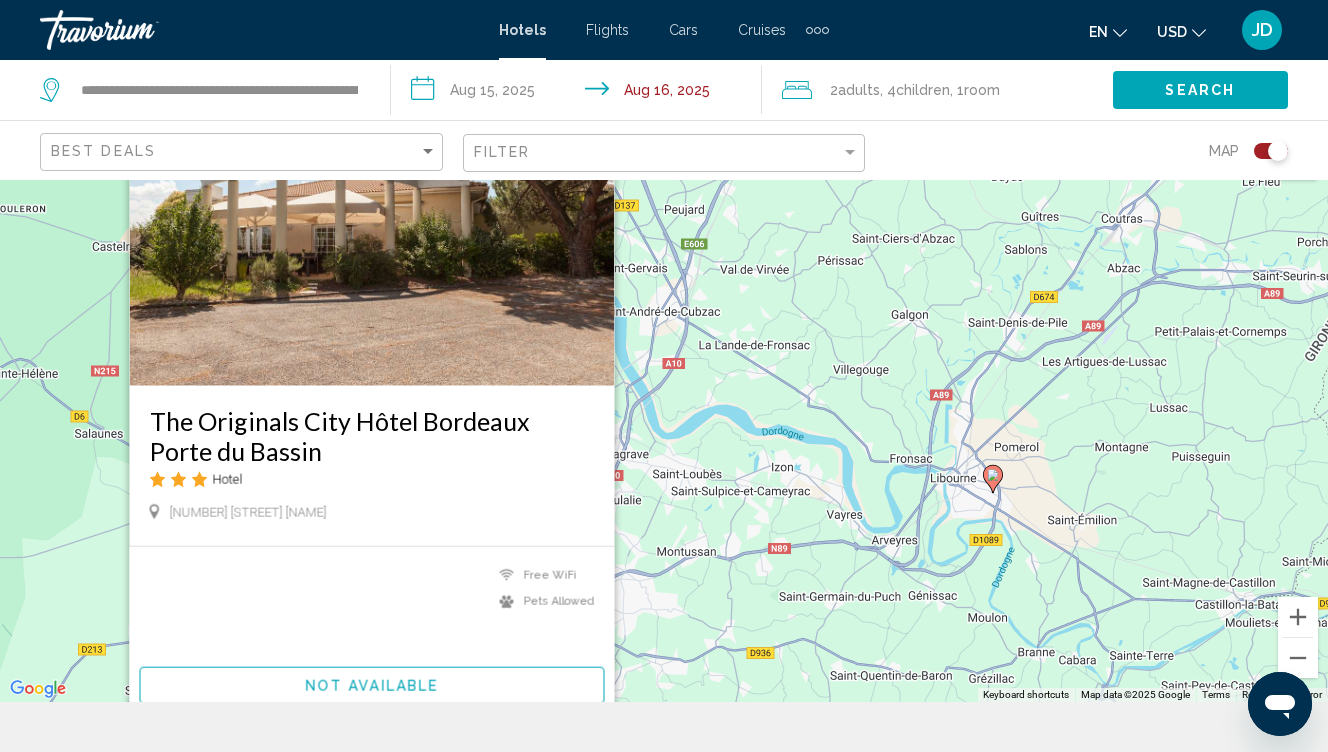 click 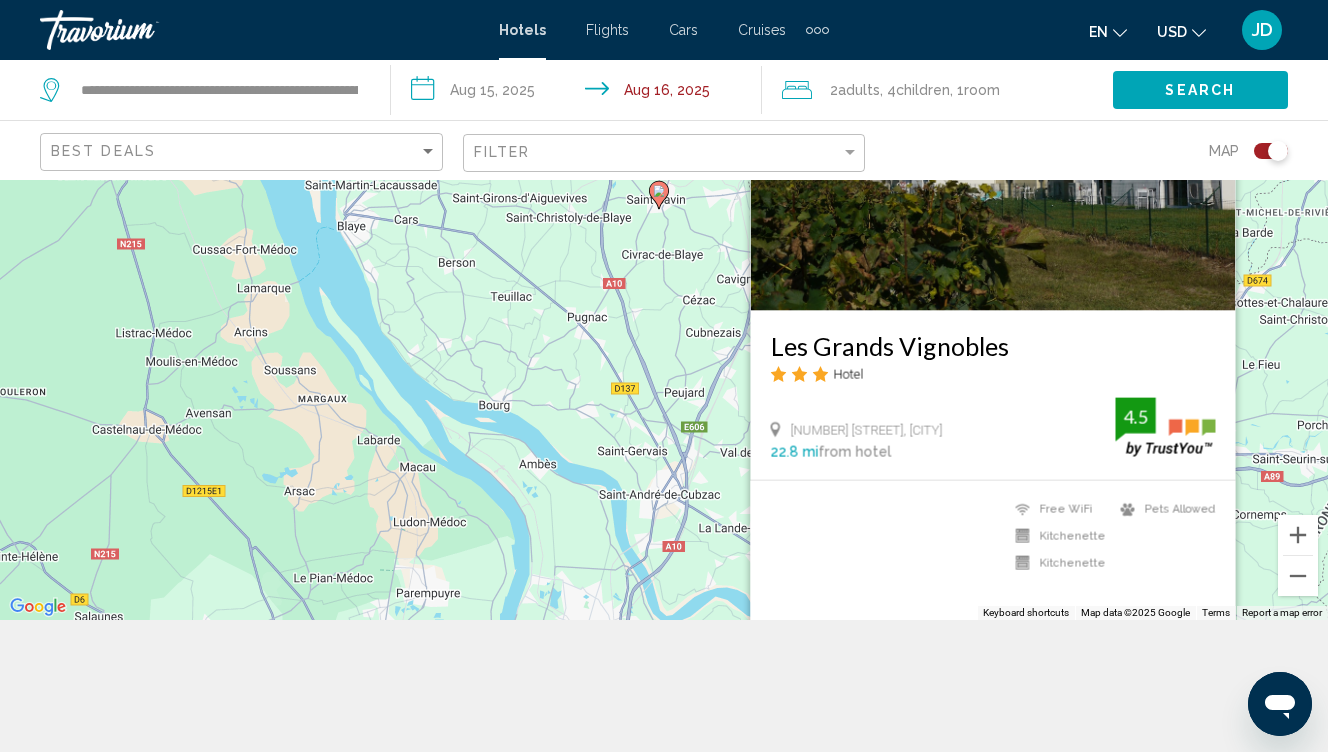 scroll, scrollTop: 141, scrollLeft: 0, axis: vertical 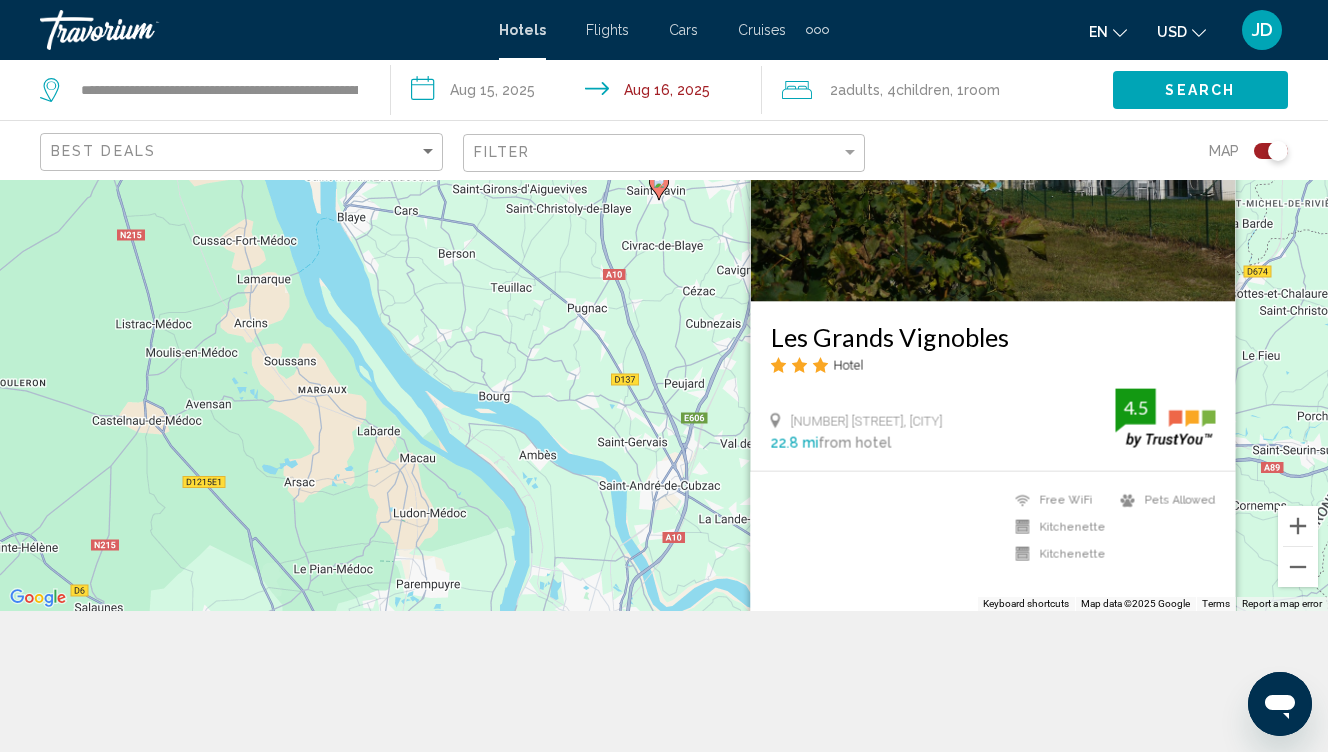click on "Free WiFi
Kitchenette
Kitchenette
Pets Allowed  4.5" at bounding box center (993, 549) 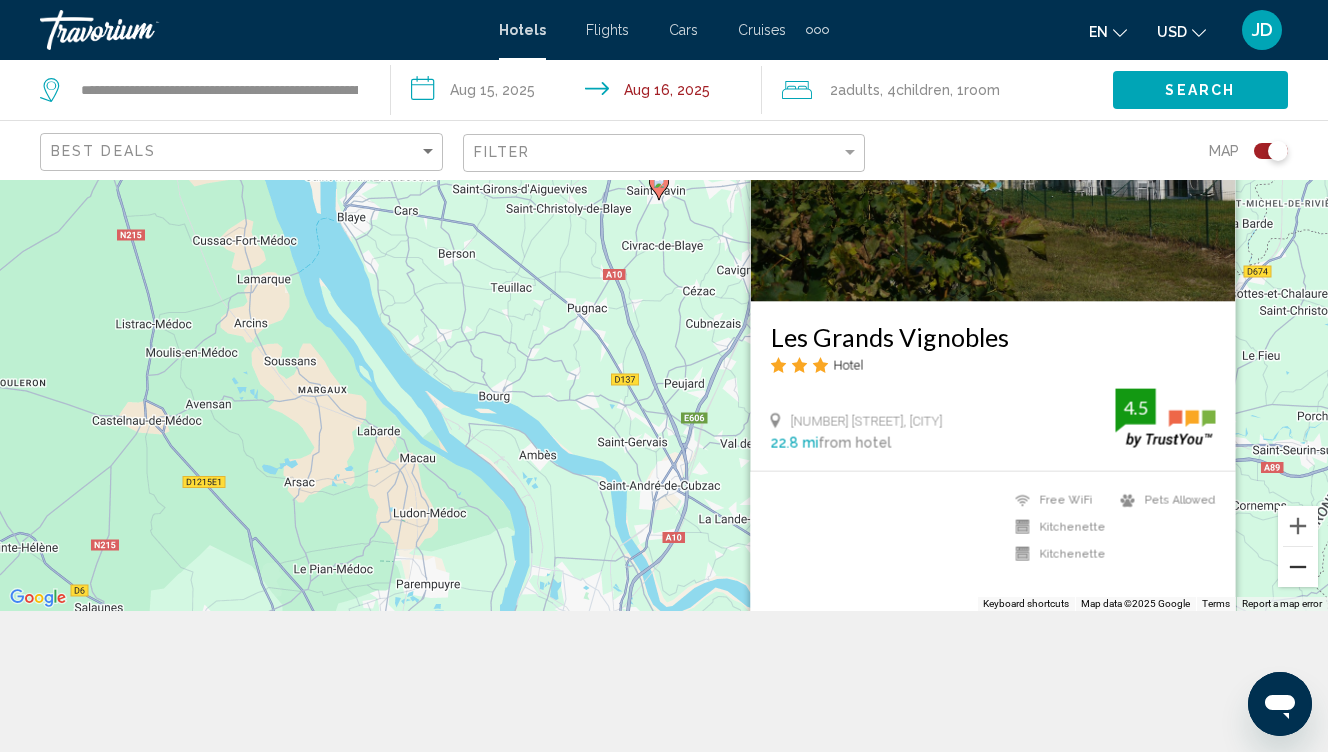click at bounding box center (1298, 567) 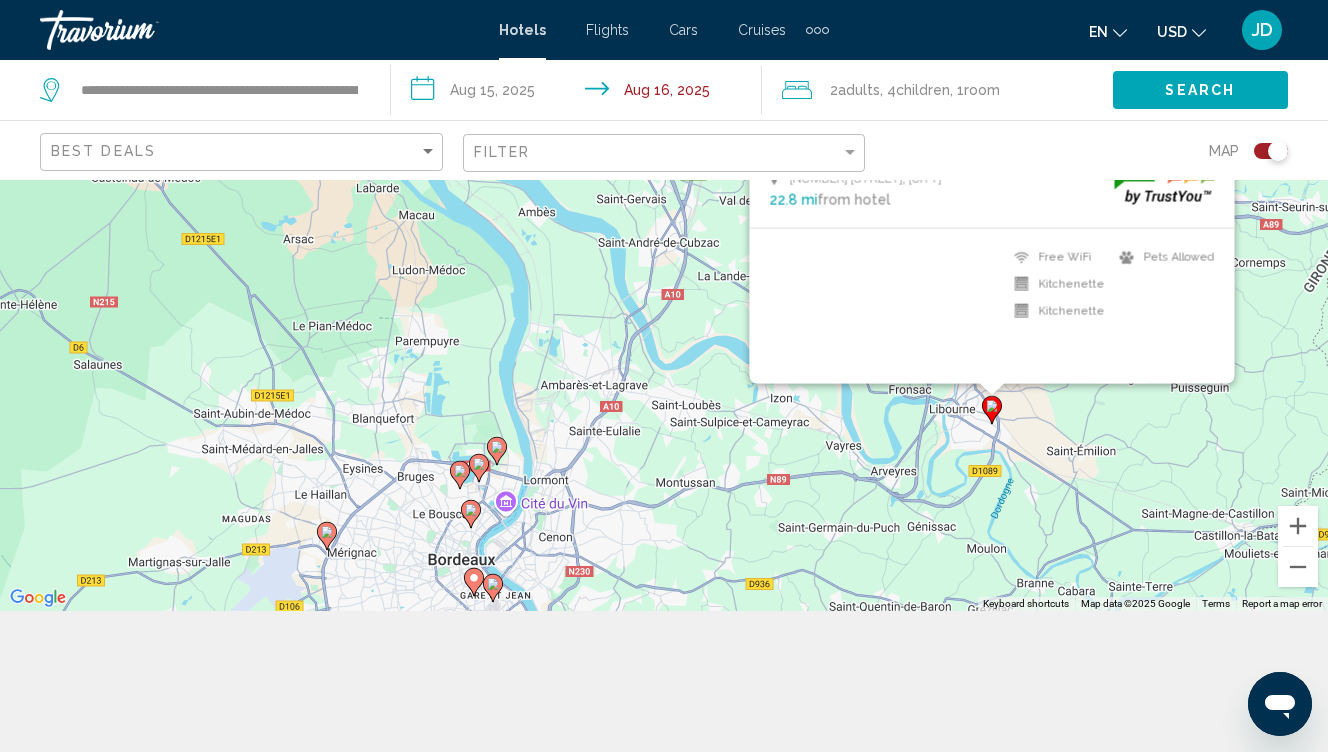 drag, startPoint x: 428, startPoint y: 475, endPoint x: 666, endPoint y: 372, distance: 259.33185 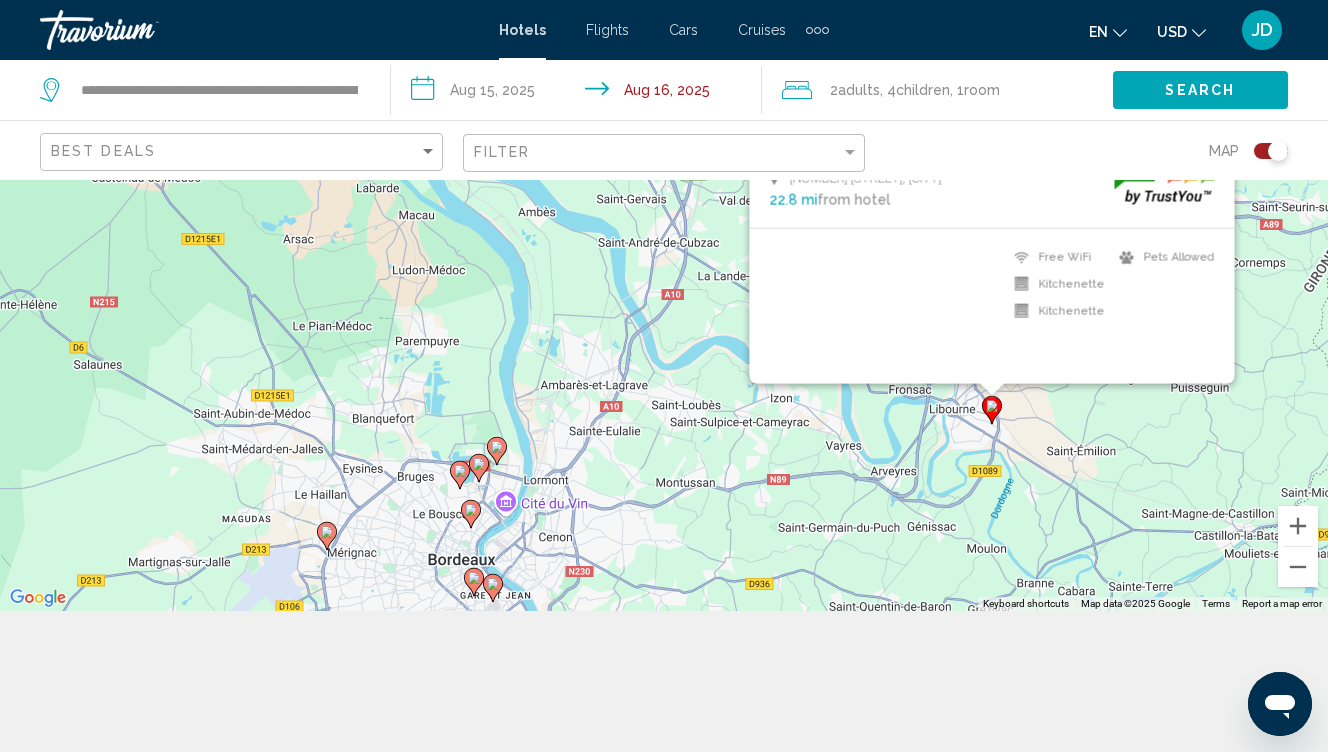 click on "To activate drag with keyboard, press Alt + Enter. Once in keyboard drag state, use the arrow keys to move the marker. To complete the drag, press the Enter key. To cancel, press Escape.  Les Grands Vignobles
Hotel
[NUMBER] [STREET], [CITY] [POSTAL_CODE] [DISTANCE] from hotel [RATING]
Free WiFi
Kitchenette
Kitchenette
Pets Allowed  [RATING]" at bounding box center [664, 325] 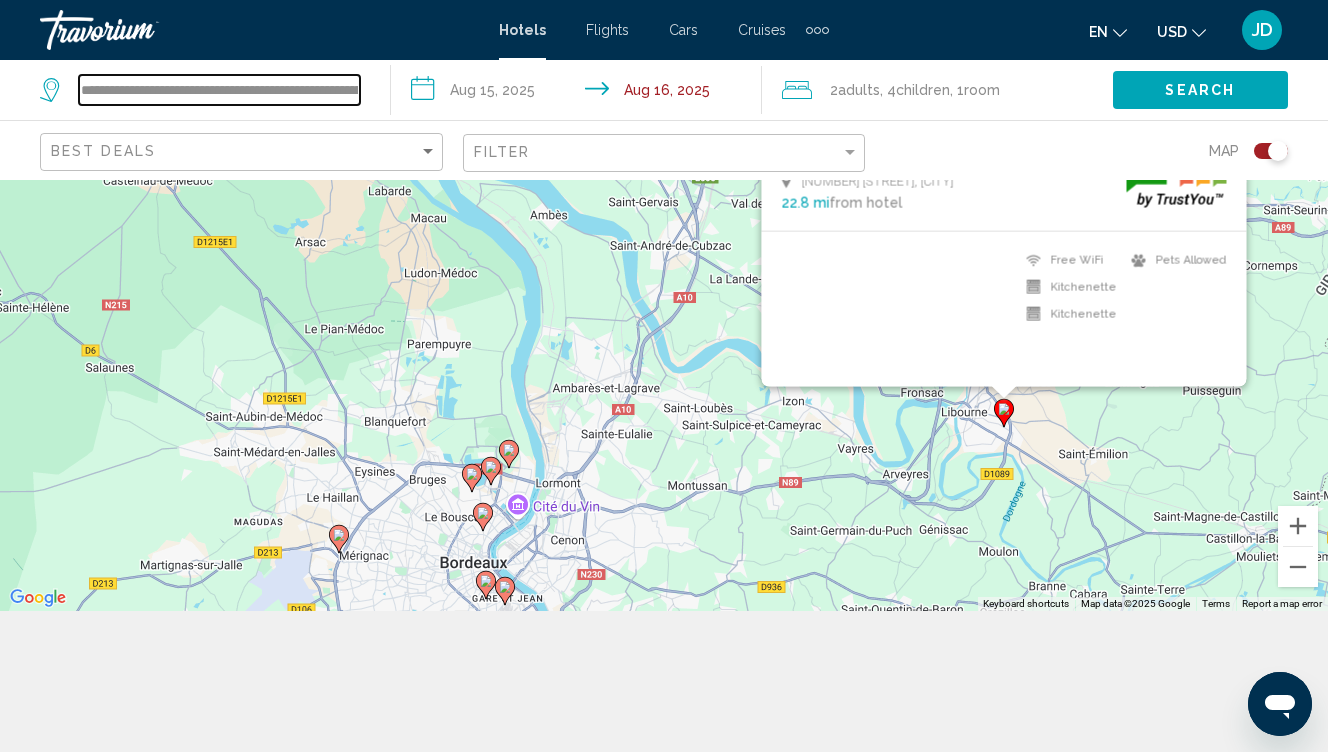 click on "**********" at bounding box center [219, 90] 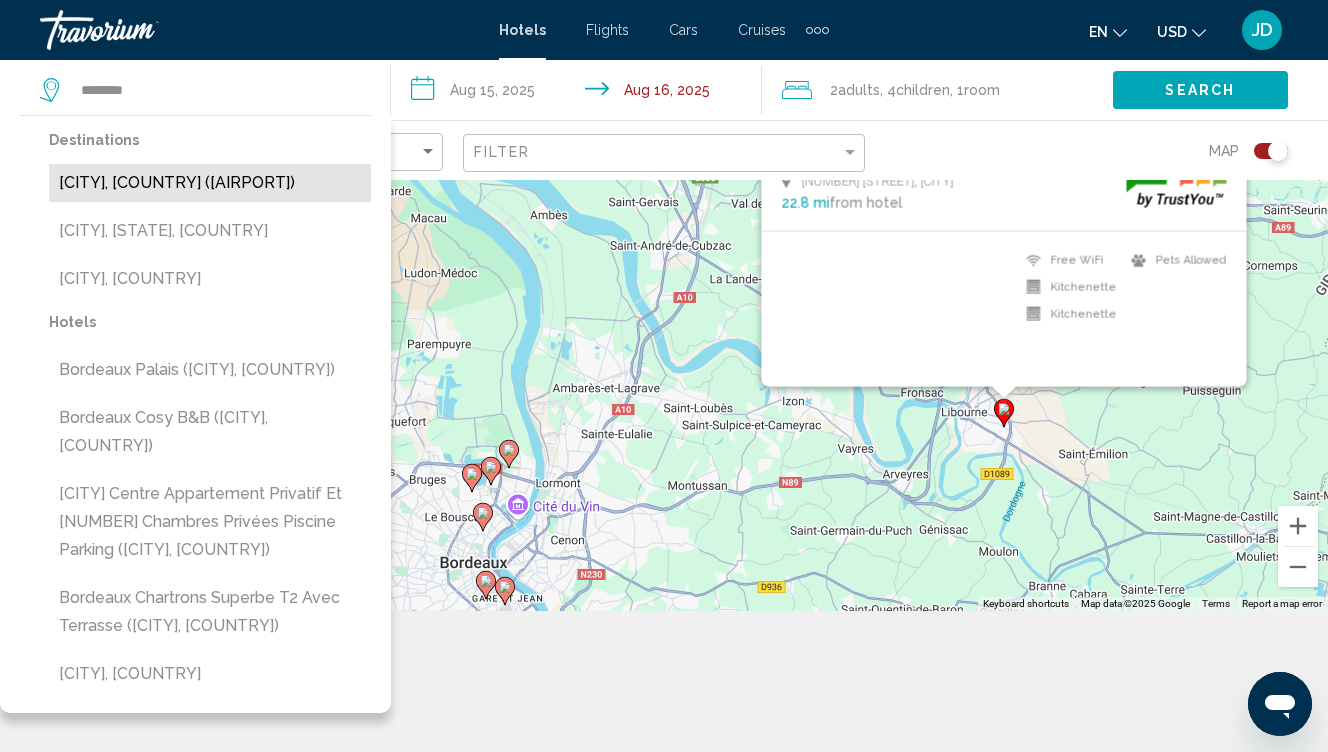 click on "[CITY], [COUNTRY] ([AIRPORT])" at bounding box center (210, 183) 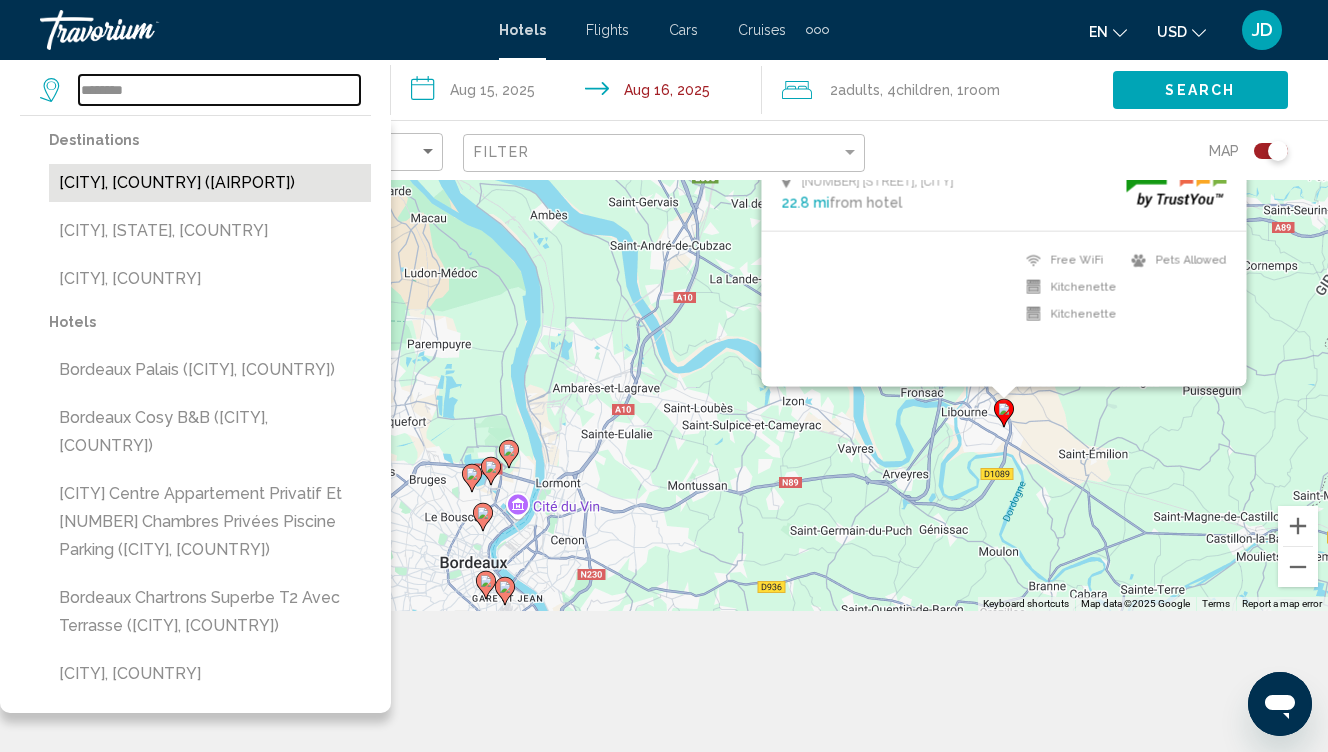 type on "**********" 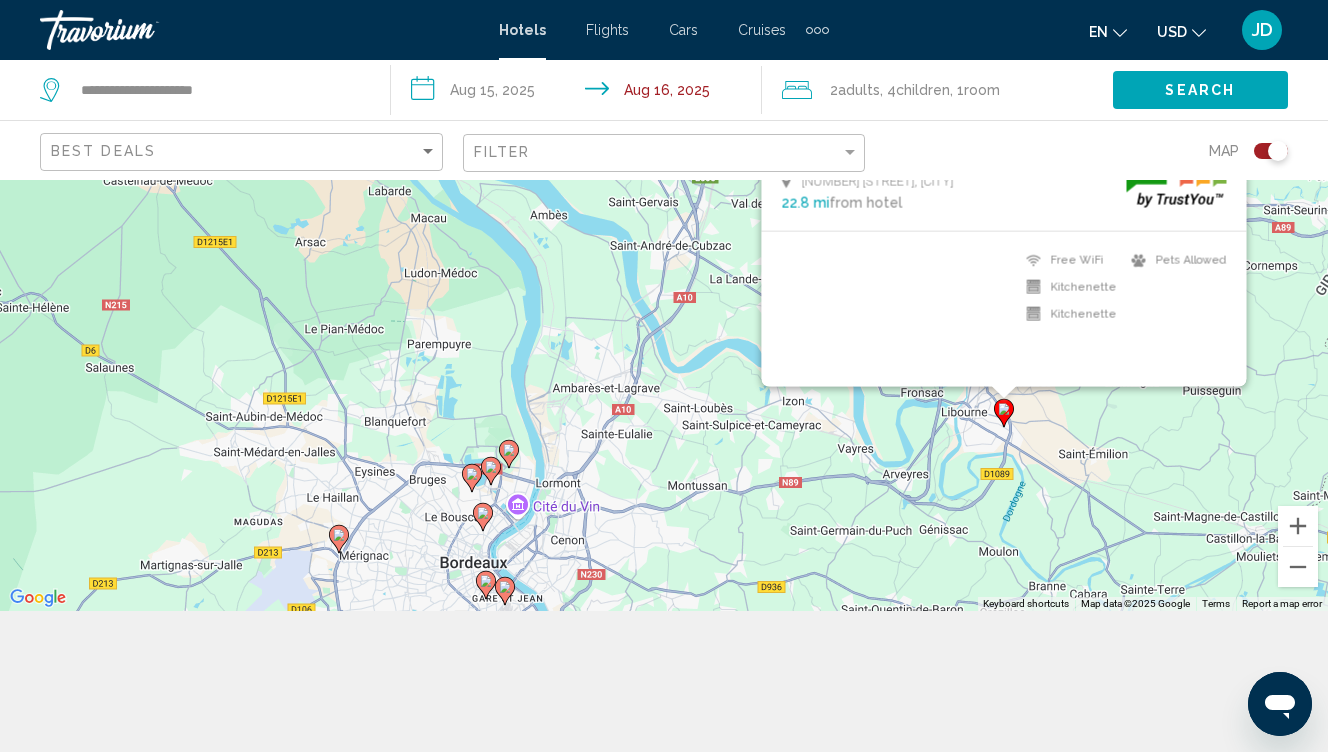 click on "Search" 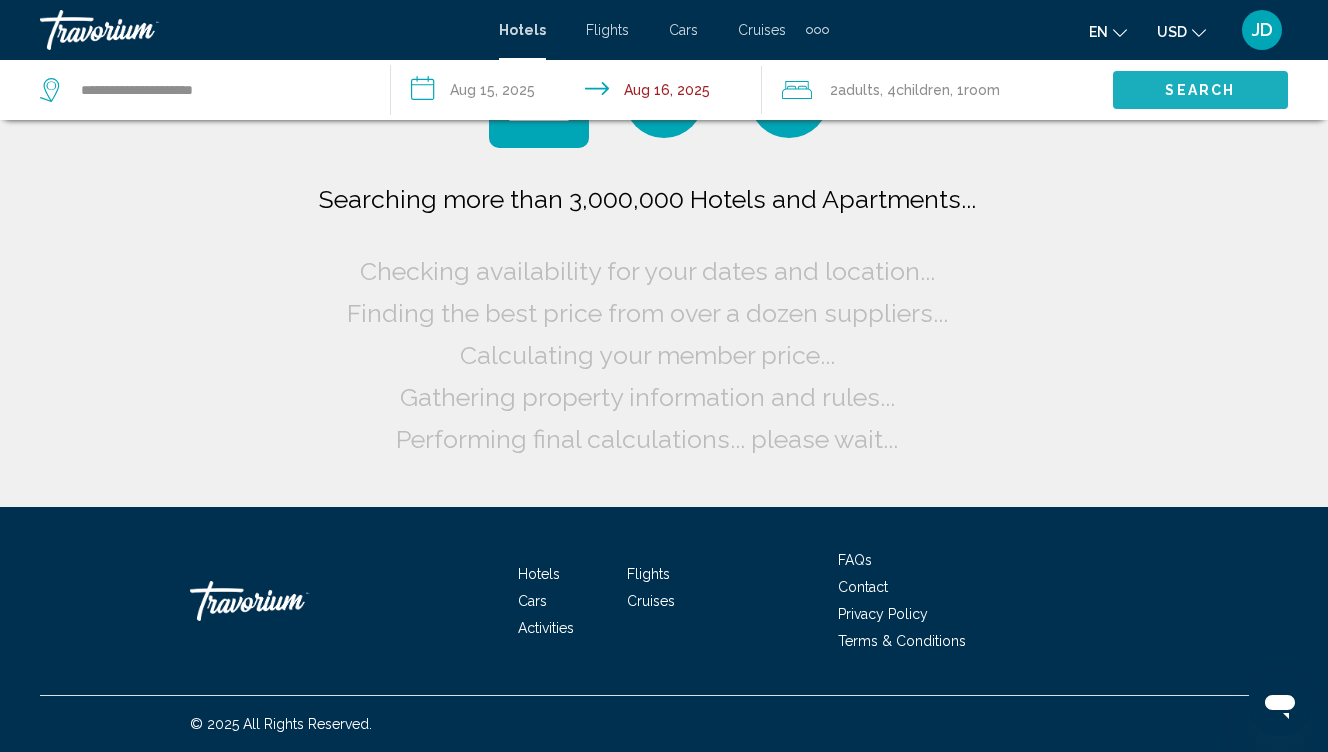 scroll, scrollTop: 0, scrollLeft: 0, axis: both 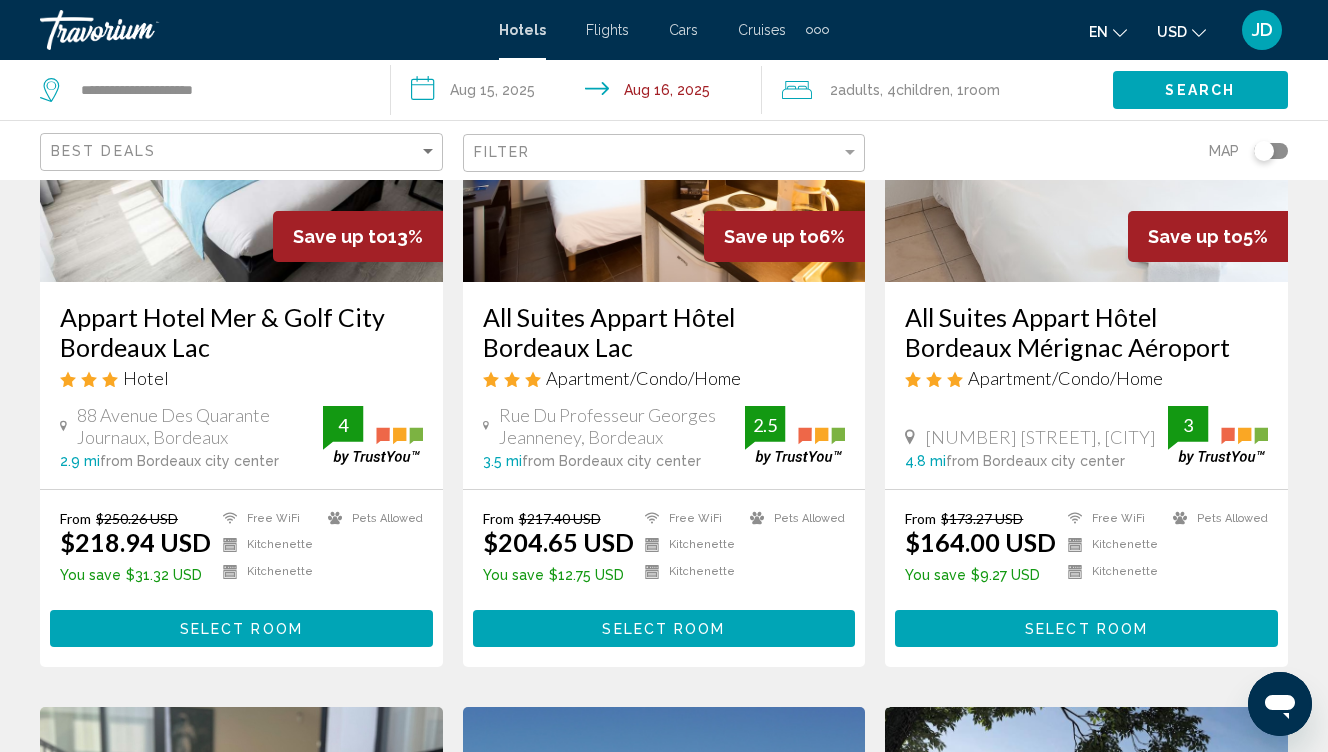 click on "Select Room" at bounding box center [664, 628] 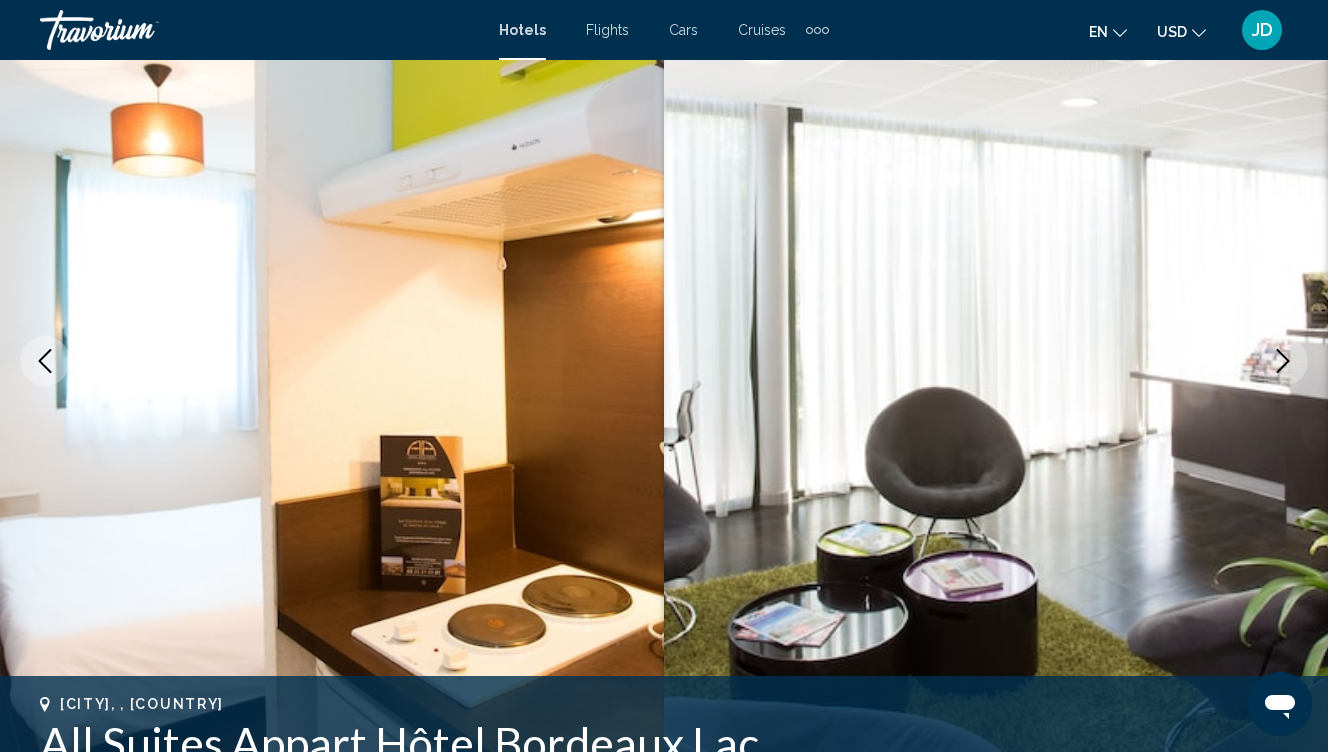 scroll, scrollTop: 187, scrollLeft: 0, axis: vertical 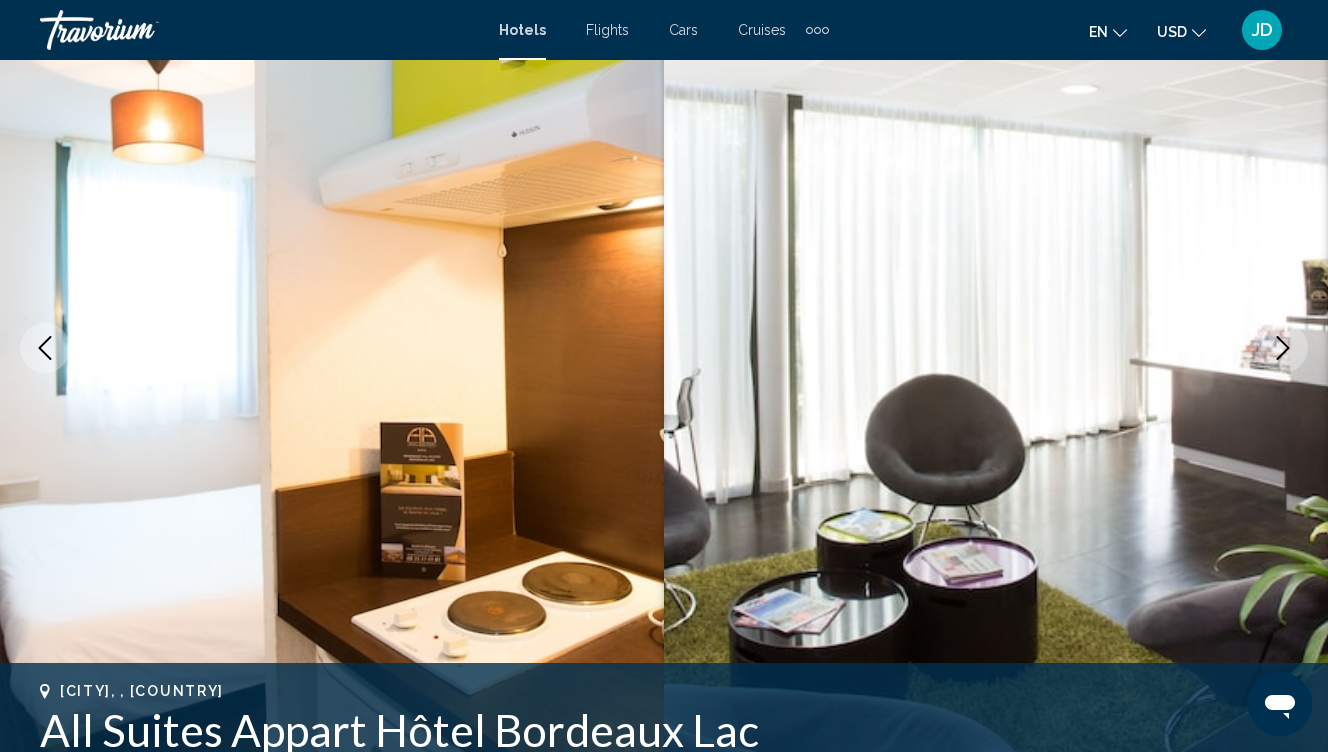 click at bounding box center (1283, 348) 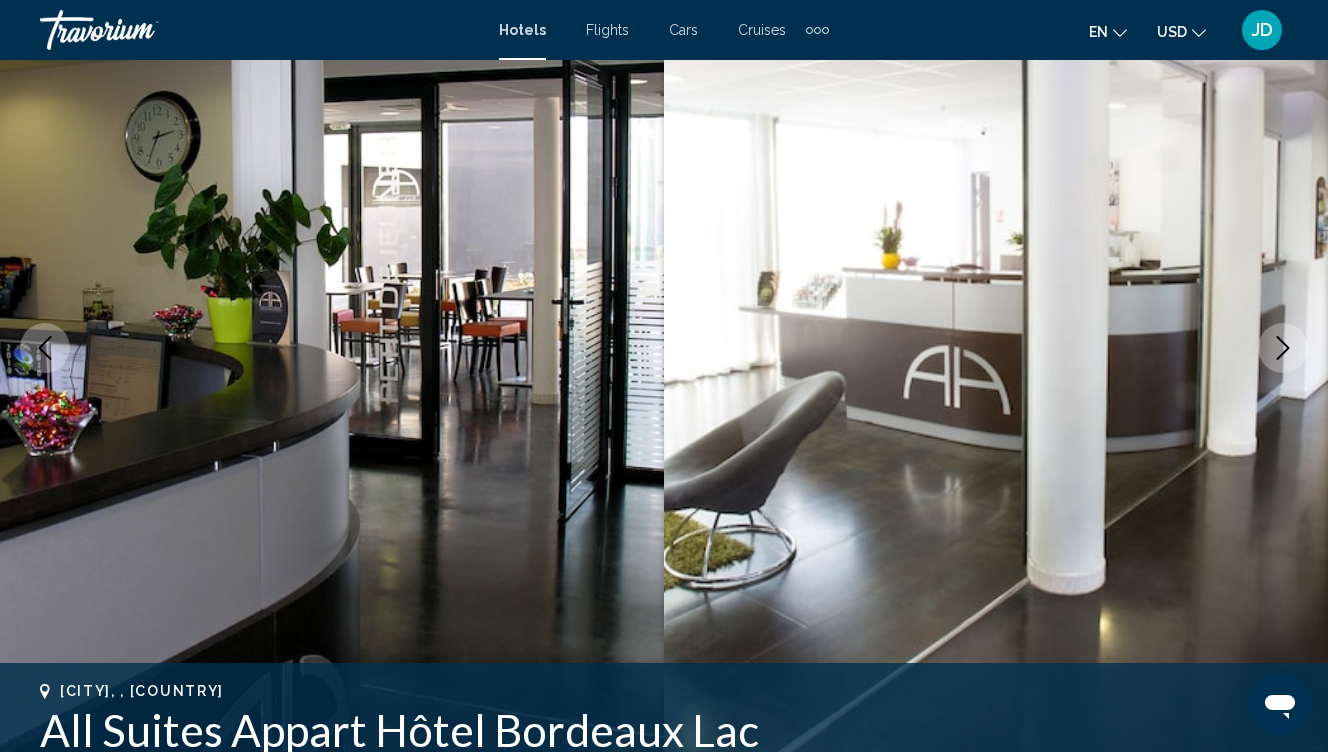 click at bounding box center [1283, 348] 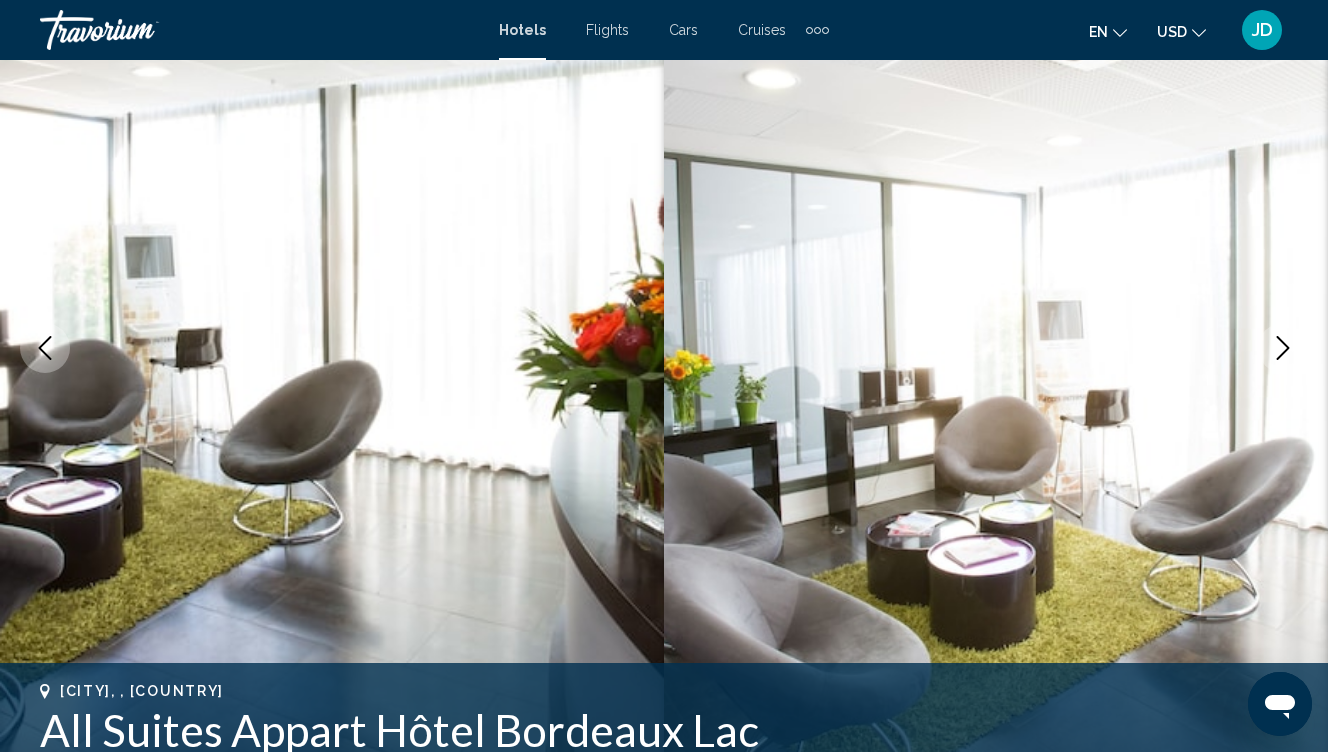 click at bounding box center [1283, 348] 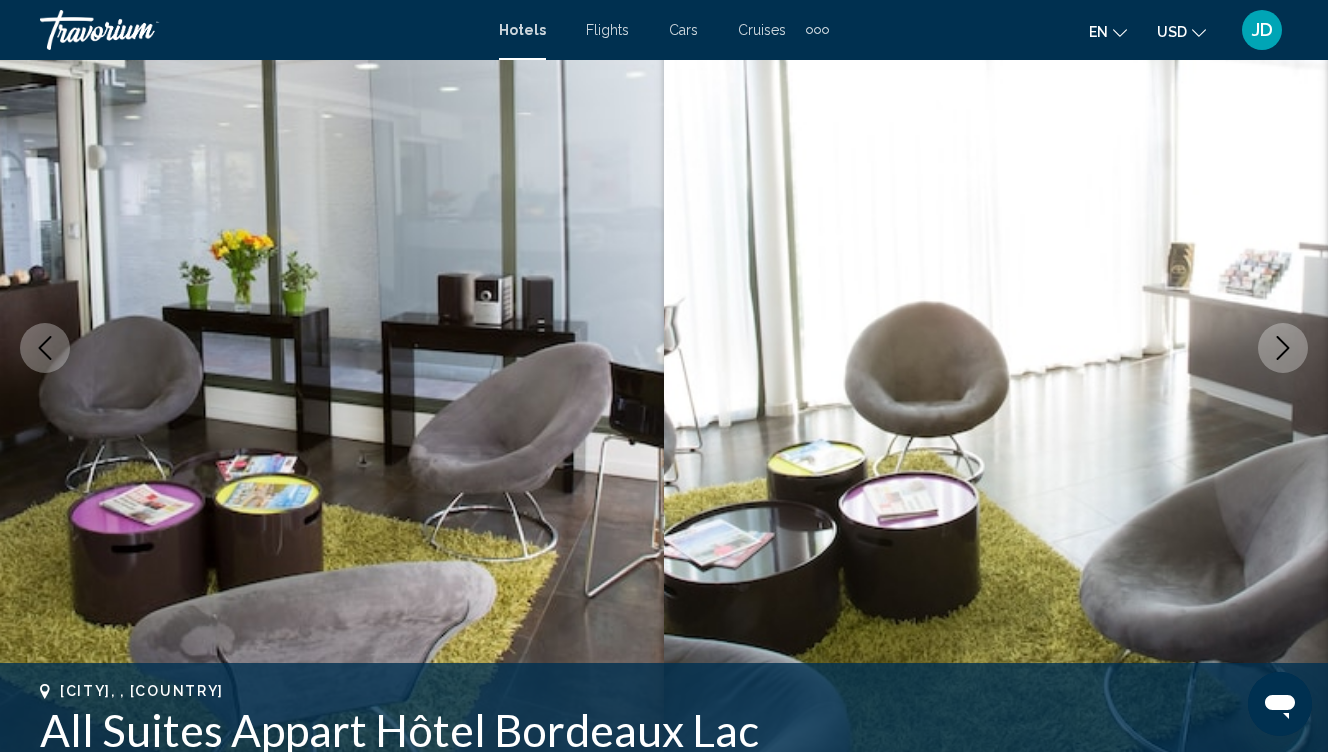 click at bounding box center [1283, 348] 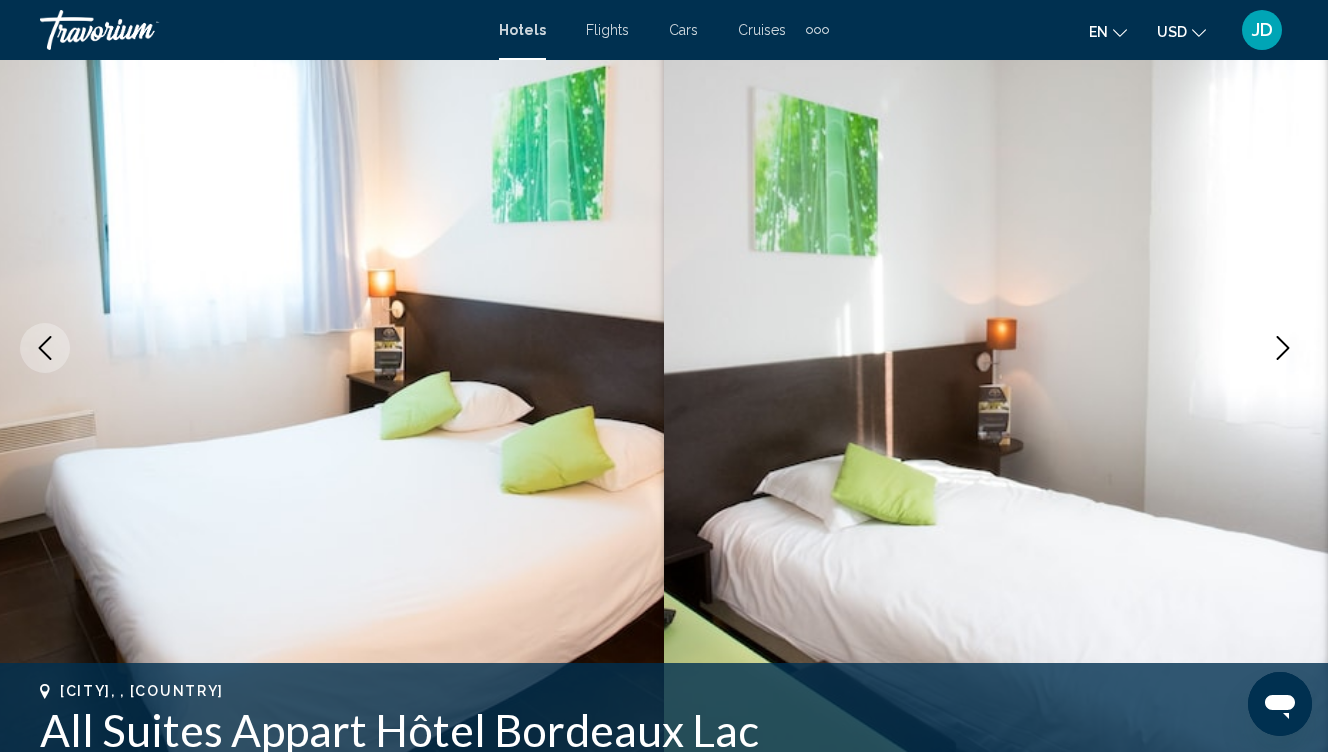 click at bounding box center (1283, 348) 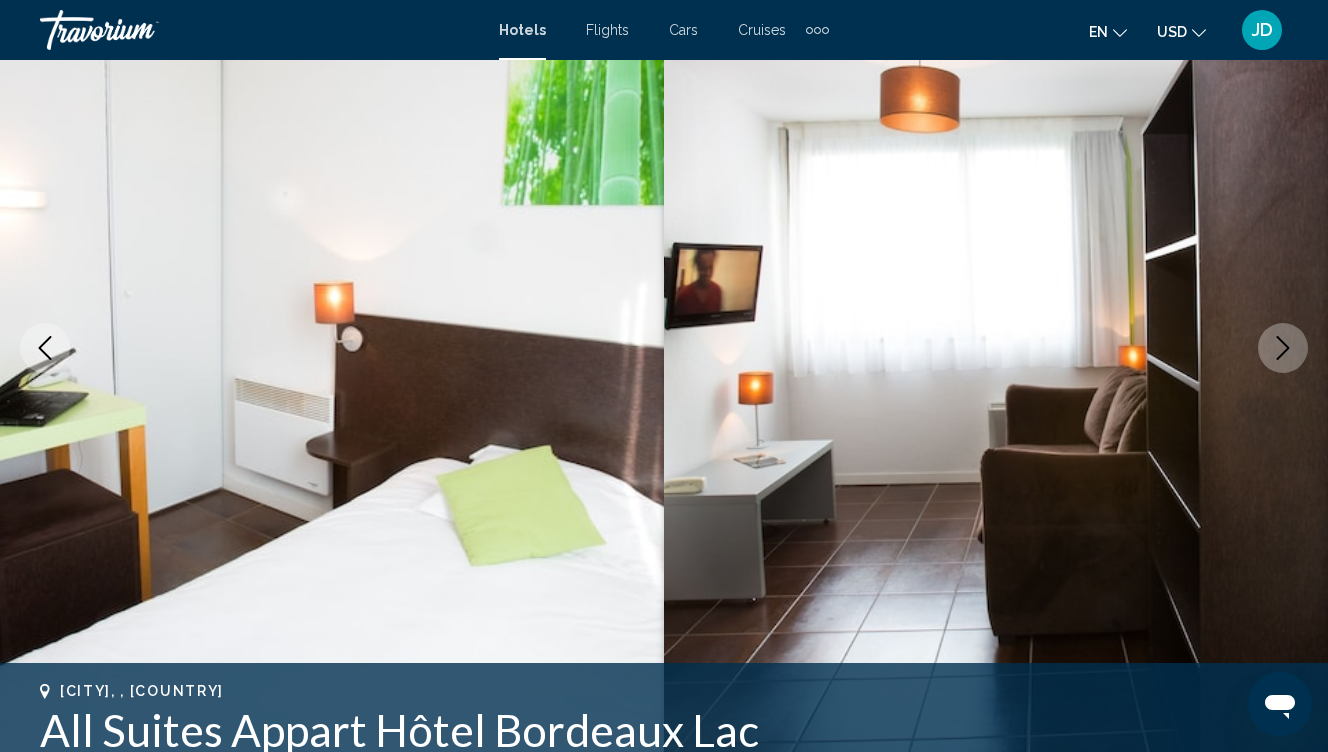 click at bounding box center (1283, 348) 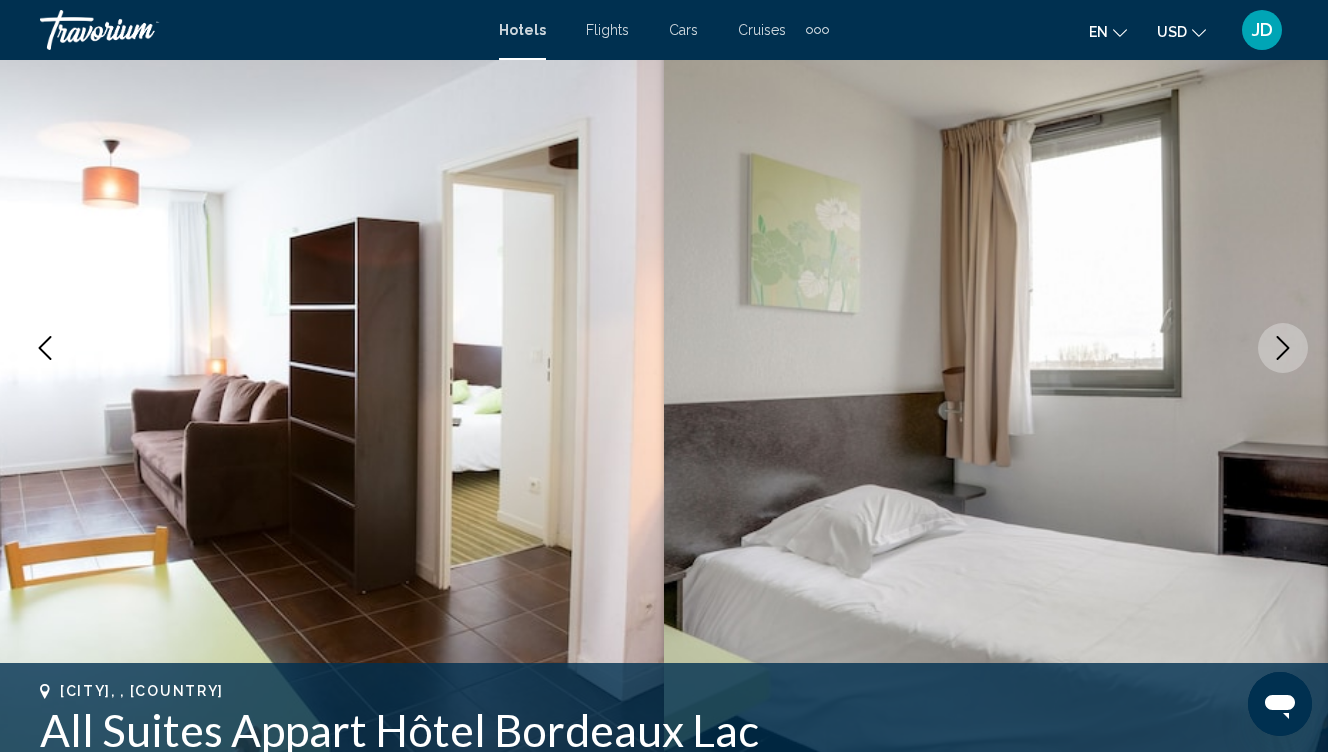 click at bounding box center (1283, 348) 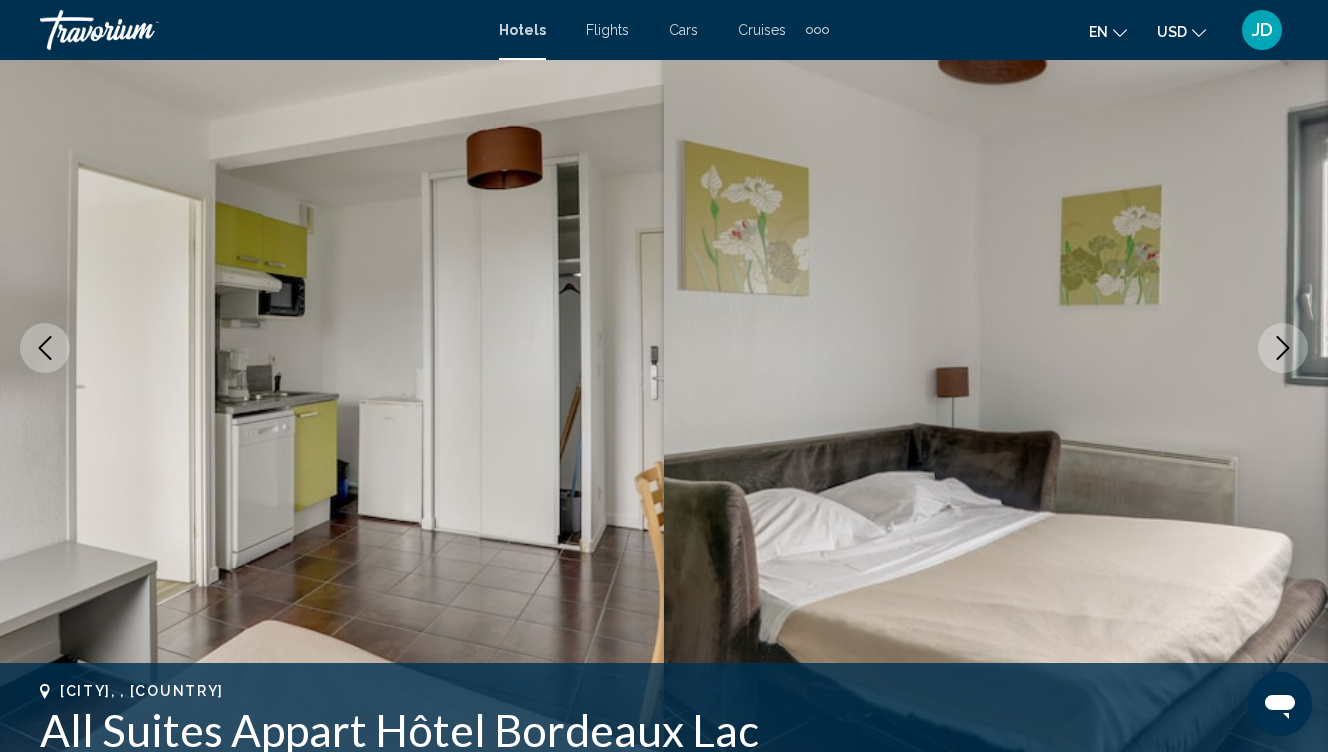 click at bounding box center [1283, 348] 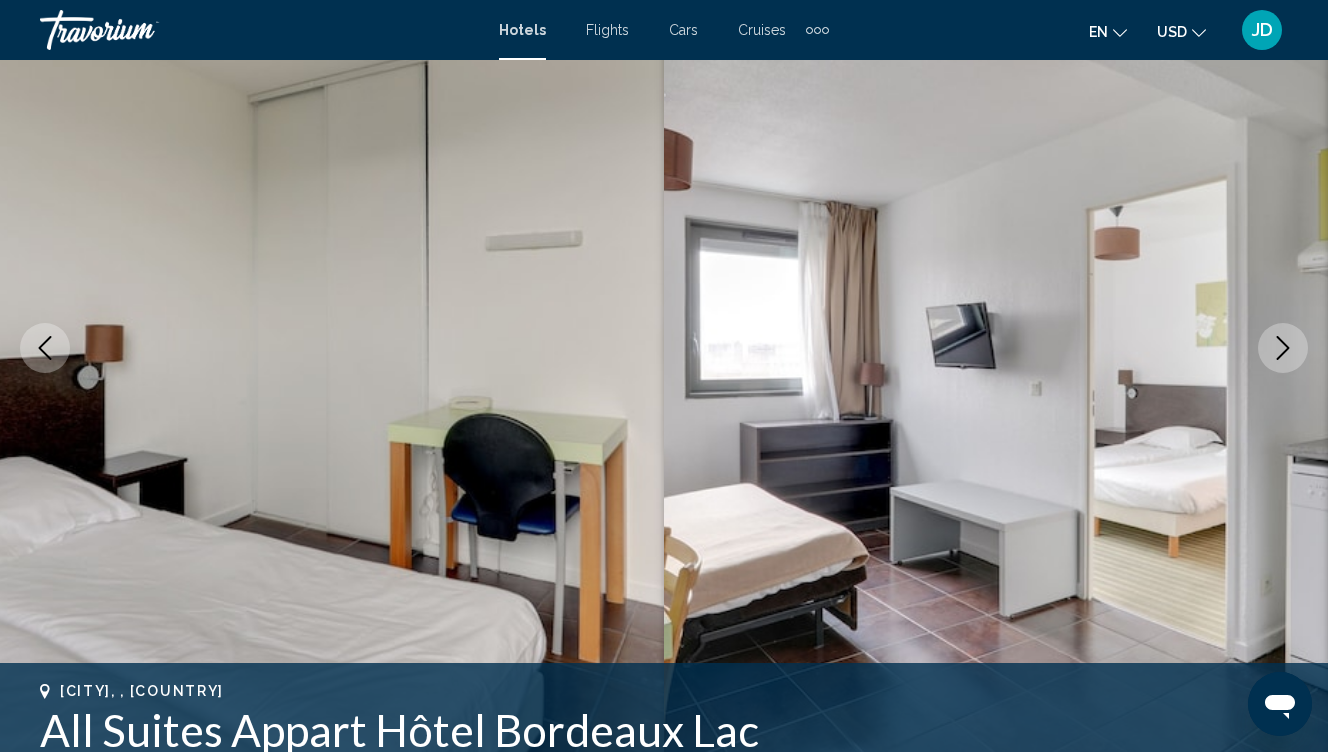 click at bounding box center (1283, 348) 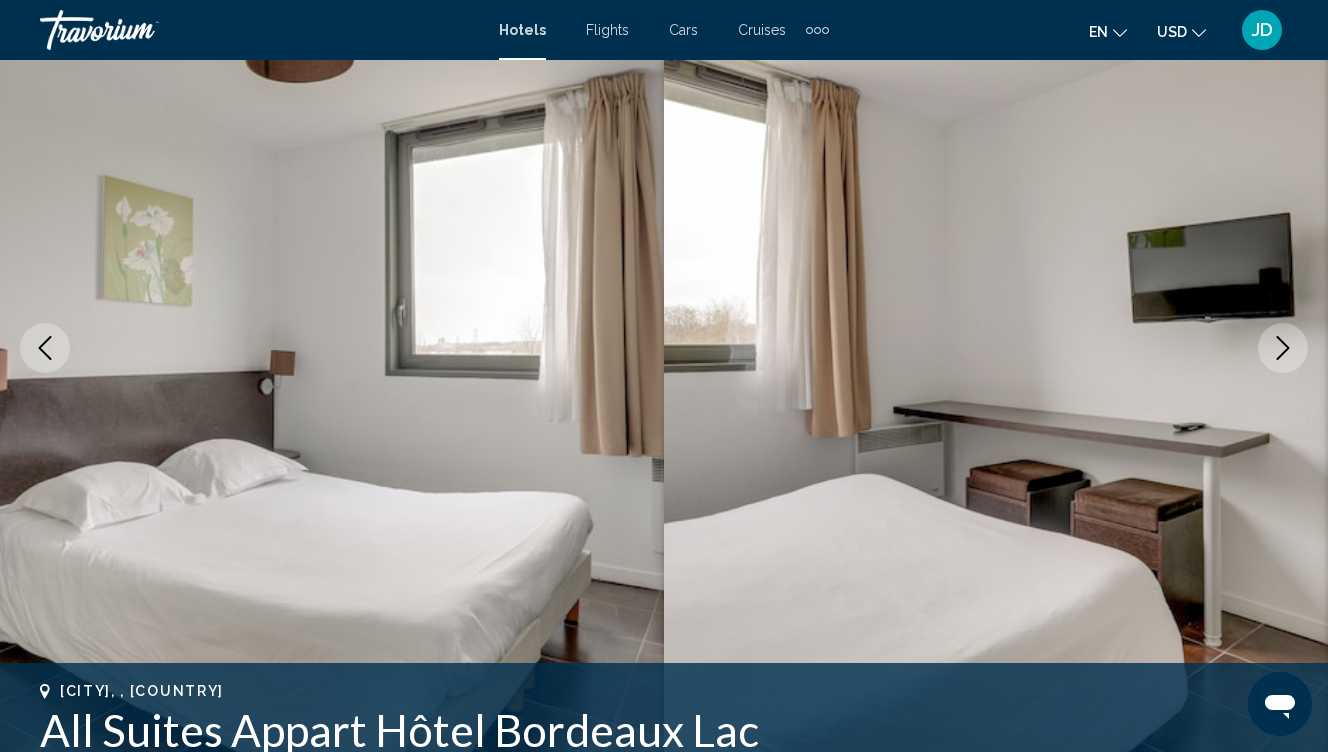 click at bounding box center (1283, 348) 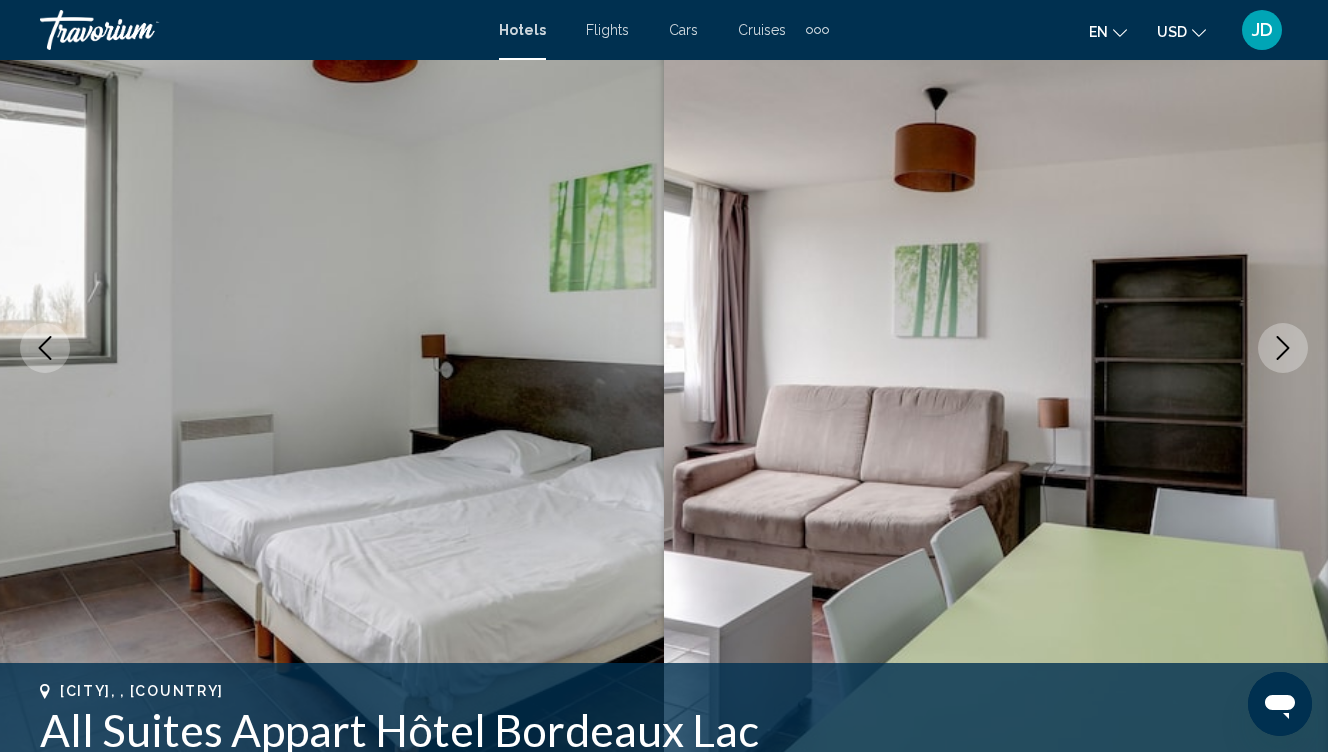 click at bounding box center [1283, 348] 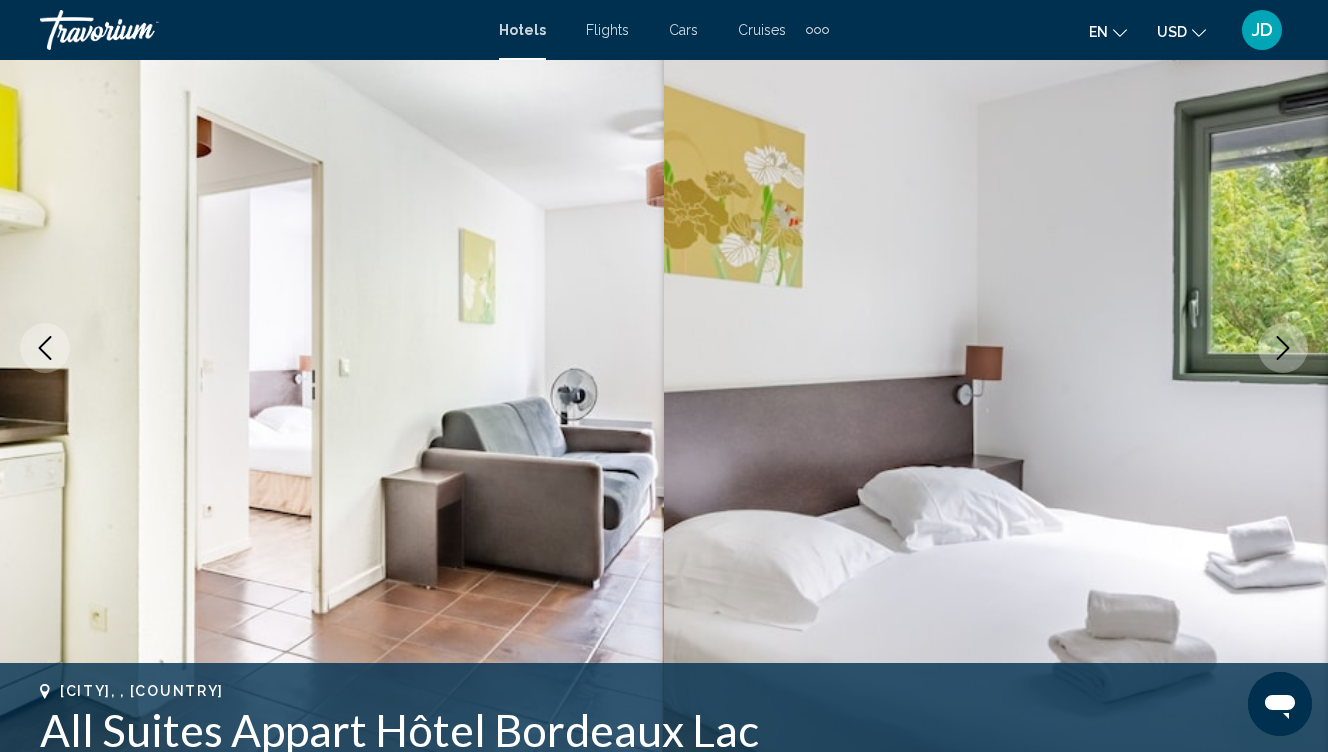 click at bounding box center (1283, 348) 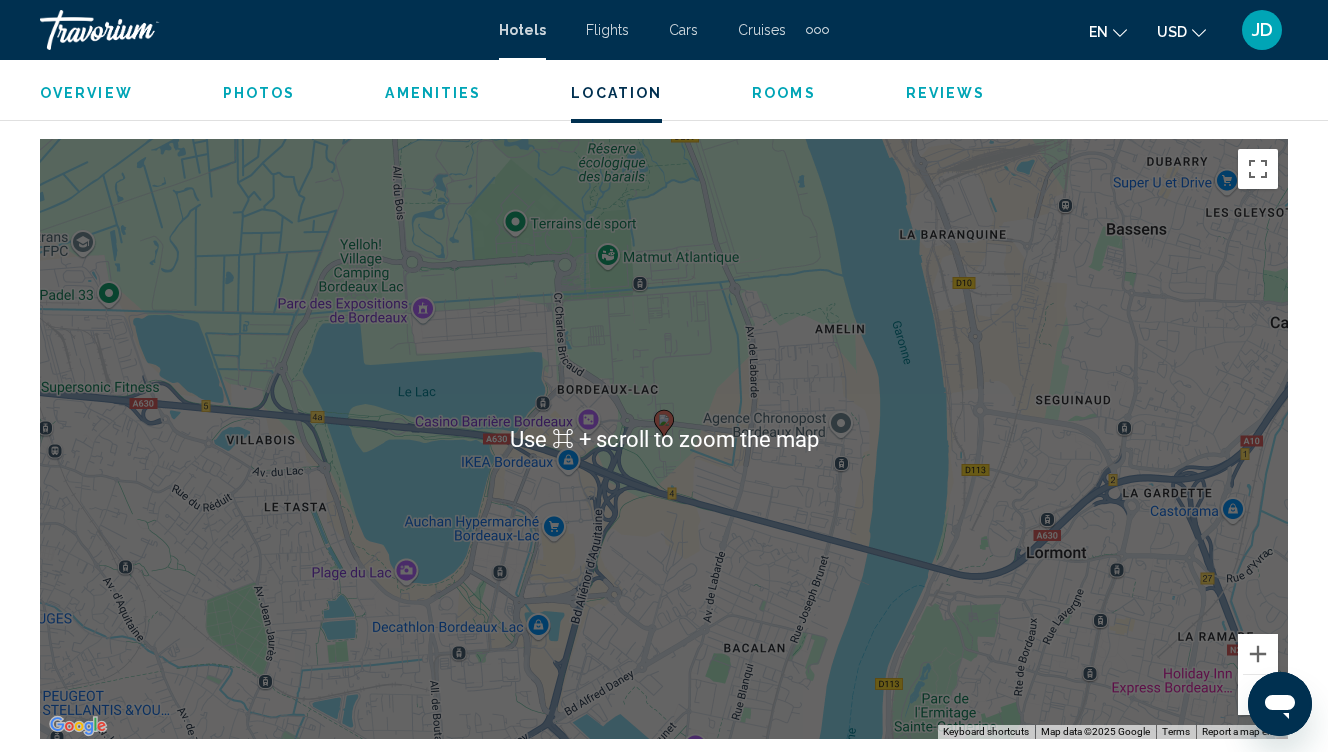 scroll, scrollTop: 2258, scrollLeft: 0, axis: vertical 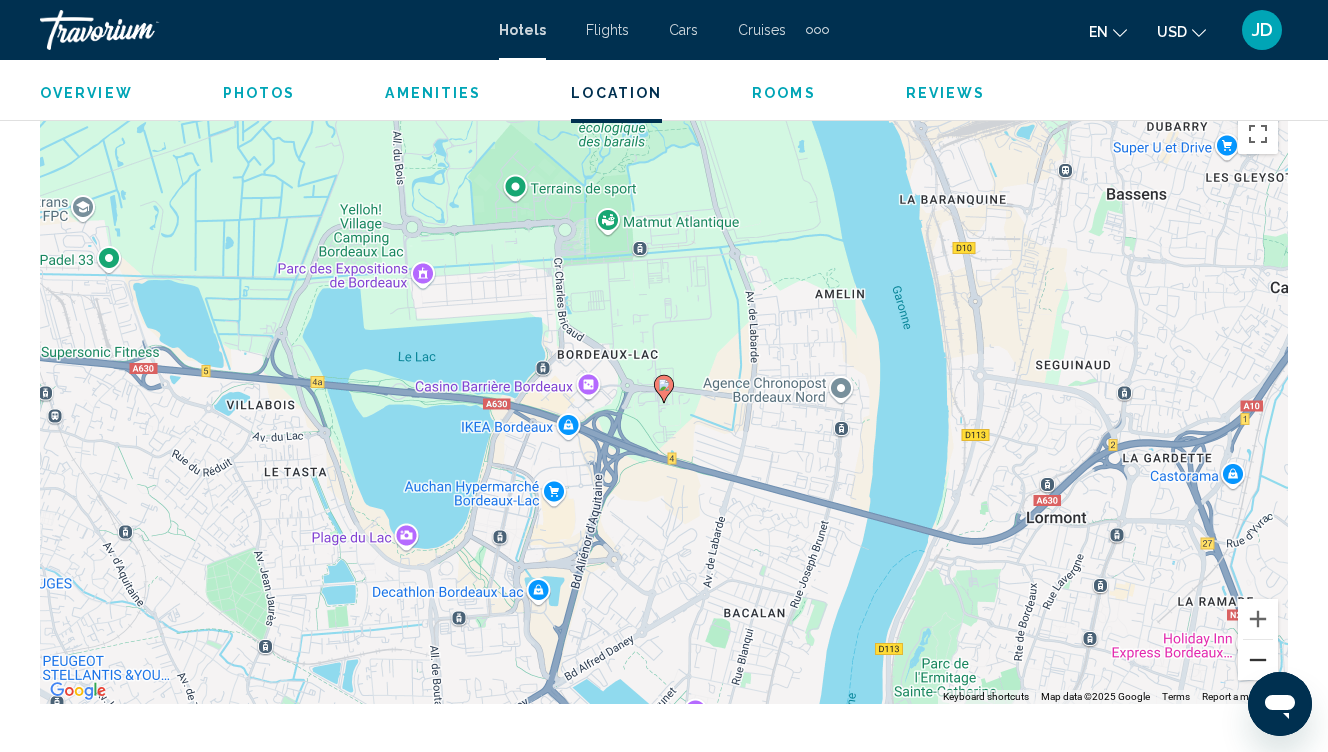 click at bounding box center [1258, 660] 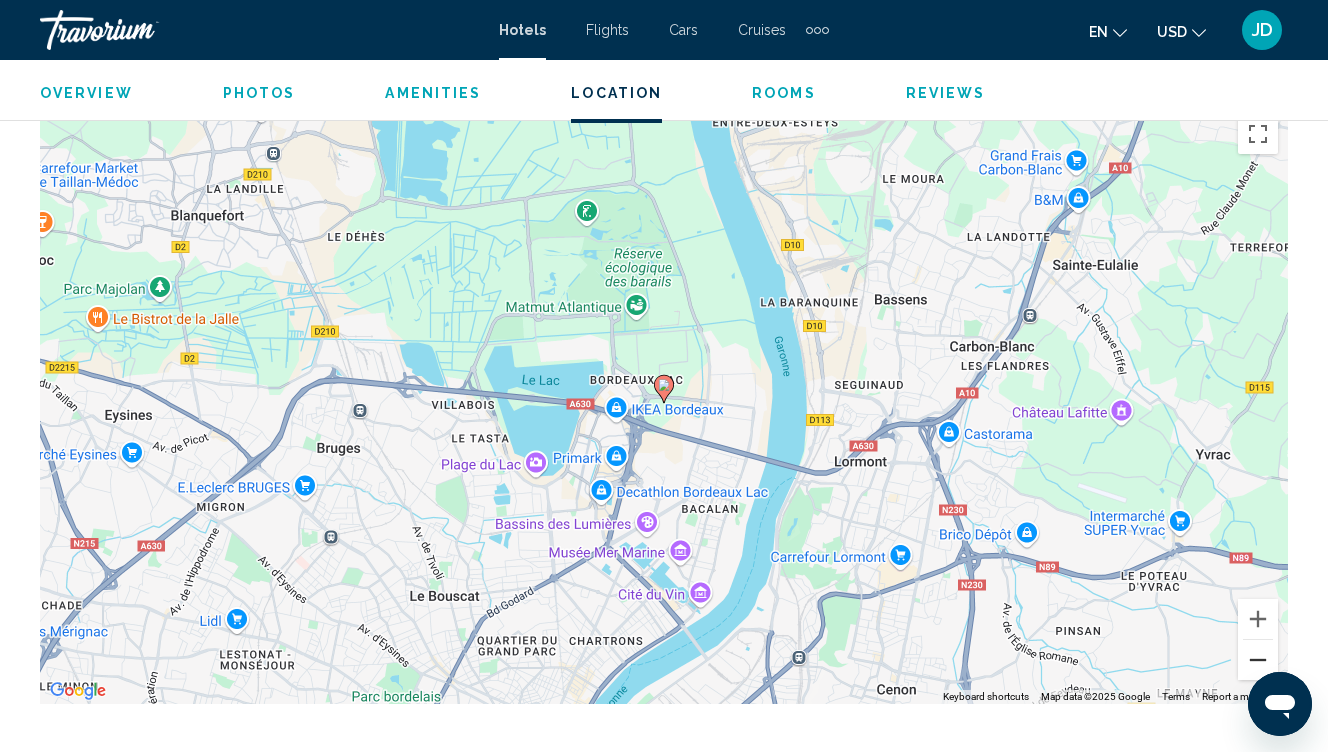 click at bounding box center [1258, 660] 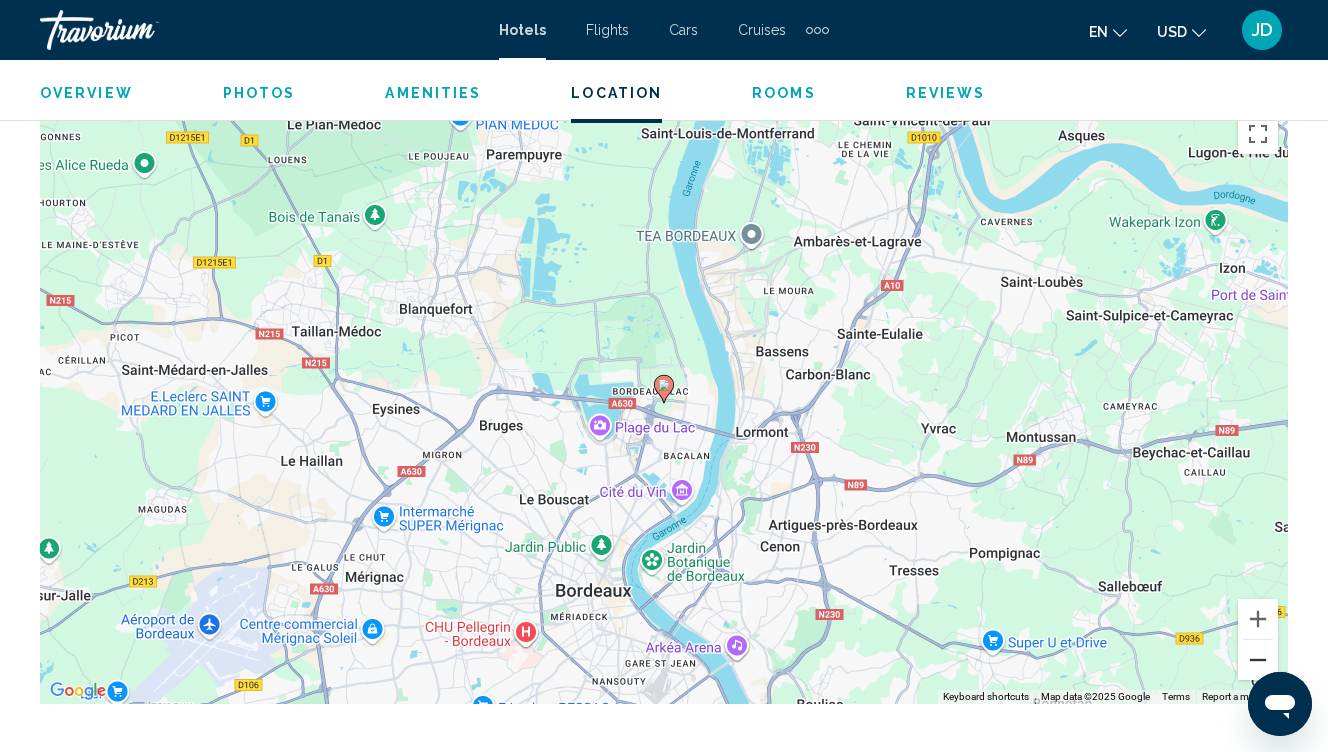 click at bounding box center (1258, 660) 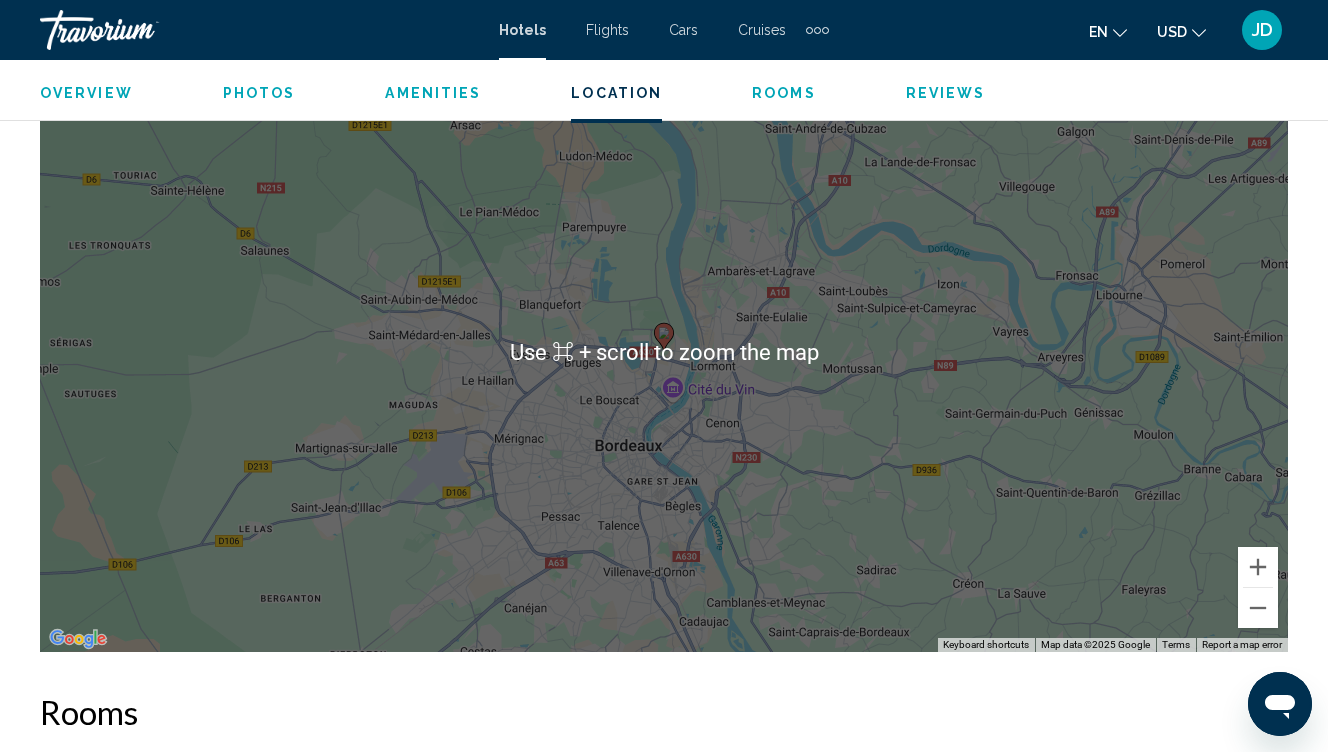 scroll, scrollTop: 2310, scrollLeft: 0, axis: vertical 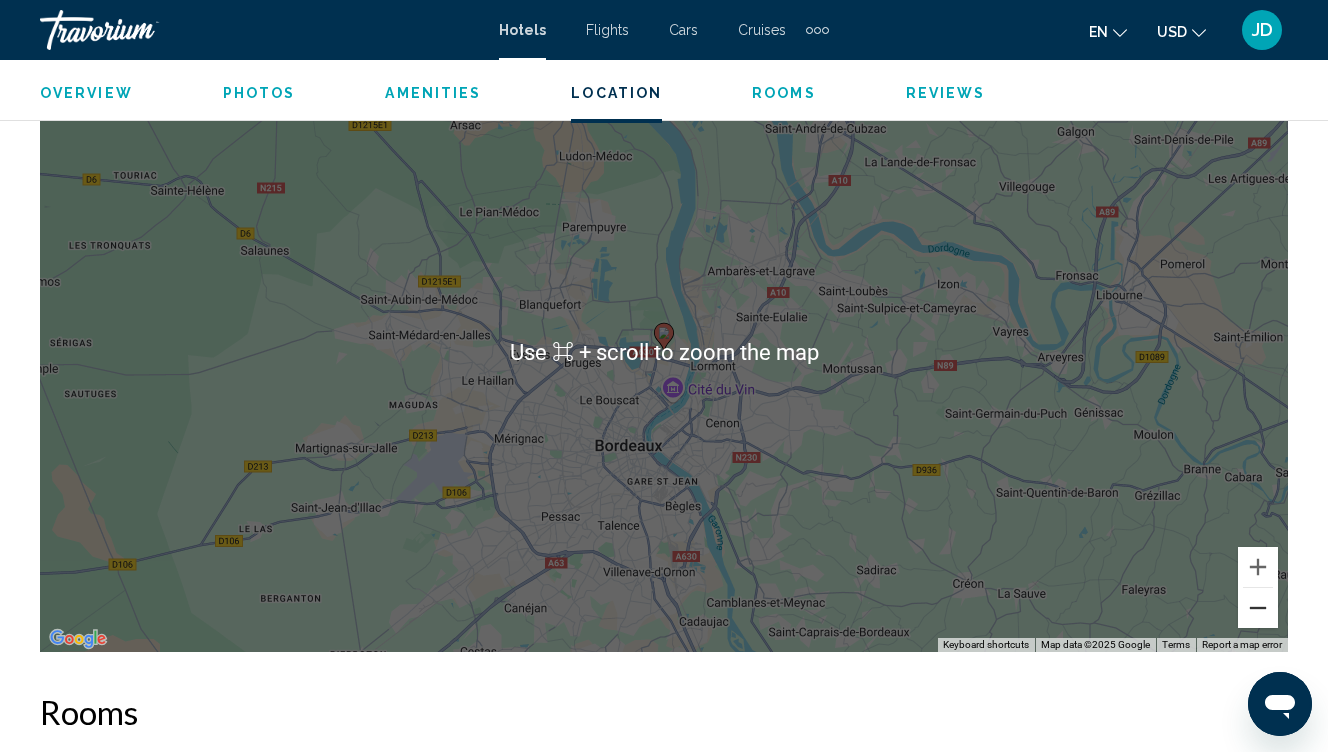 click at bounding box center (1258, 608) 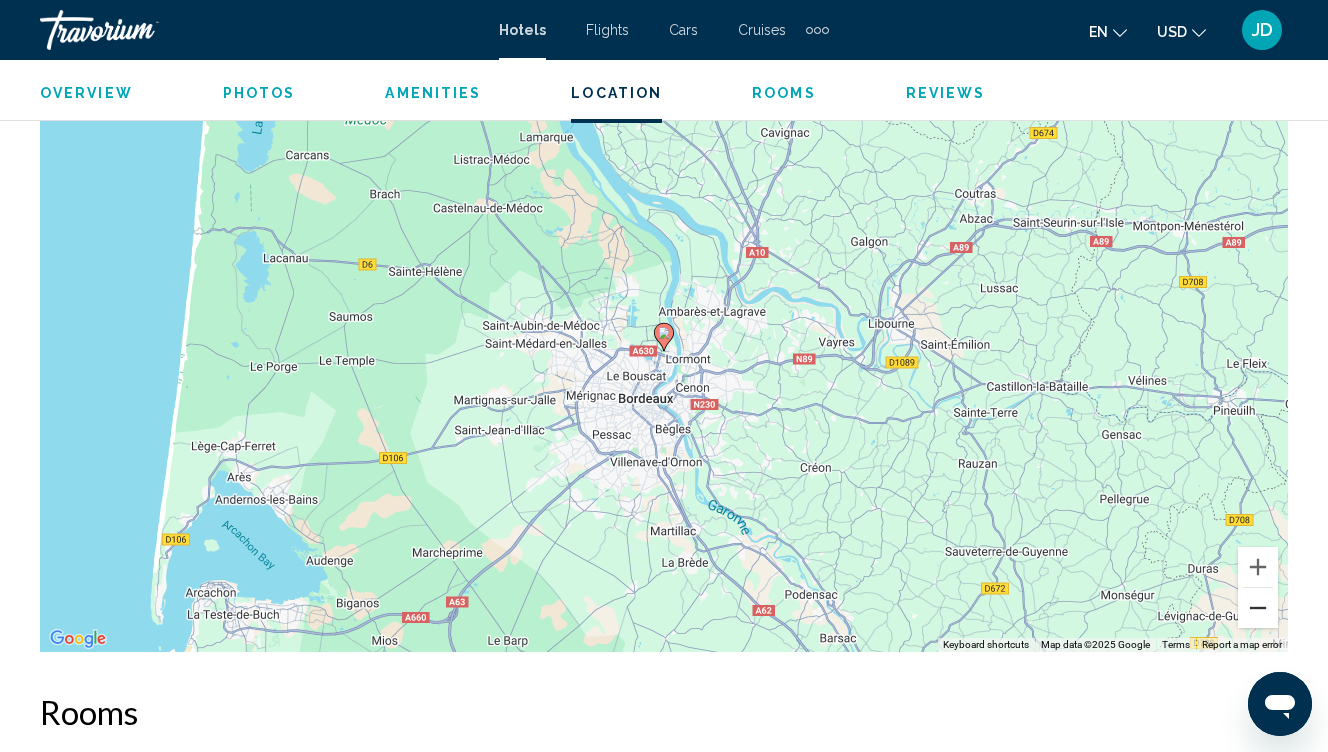 click at bounding box center [1258, 608] 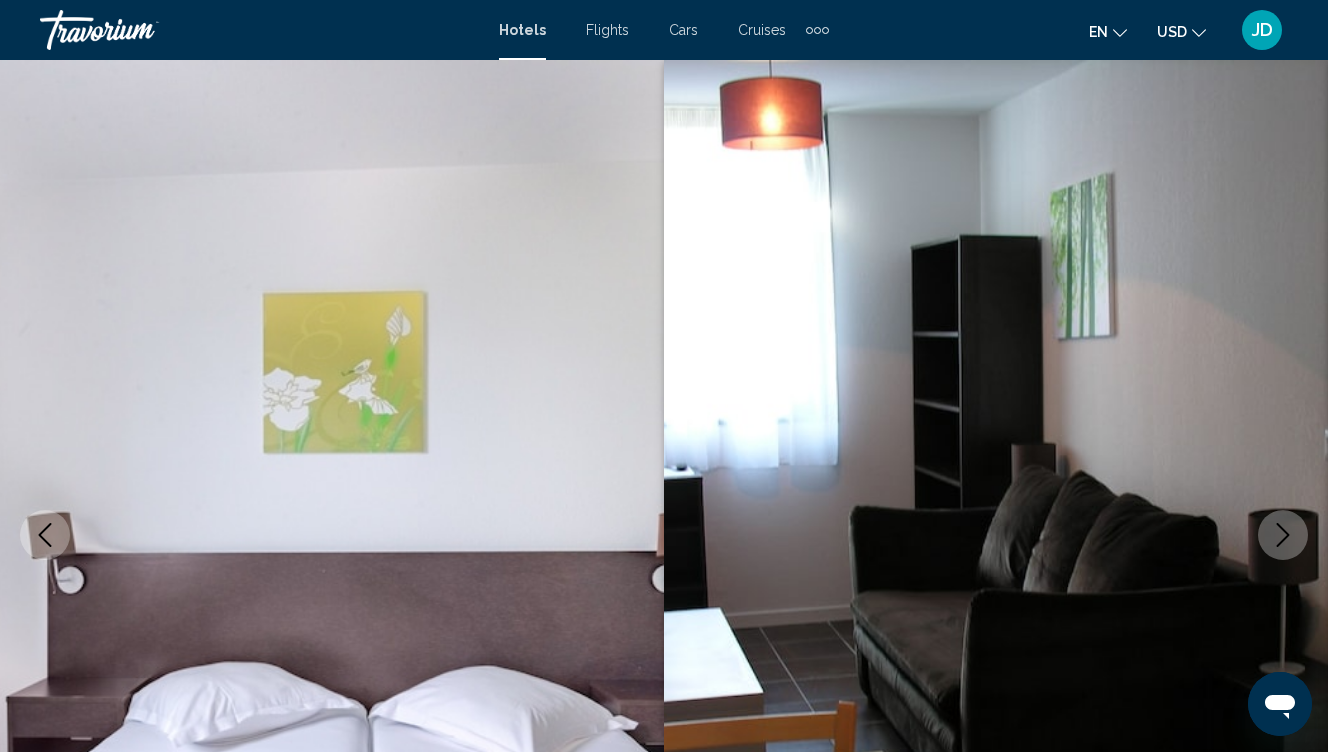 scroll, scrollTop: 0, scrollLeft: 0, axis: both 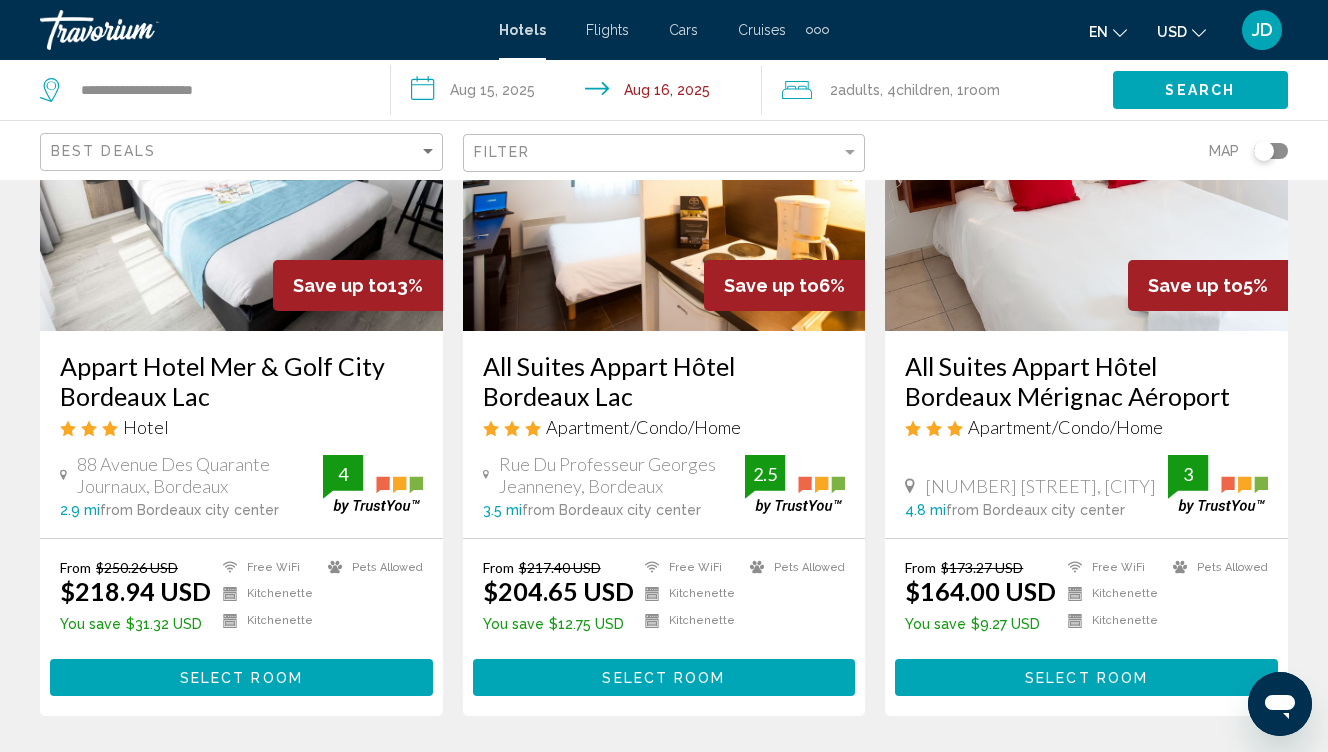 click on "Select Room" at bounding box center [241, 678] 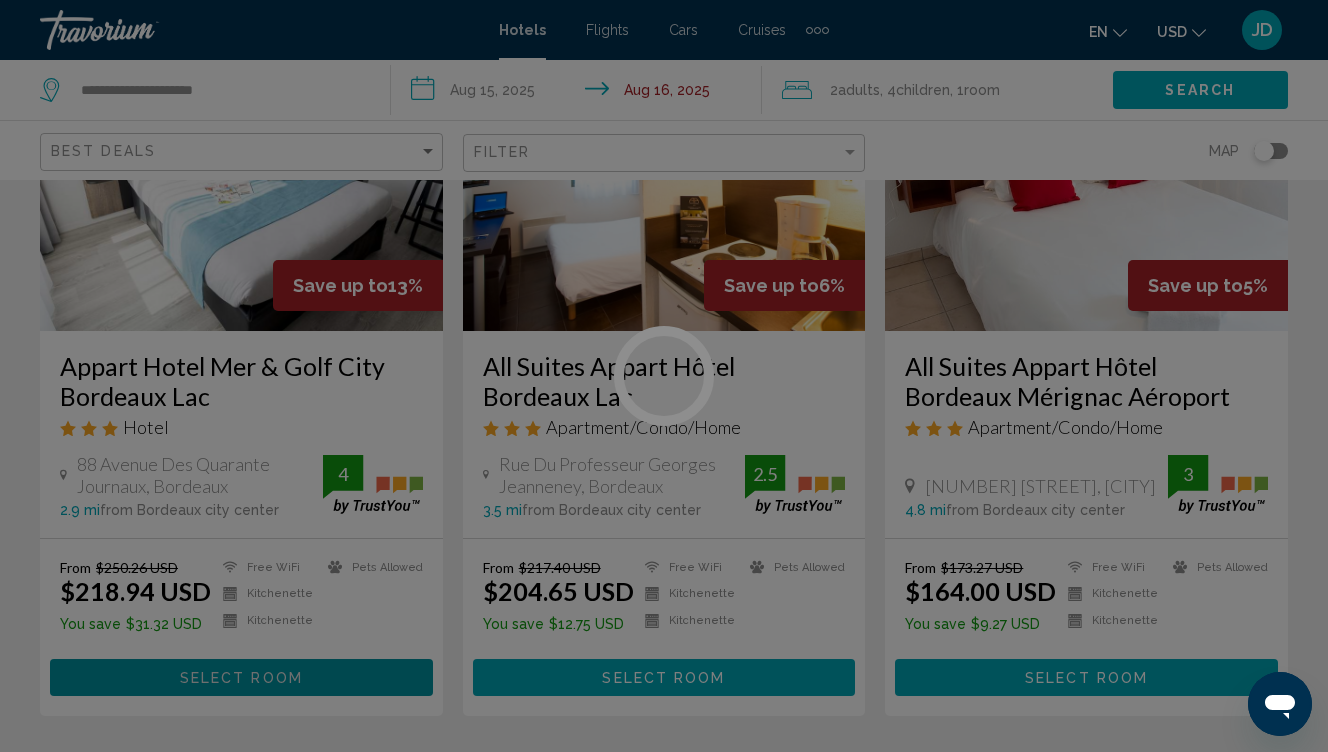 scroll, scrollTop: 0, scrollLeft: 0, axis: both 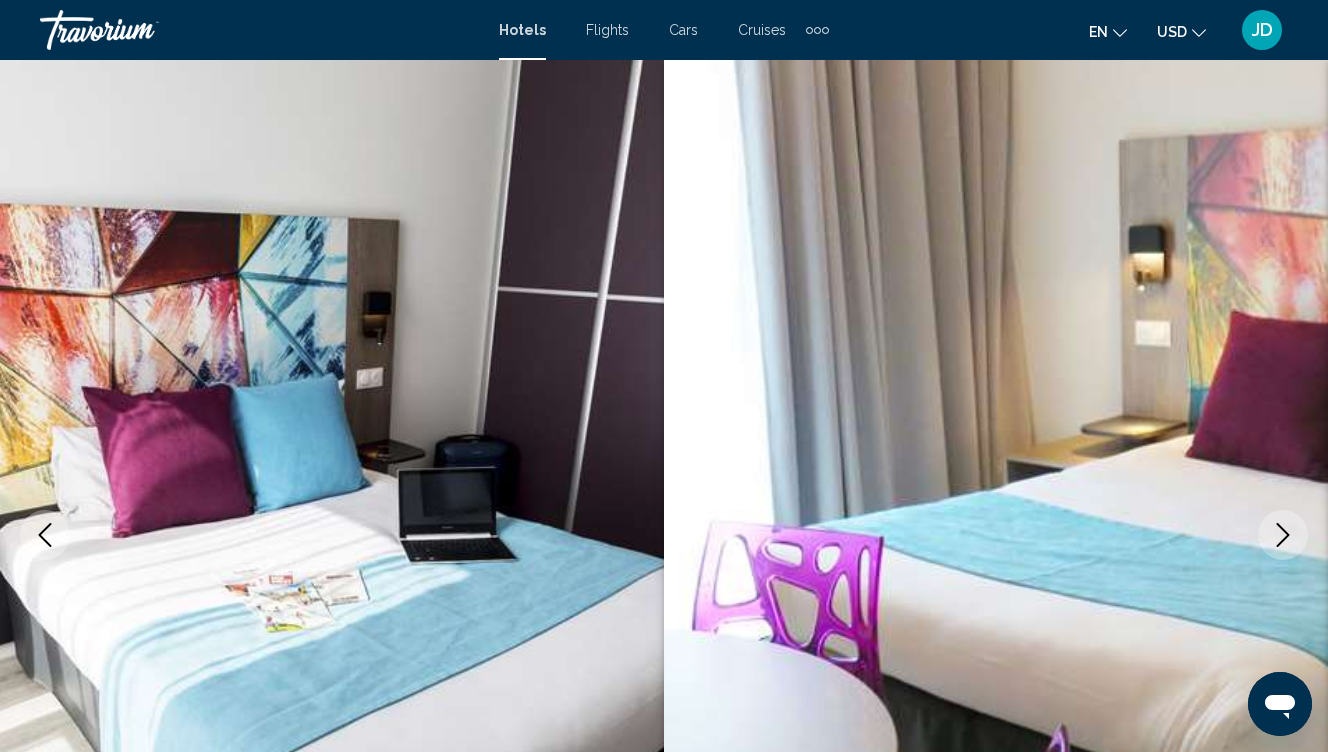 click 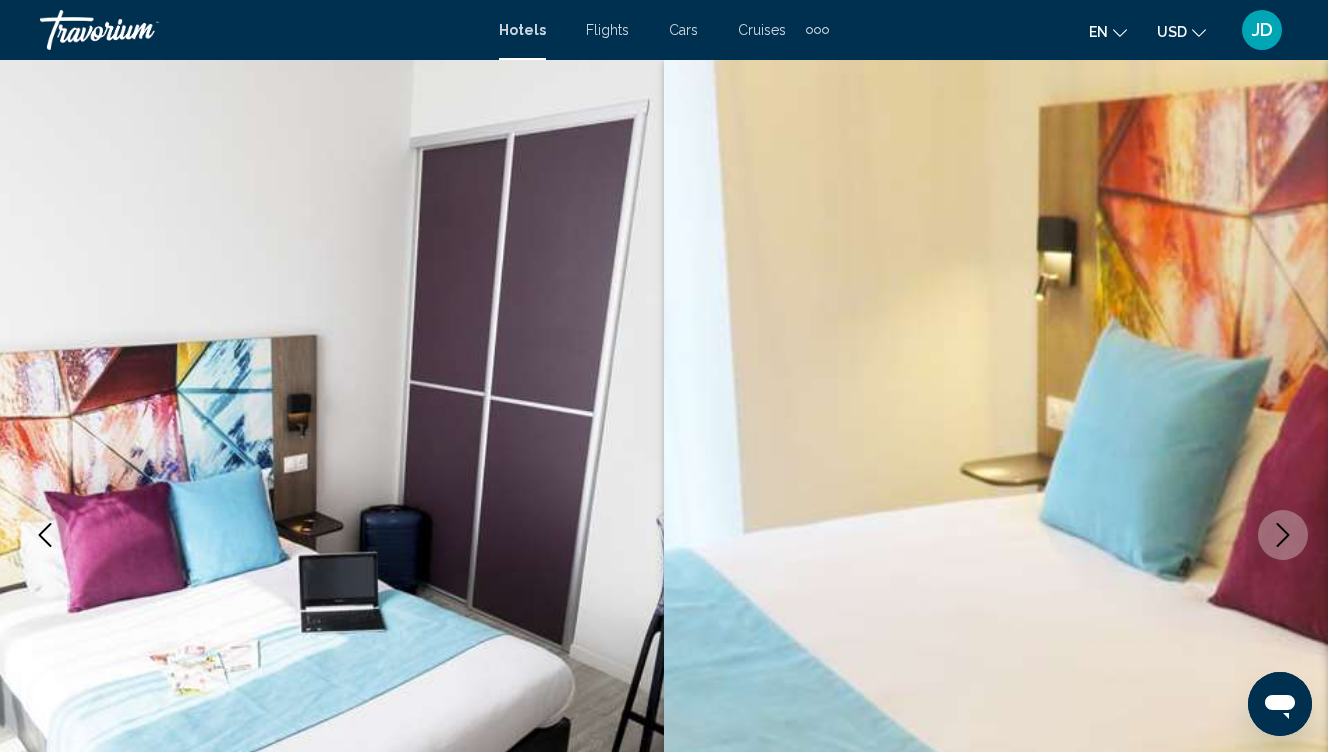 click 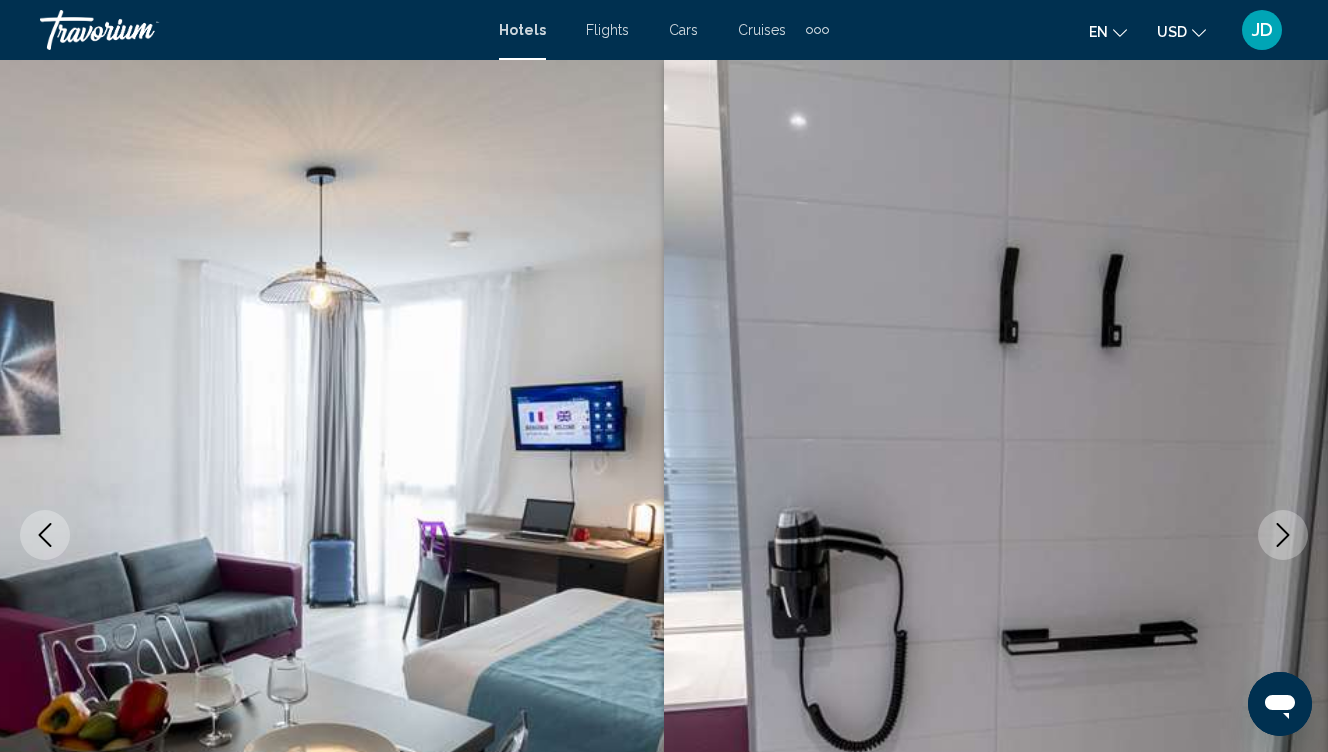 click 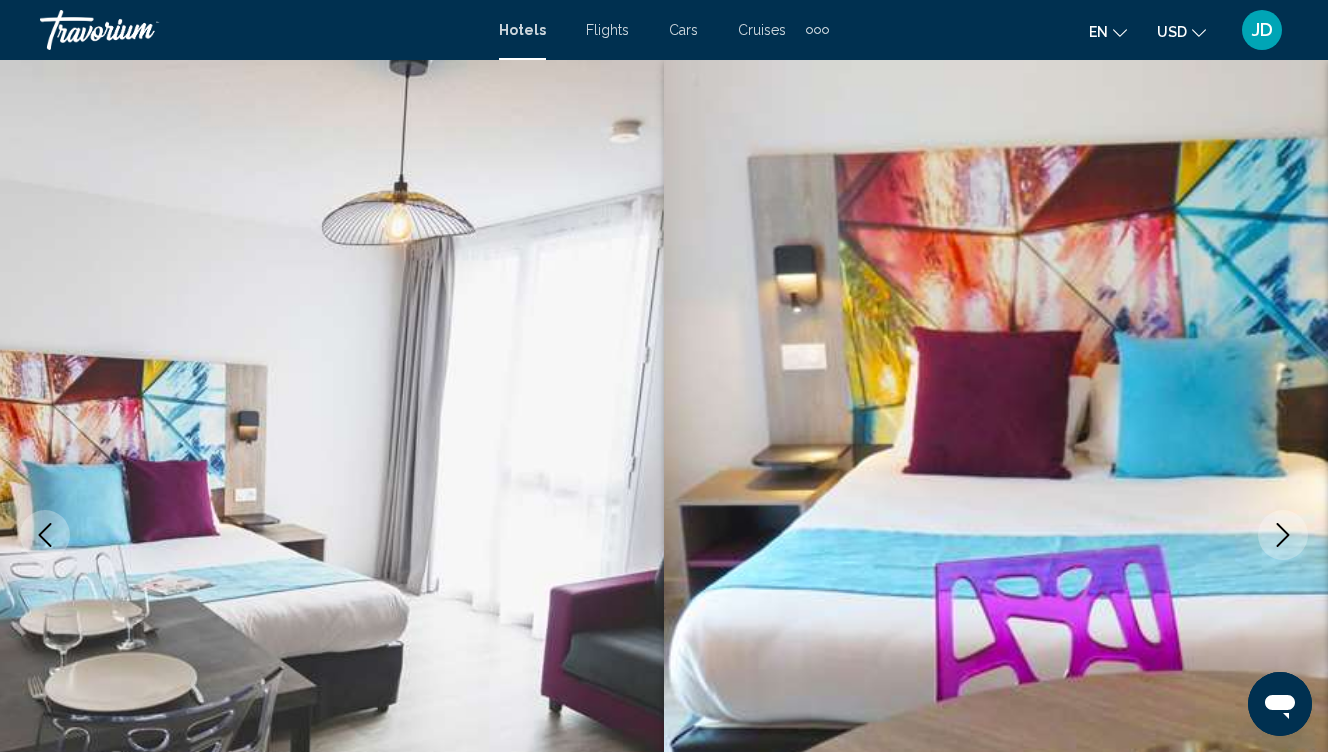 click 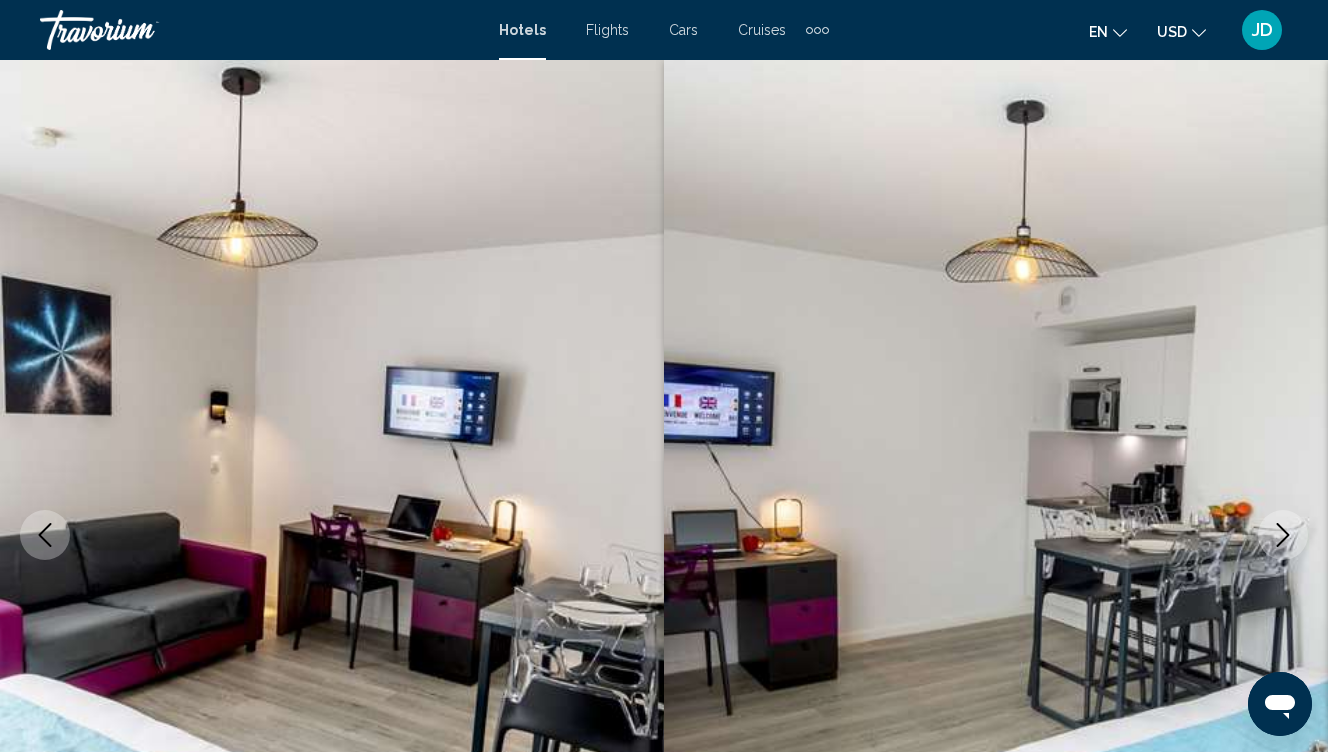 click 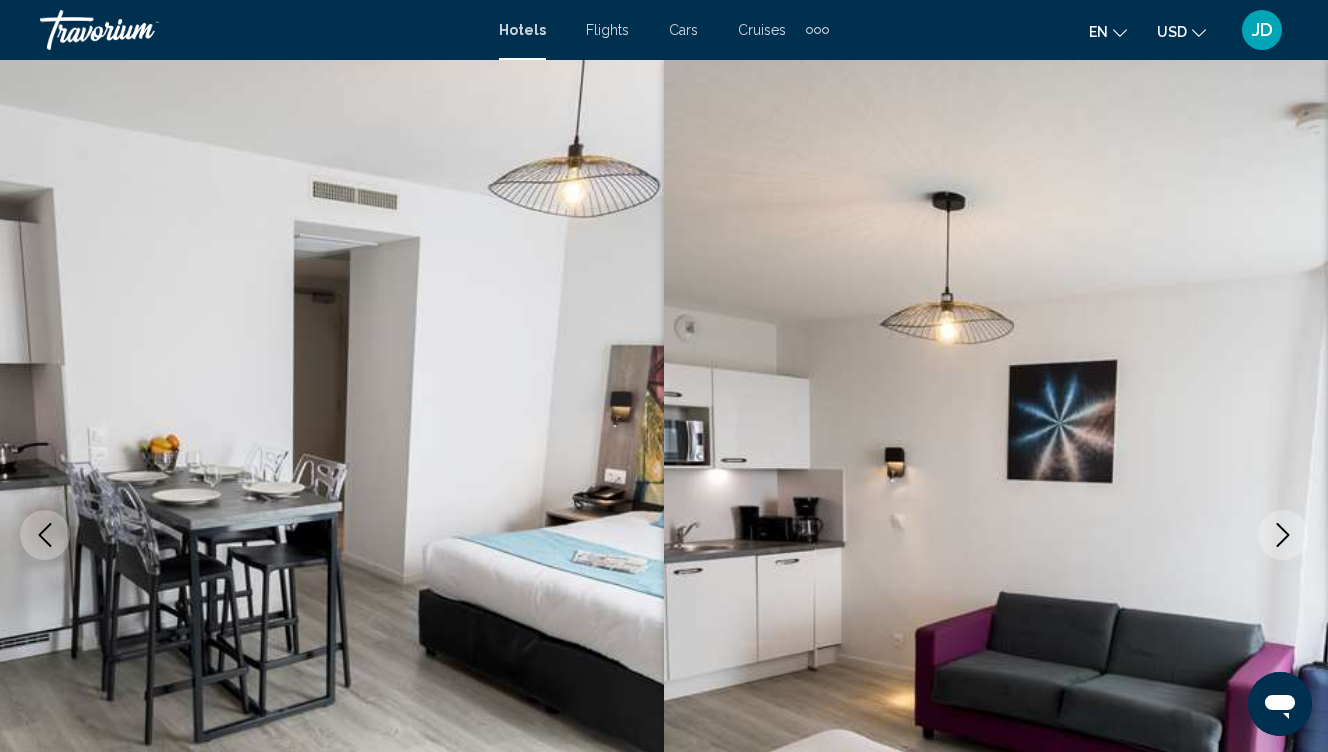 click 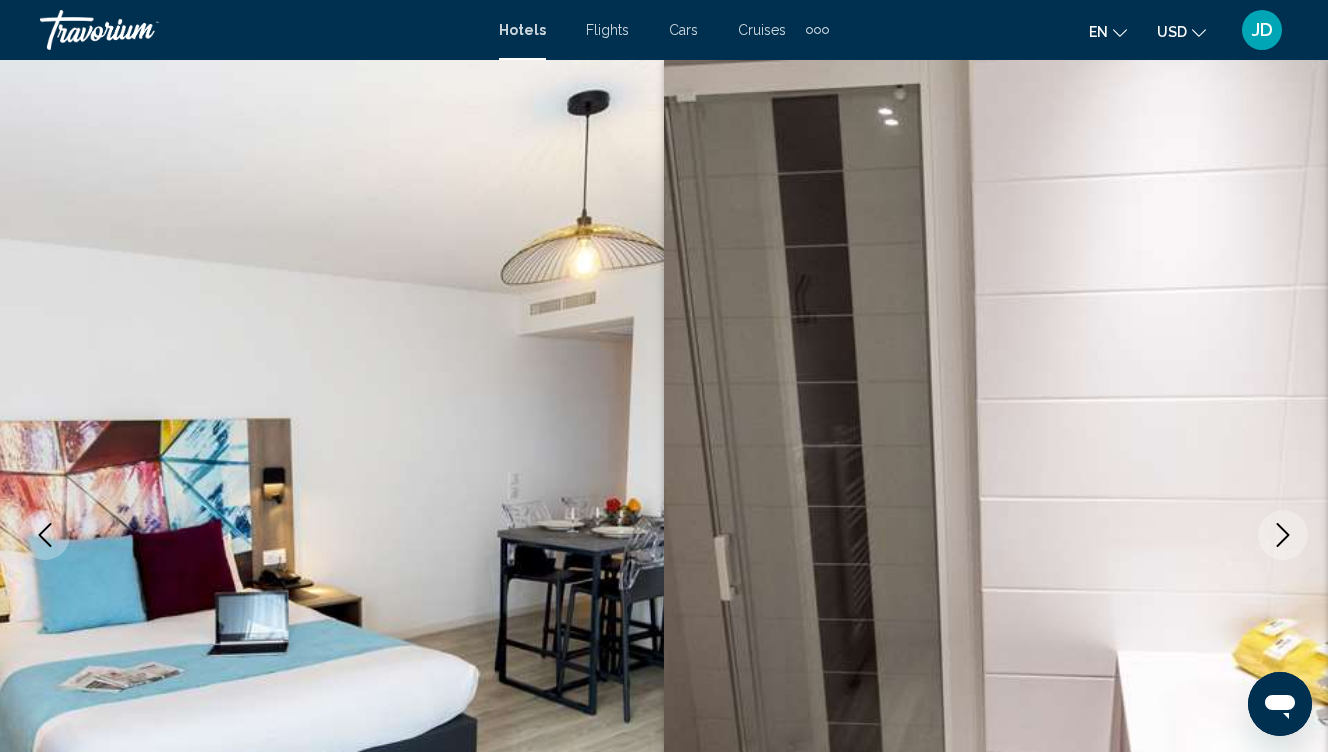click 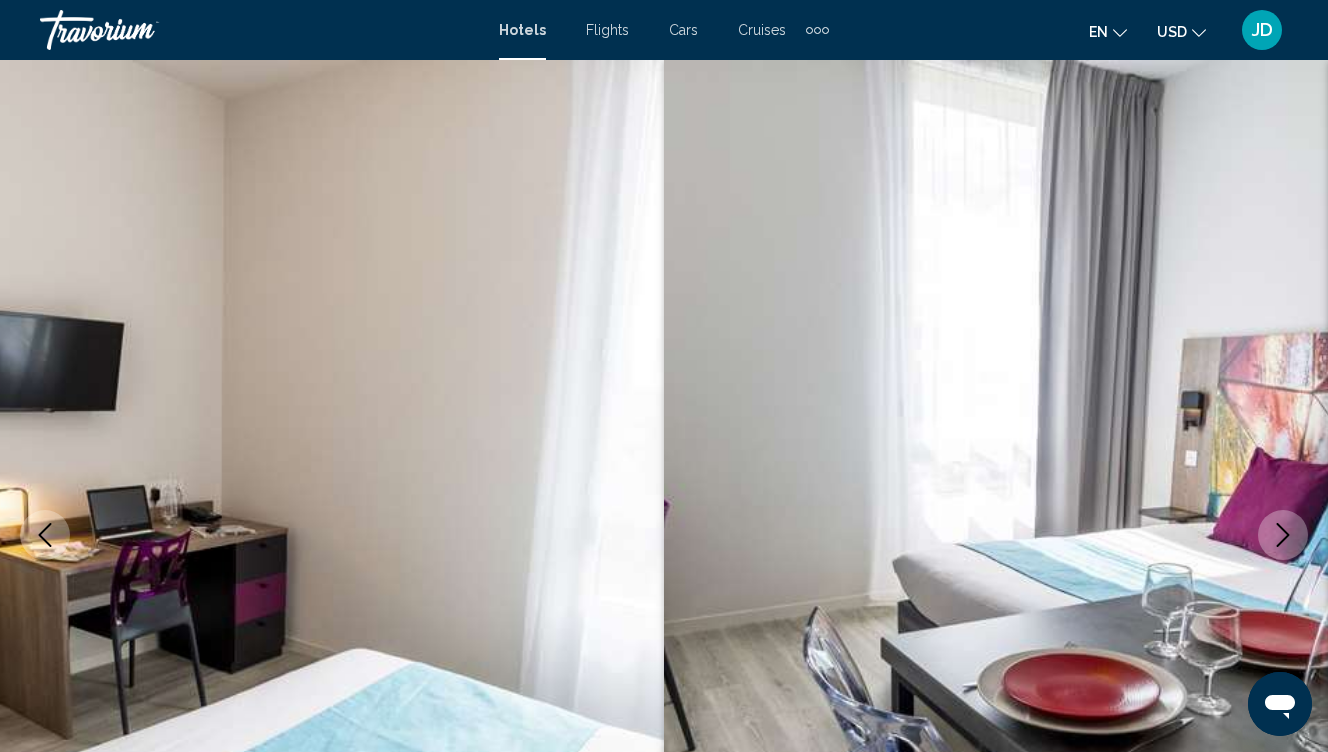 click 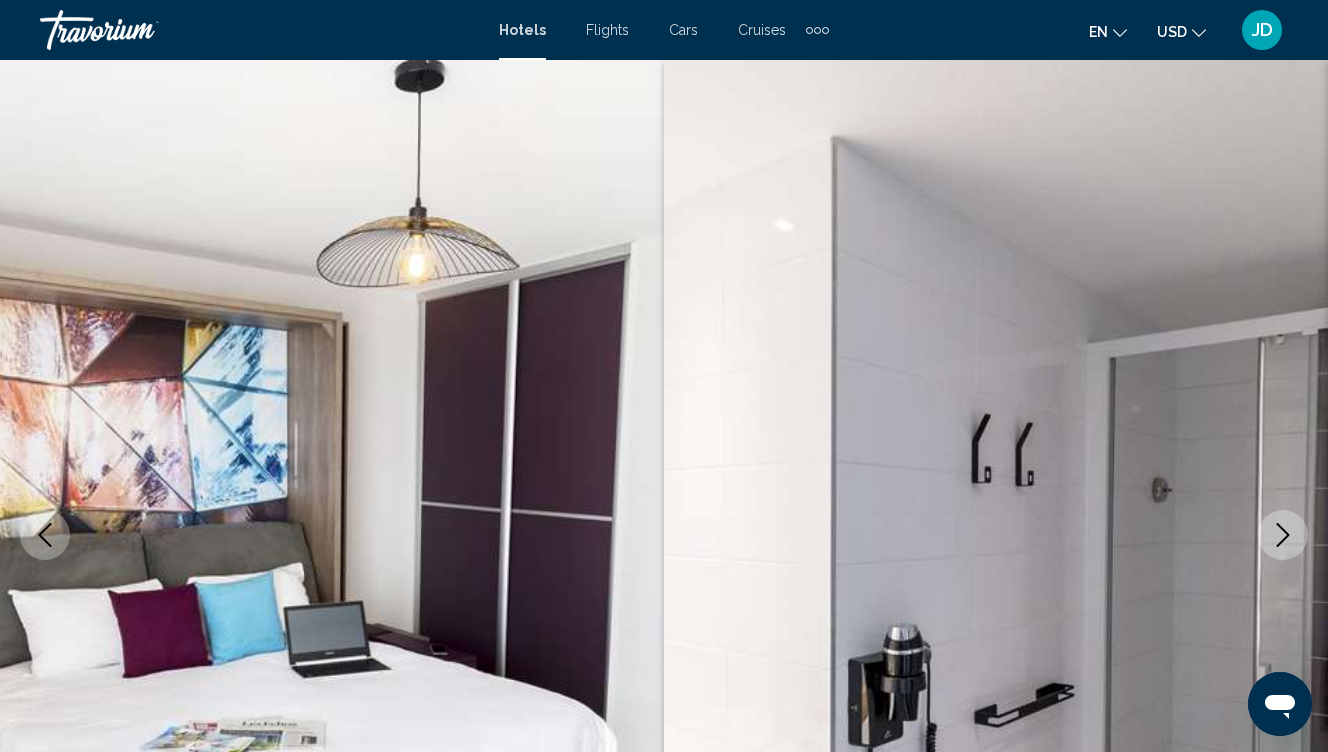 click 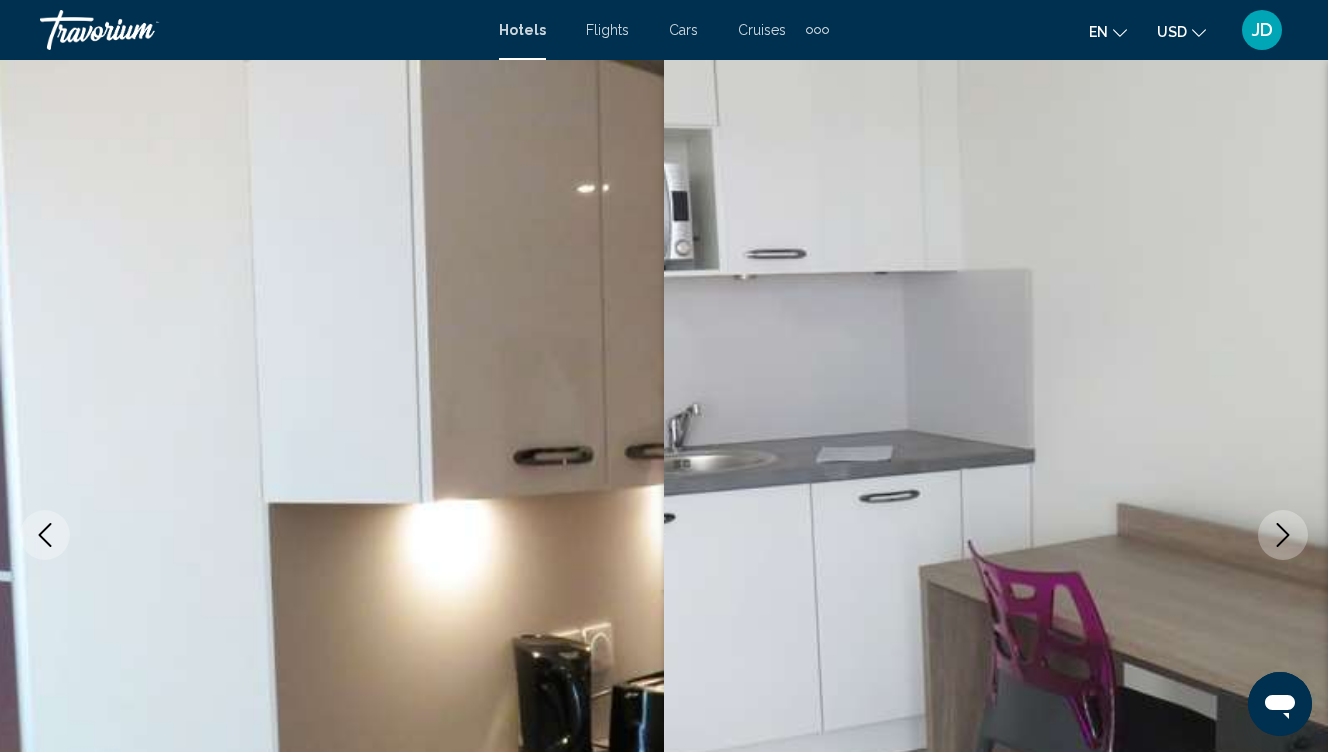click 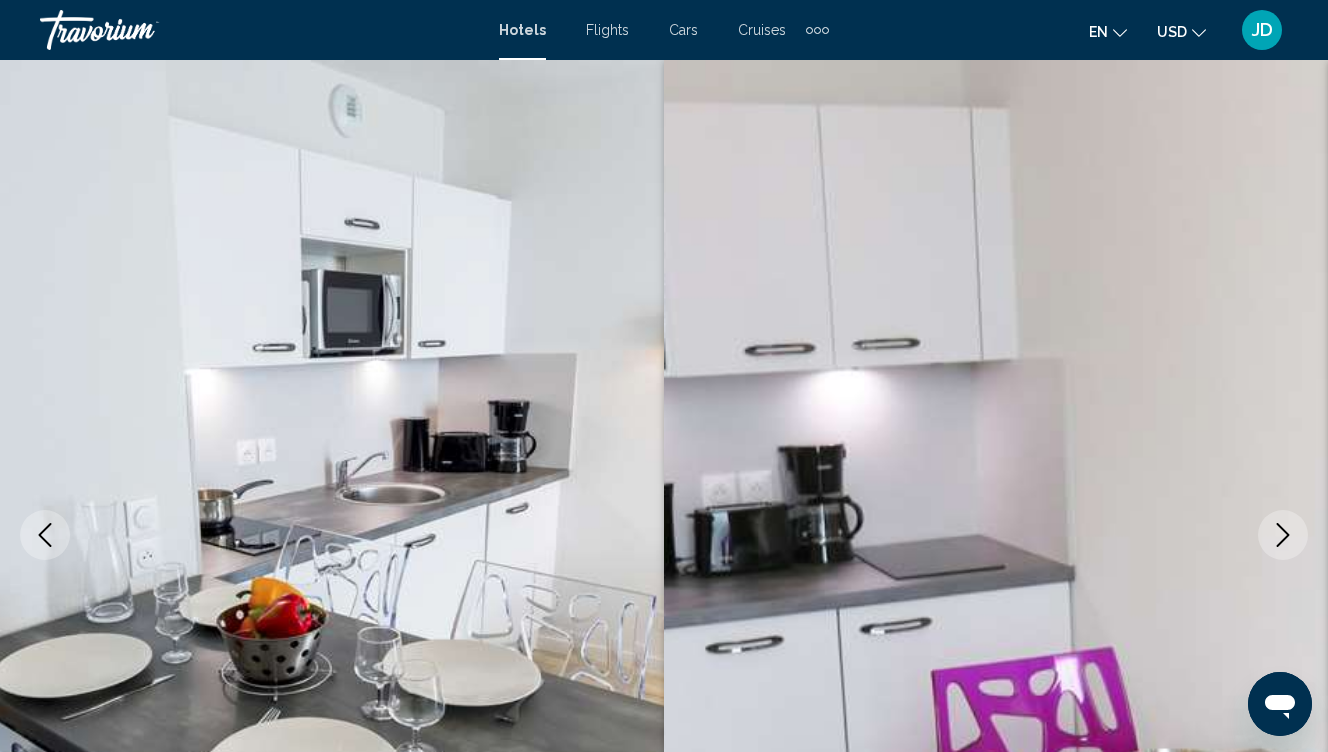 click 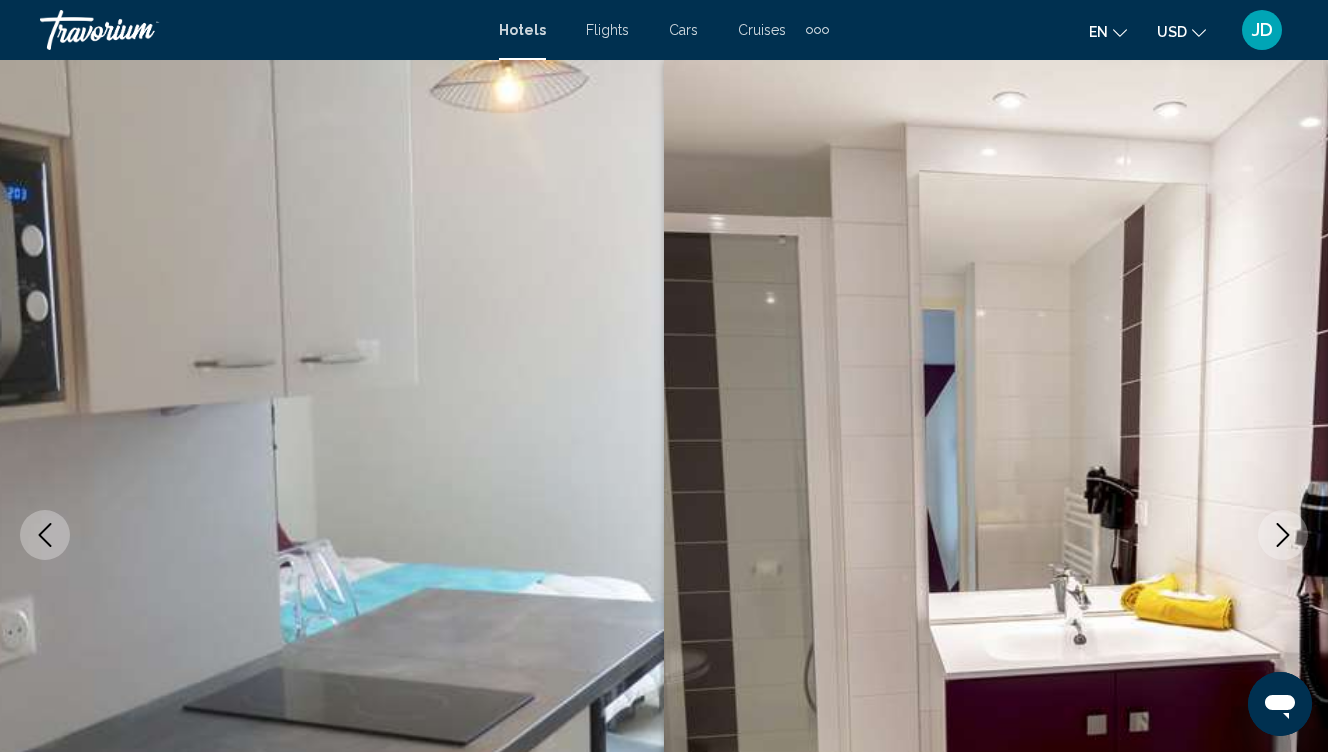 click 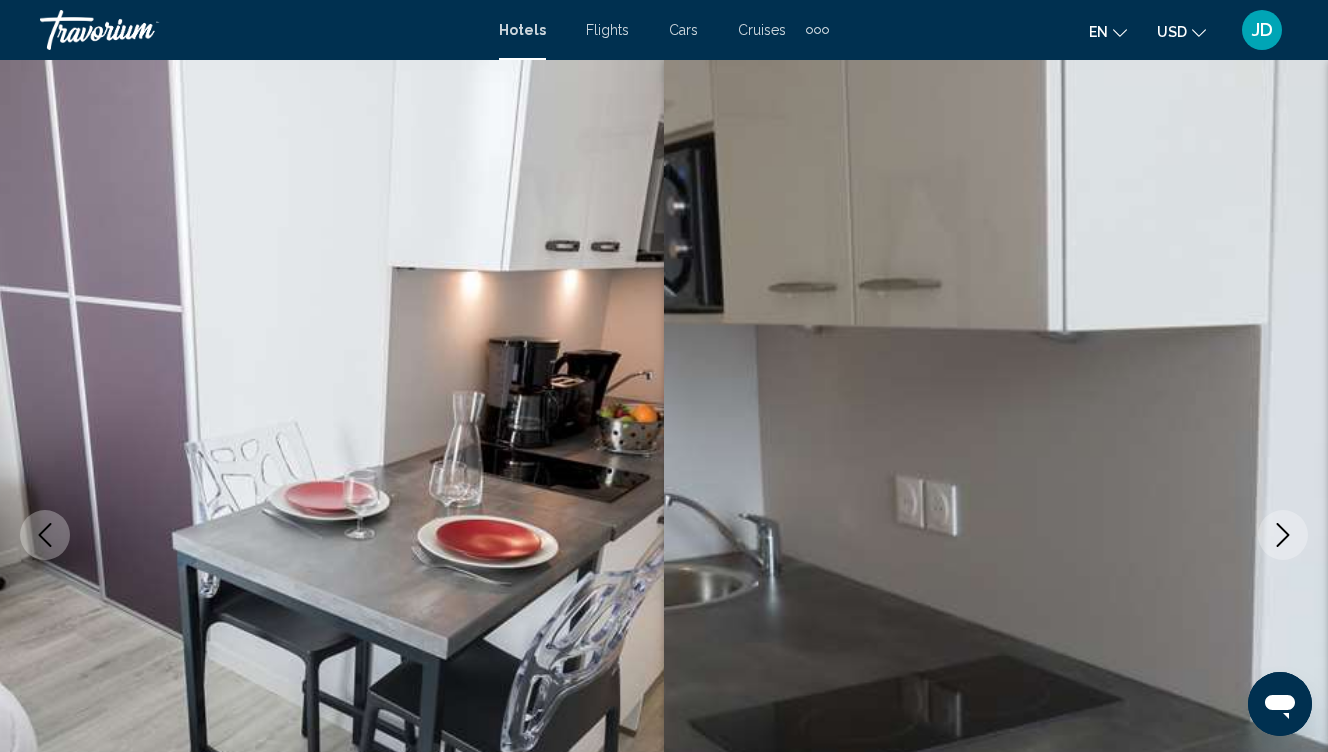 click 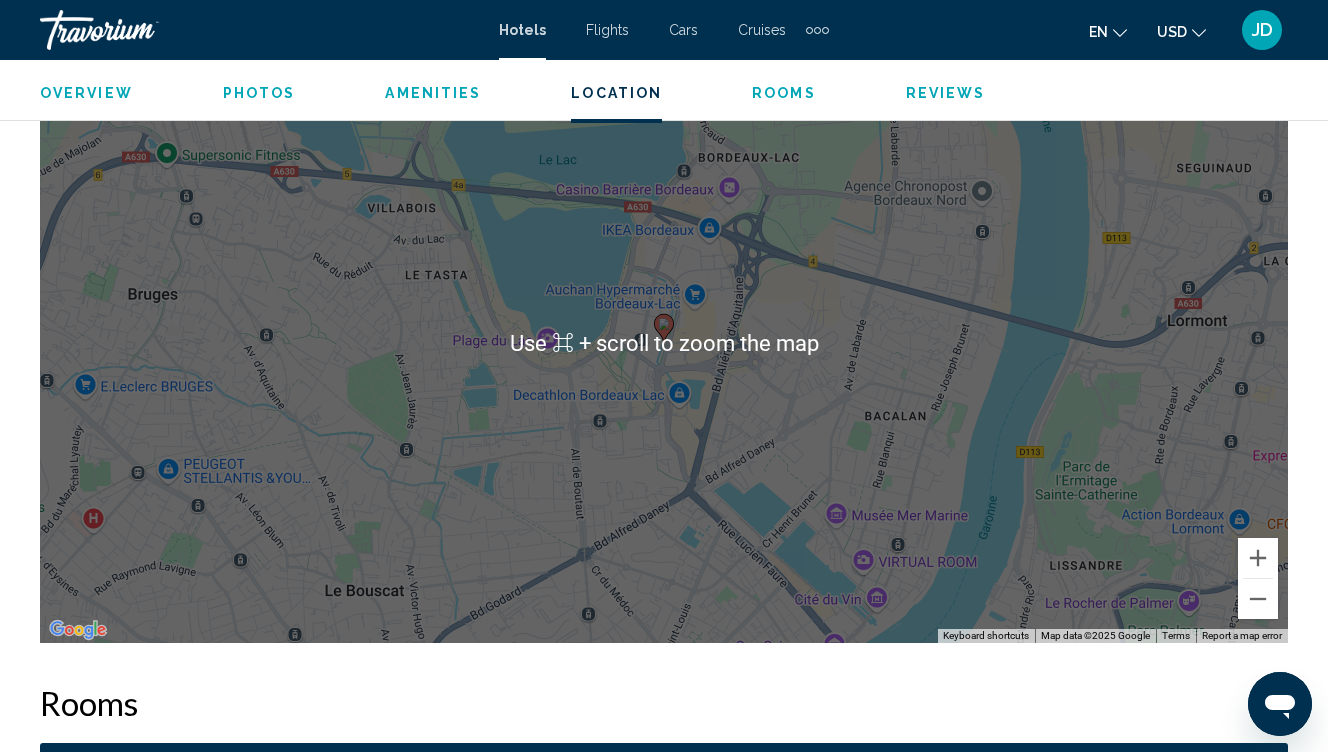 scroll, scrollTop: 2321, scrollLeft: 0, axis: vertical 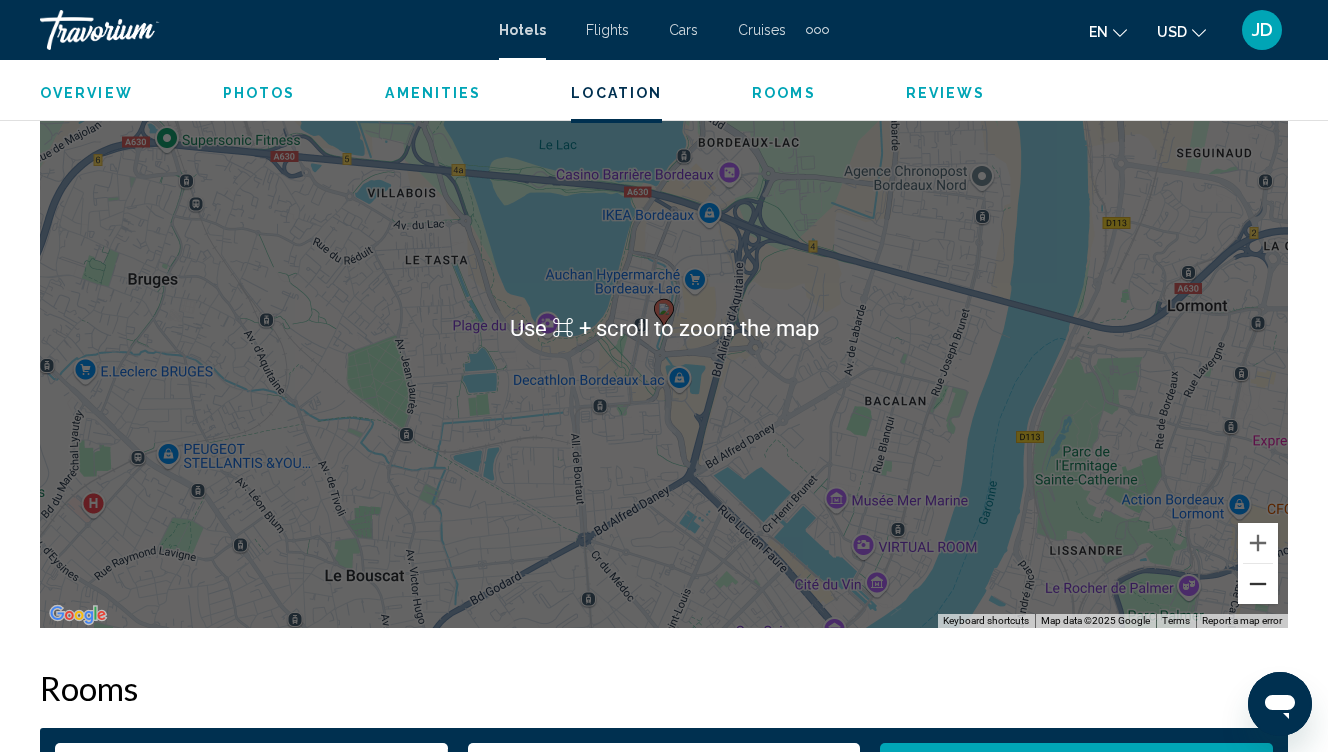 click at bounding box center (1258, 584) 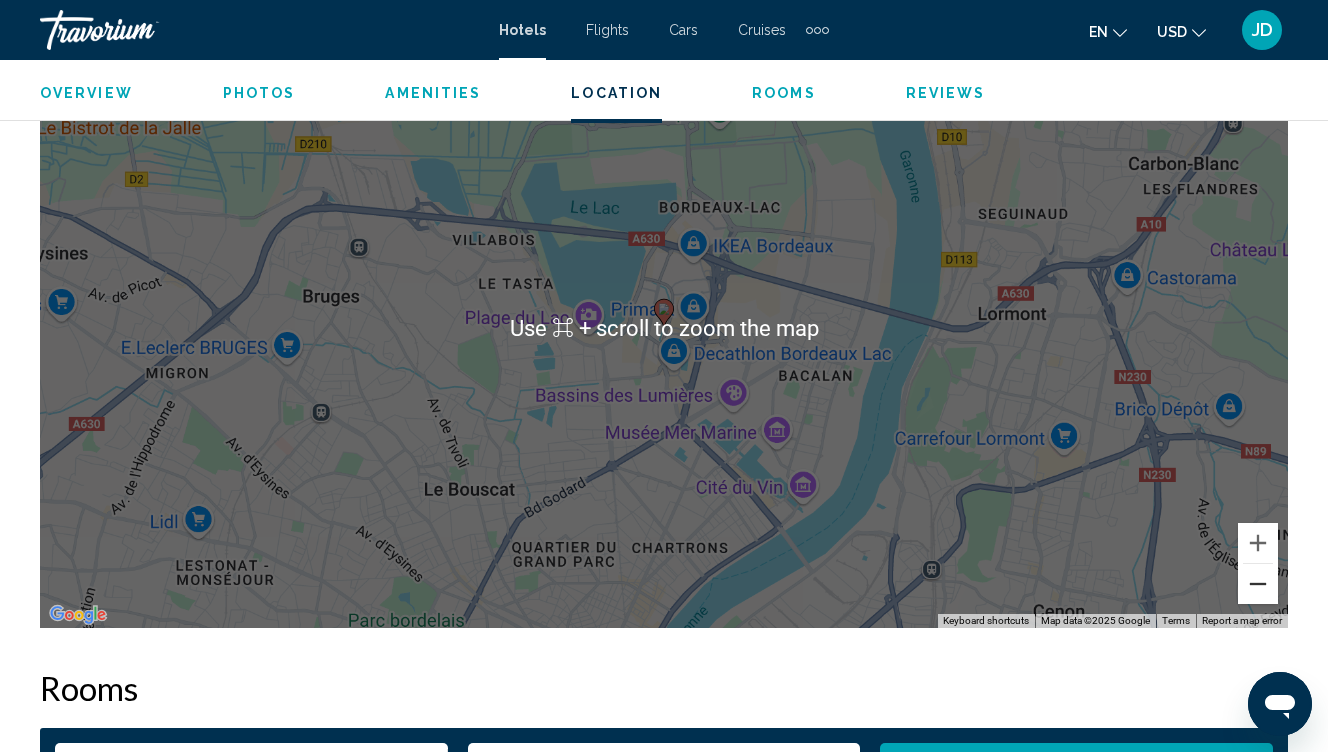 click at bounding box center [1258, 584] 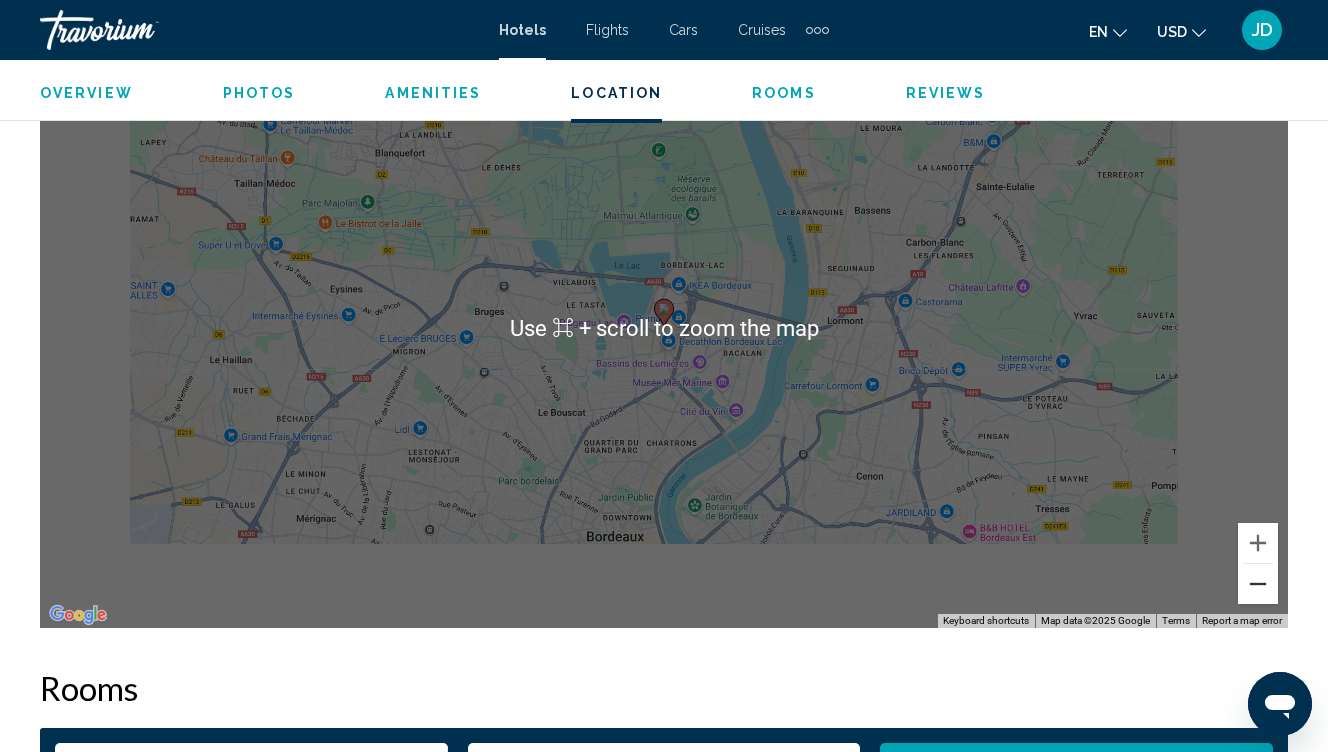 click at bounding box center (1258, 584) 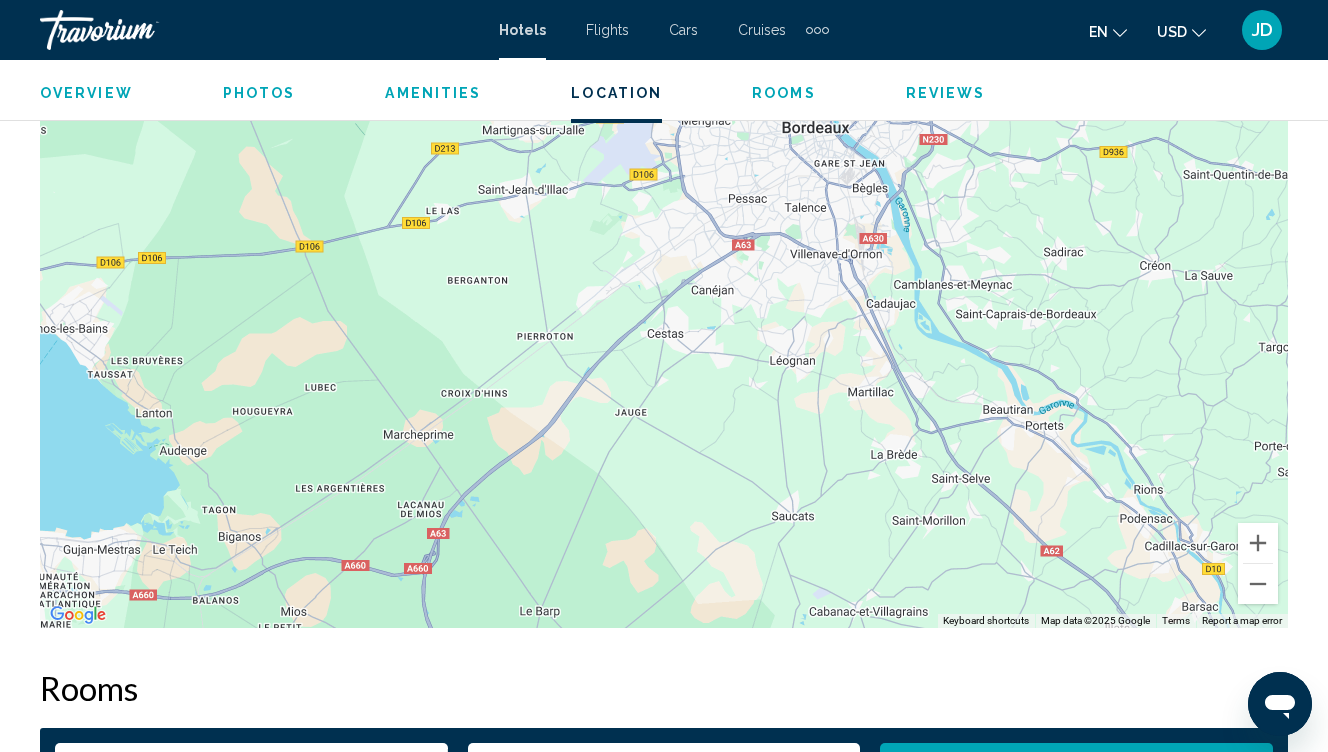 drag, startPoint x: 645, startPoint y: 533, endPoint x: 814, endPoint y: 254, distance: 326.1932 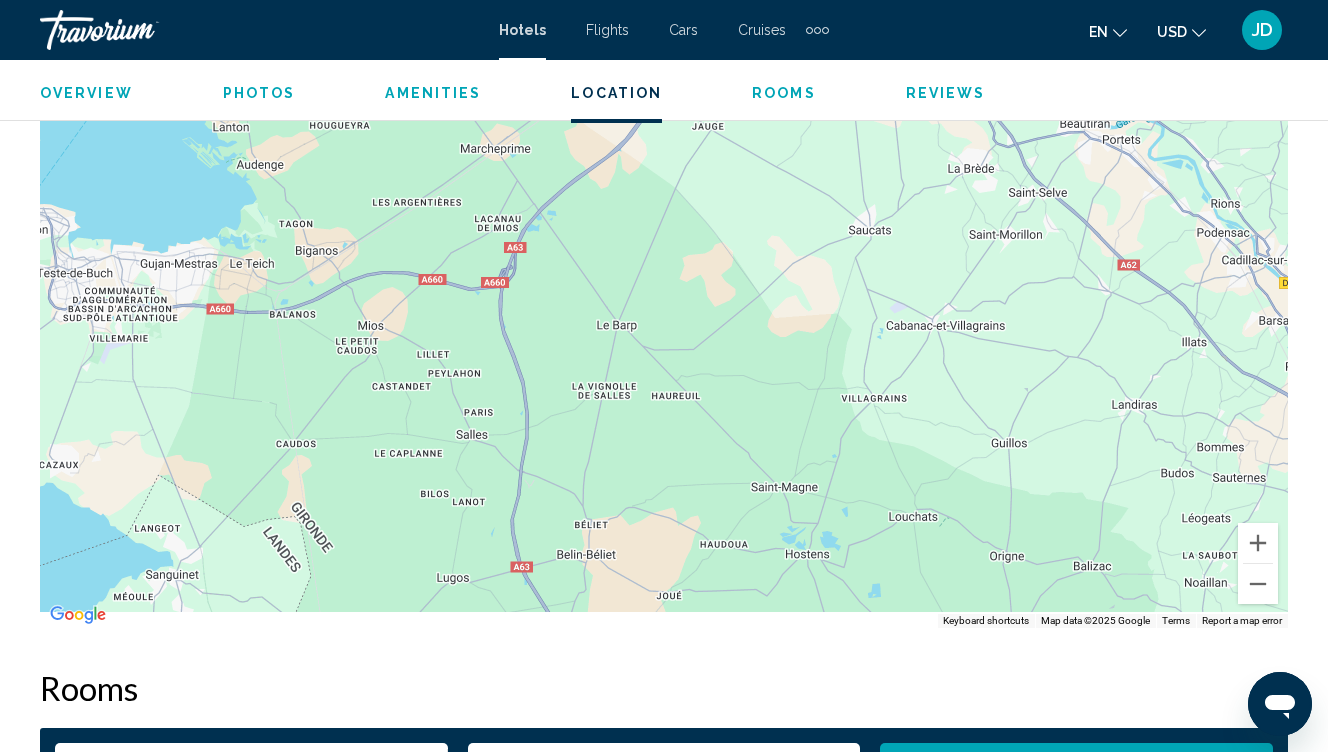 drag, startPoint x: 702, startPoint y: 408, endPoint x: 780, endPoint y: 117, distance: 301.2723 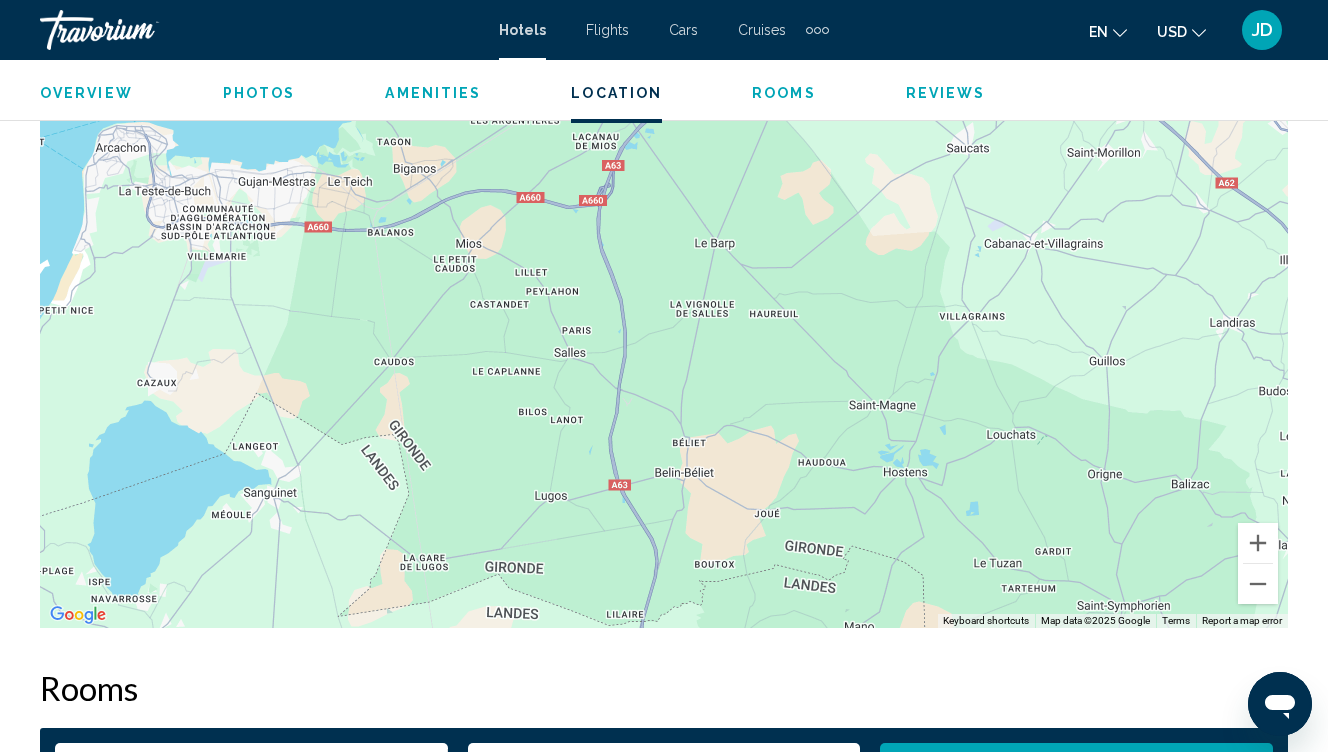 drag, startPoint x: 676, startPoint y: 316, endPoint x: 774, endPoint y: 231, distance: 129.72664 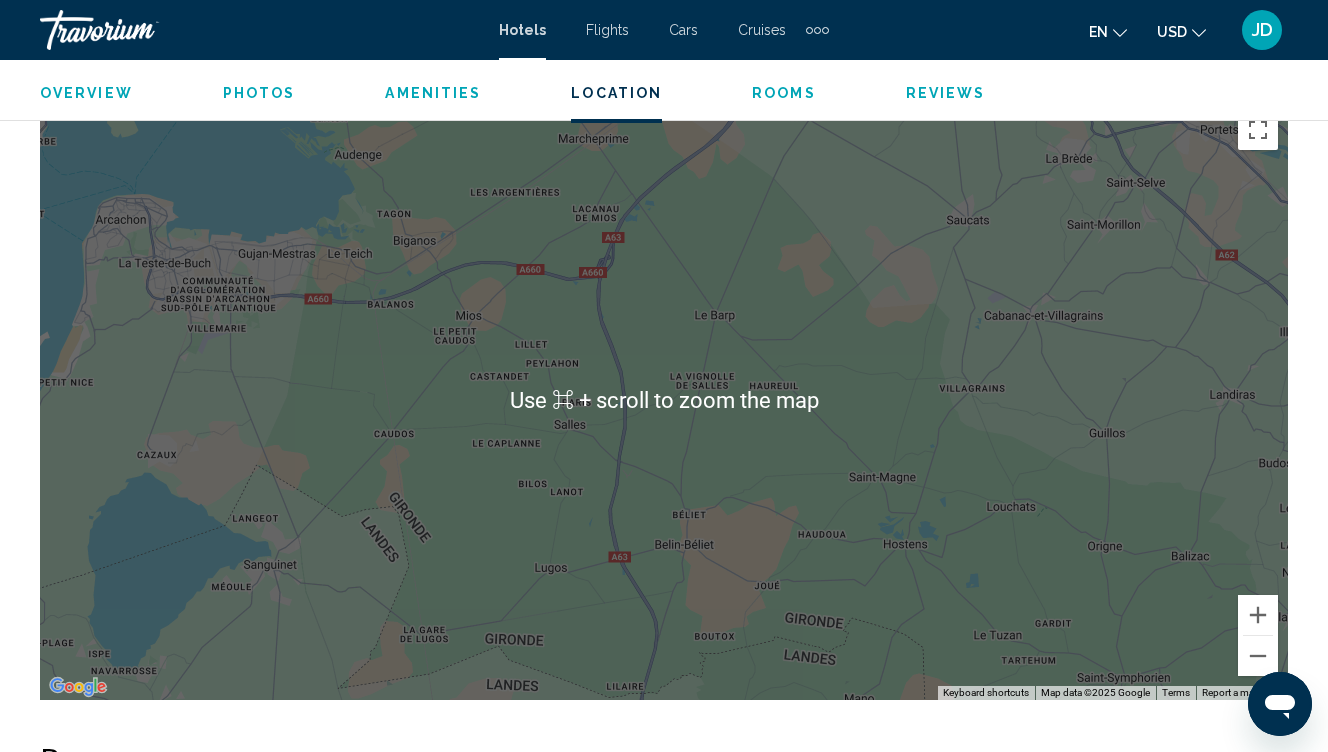 scroll, scrollTop: 2238, scrollLeft: 0, axis: vertical 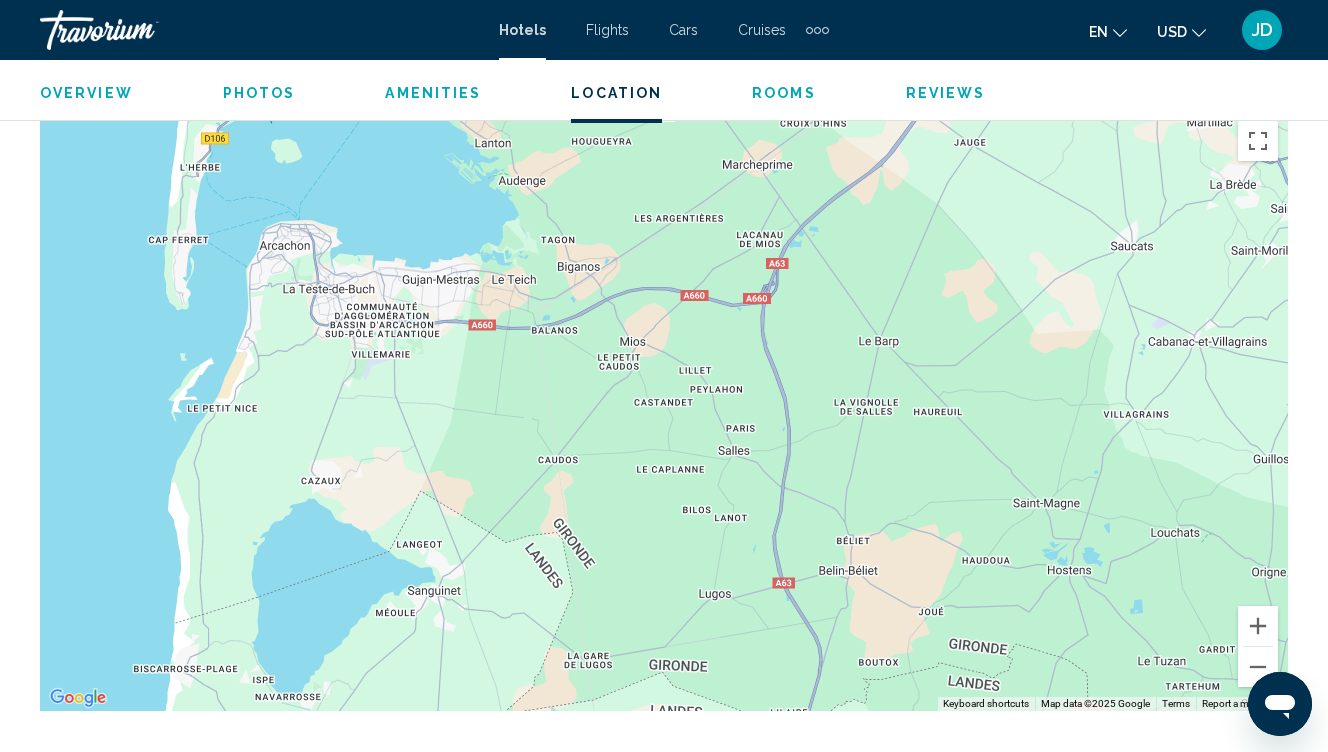 drag, startPoint x: 258, startPoint y: 310, endPoint x: 424, endPoint y: 325, distance: 166.67633 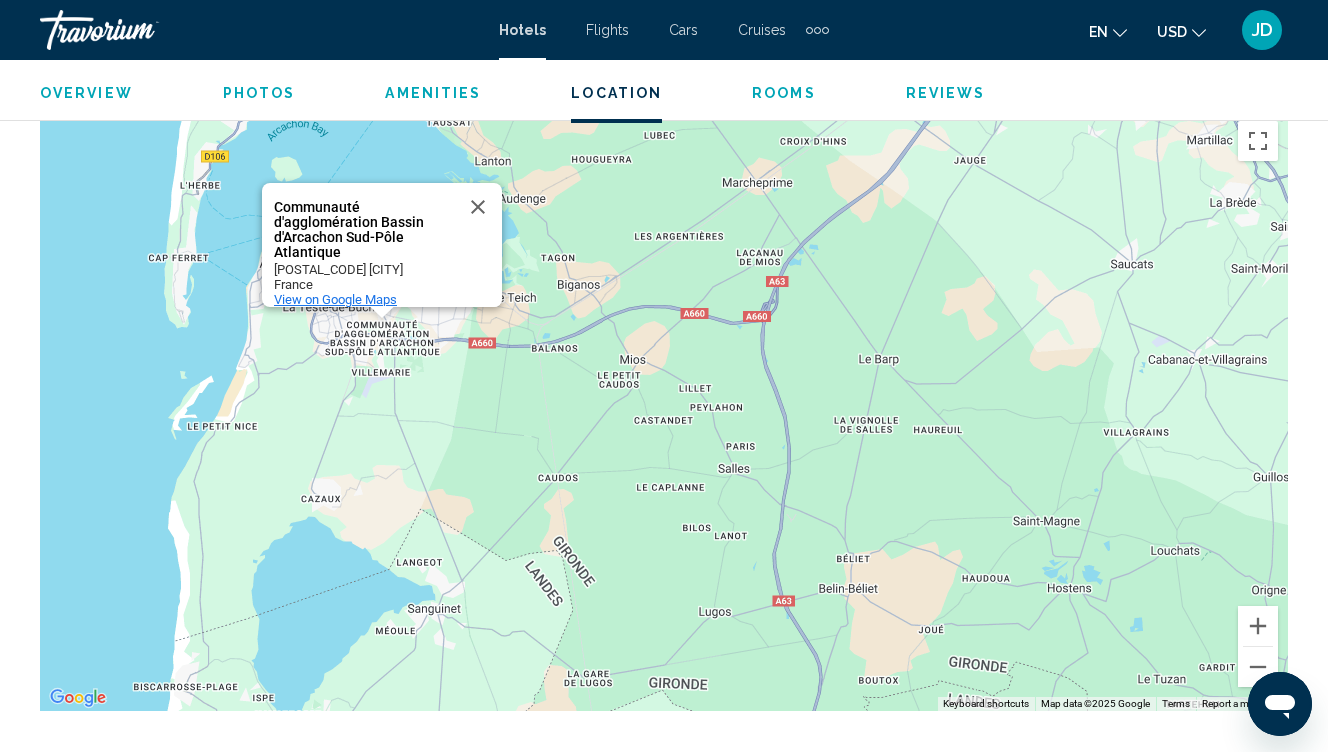 click on "View on Google Maps" at bounding box center (335, 299) 